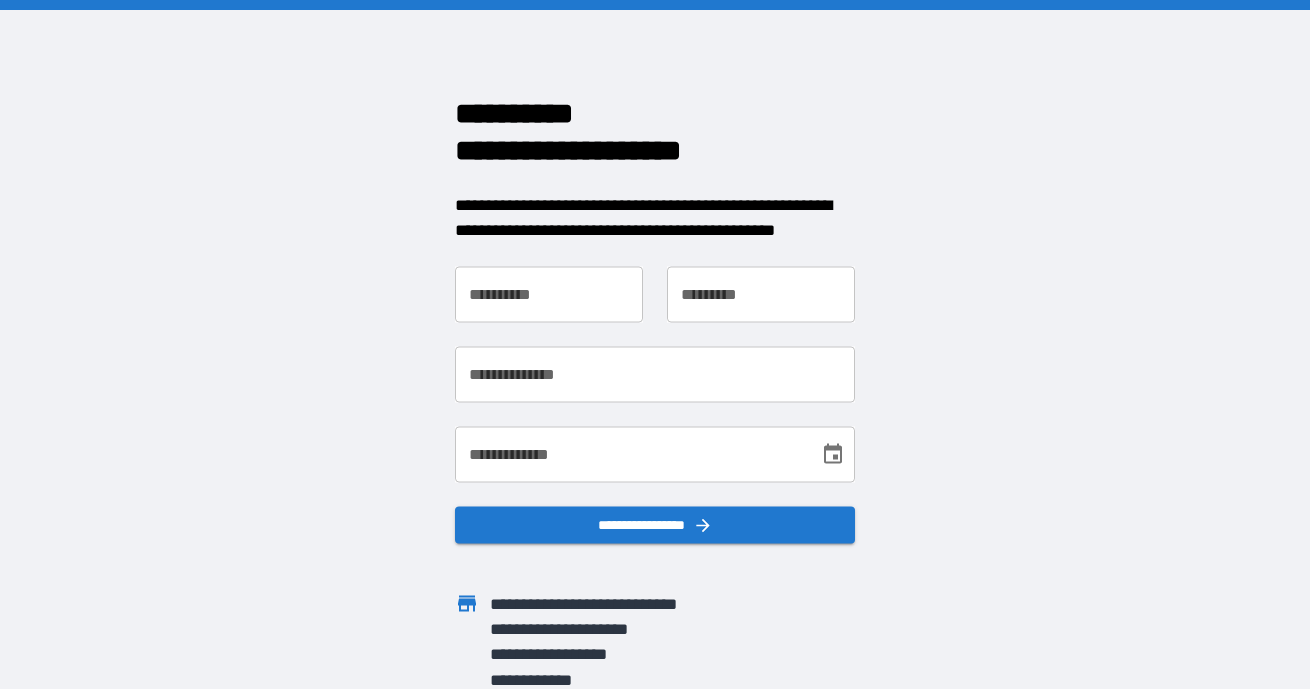 scroll, scrollTop: 0, scrollLeft: 0, axis: both 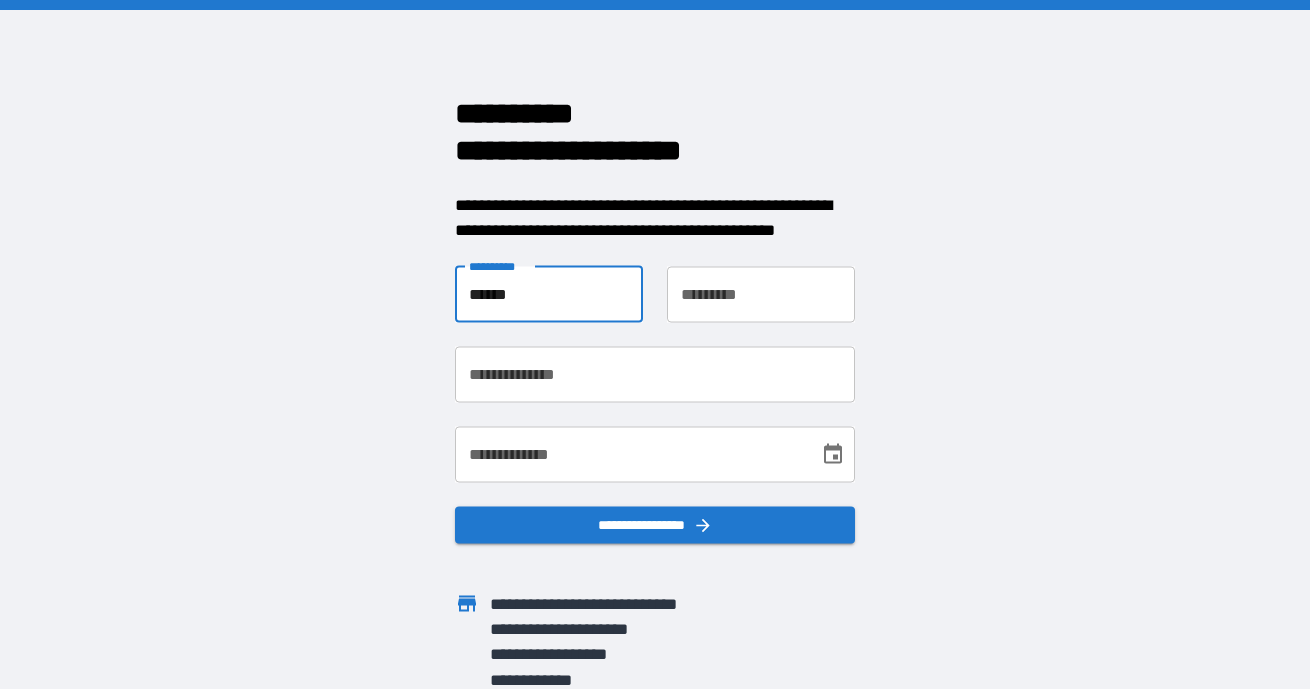 type on "******" 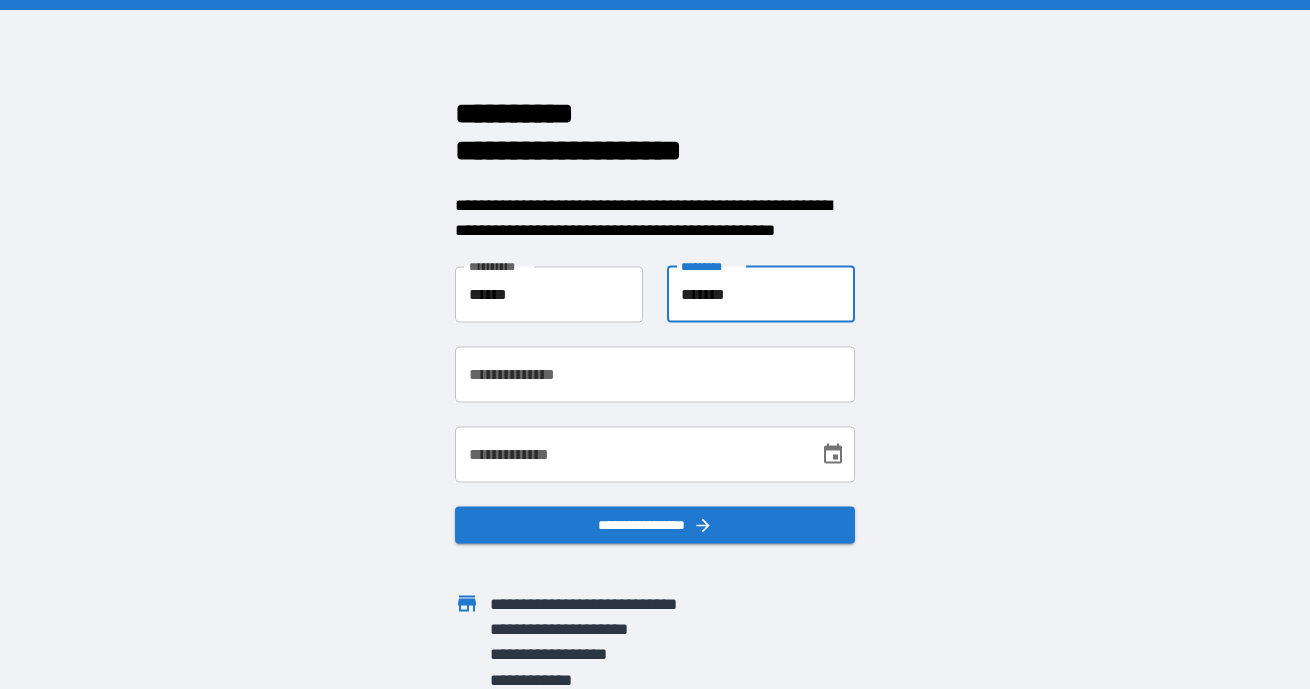 type on "*******" 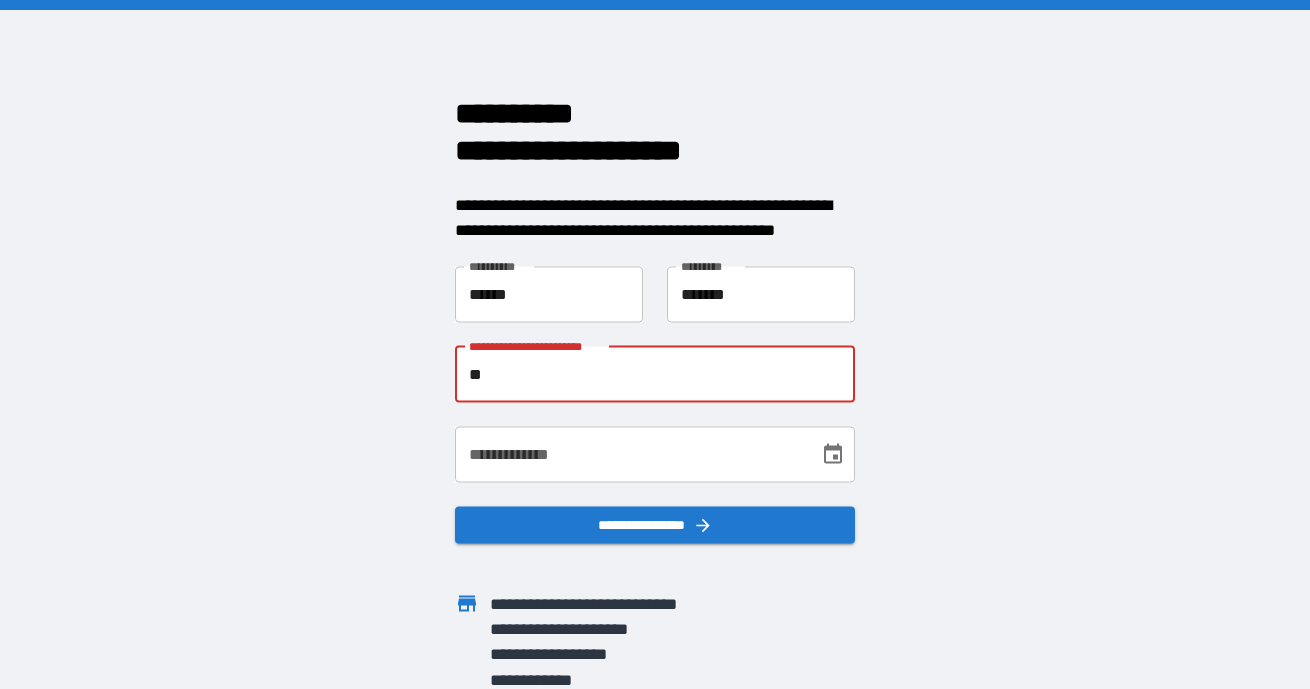 type on "*" 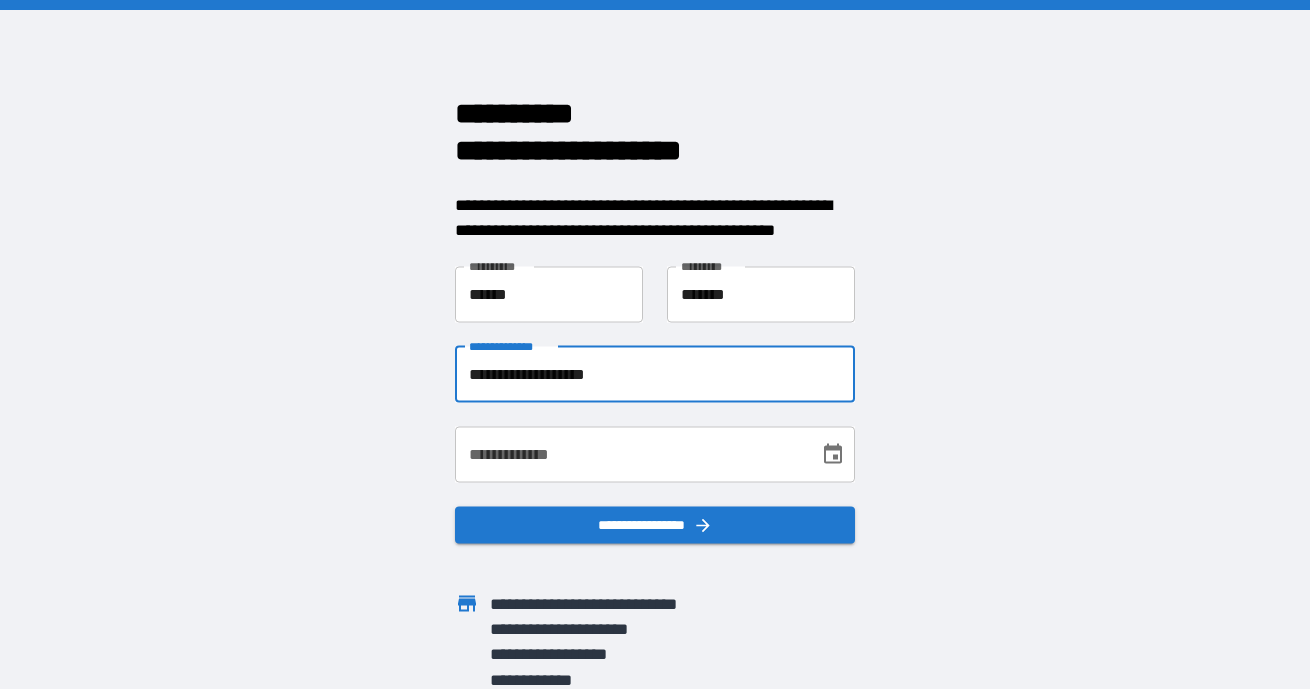 type on "**********" 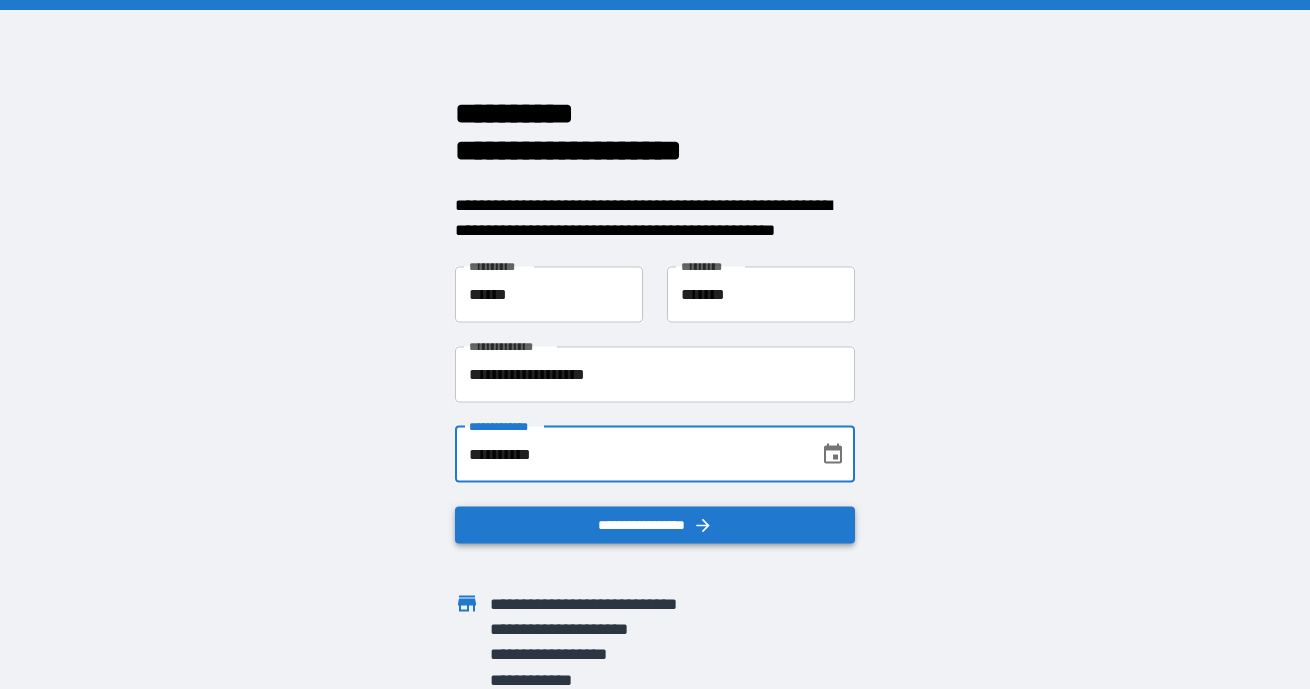 type on "**********" 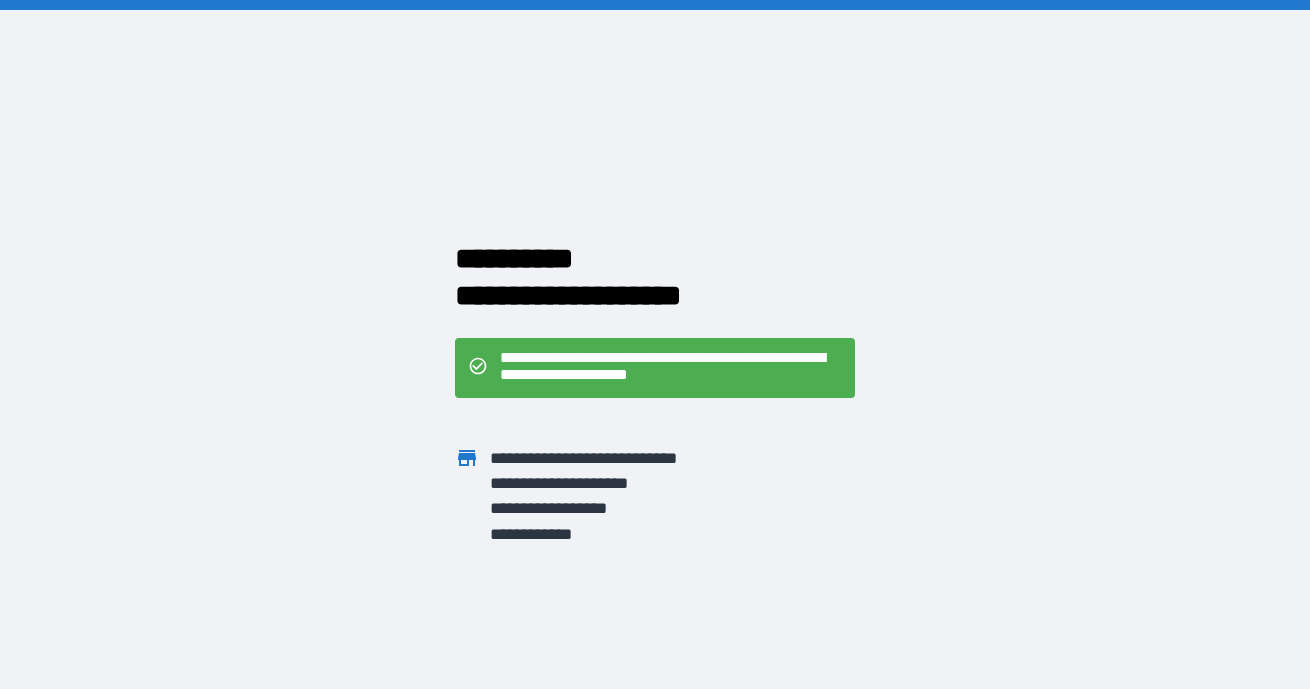 click on "**********" at bounding box center [637, 508] 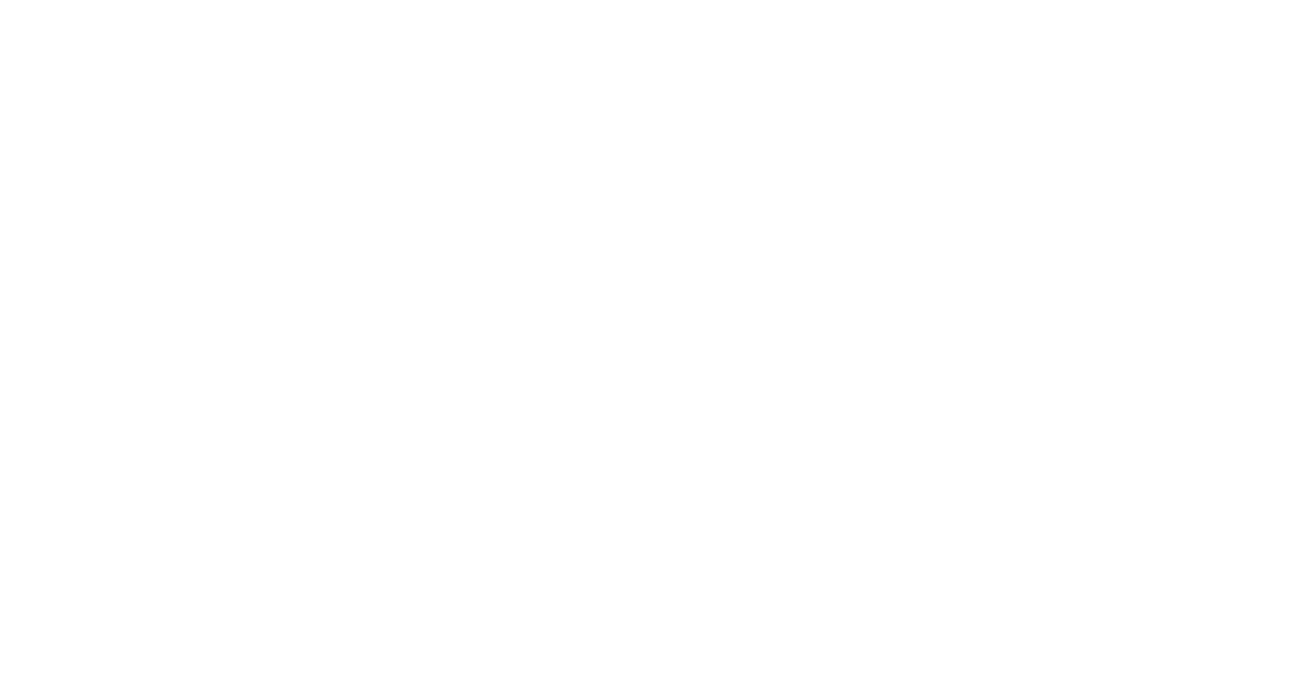scroll, scrollTop: 0, scrollLeft: 0, axis: both 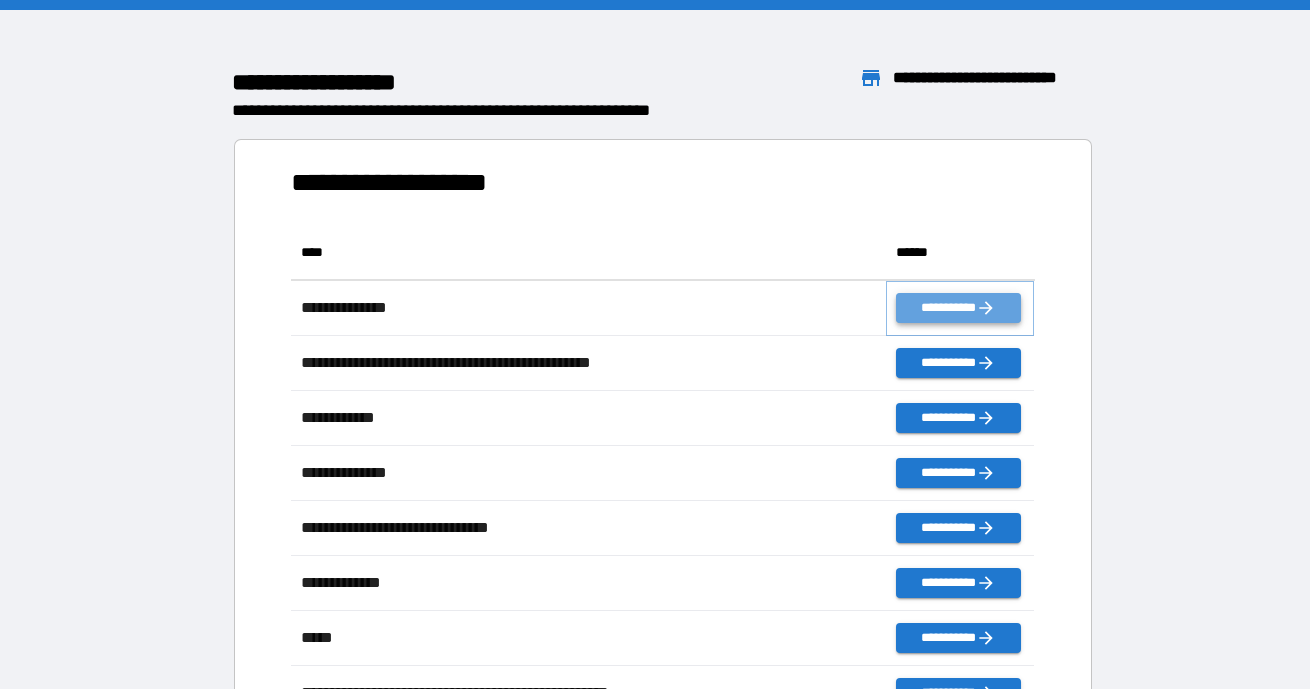 click on "**********" at bounding box center (958, 308) 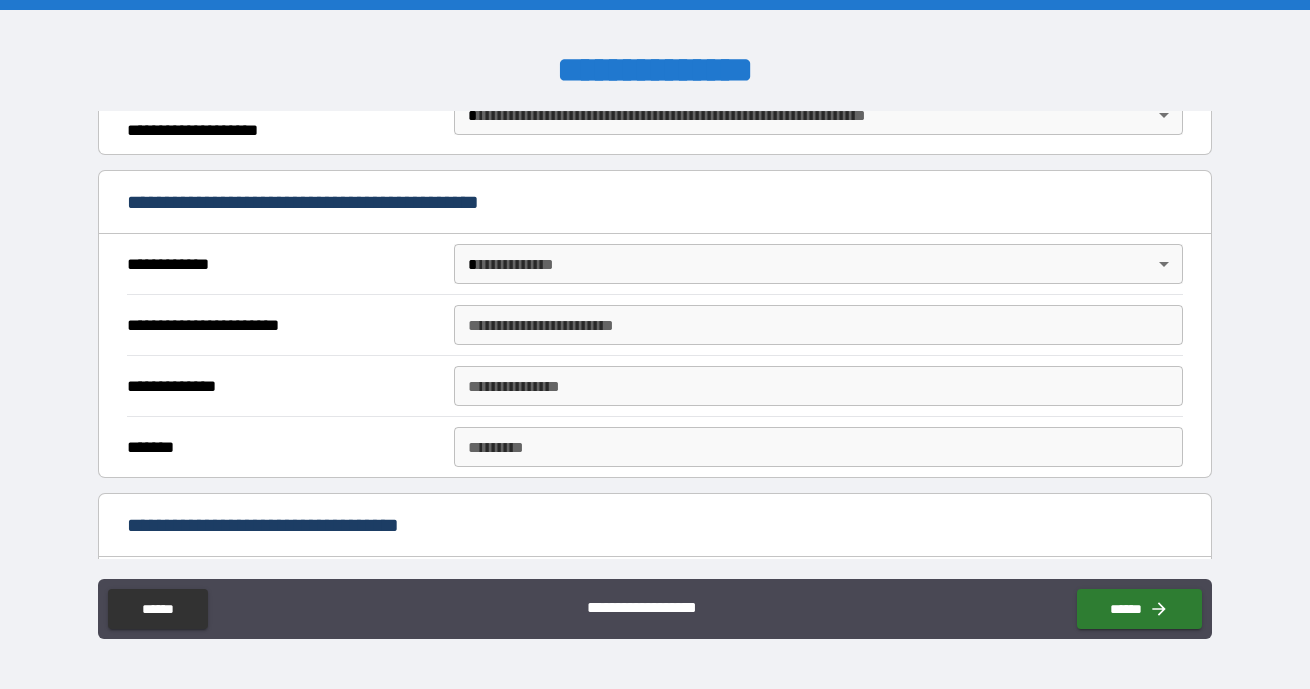 scroll, scrollTop: 337, scrollLeft: 0, axis: vertical 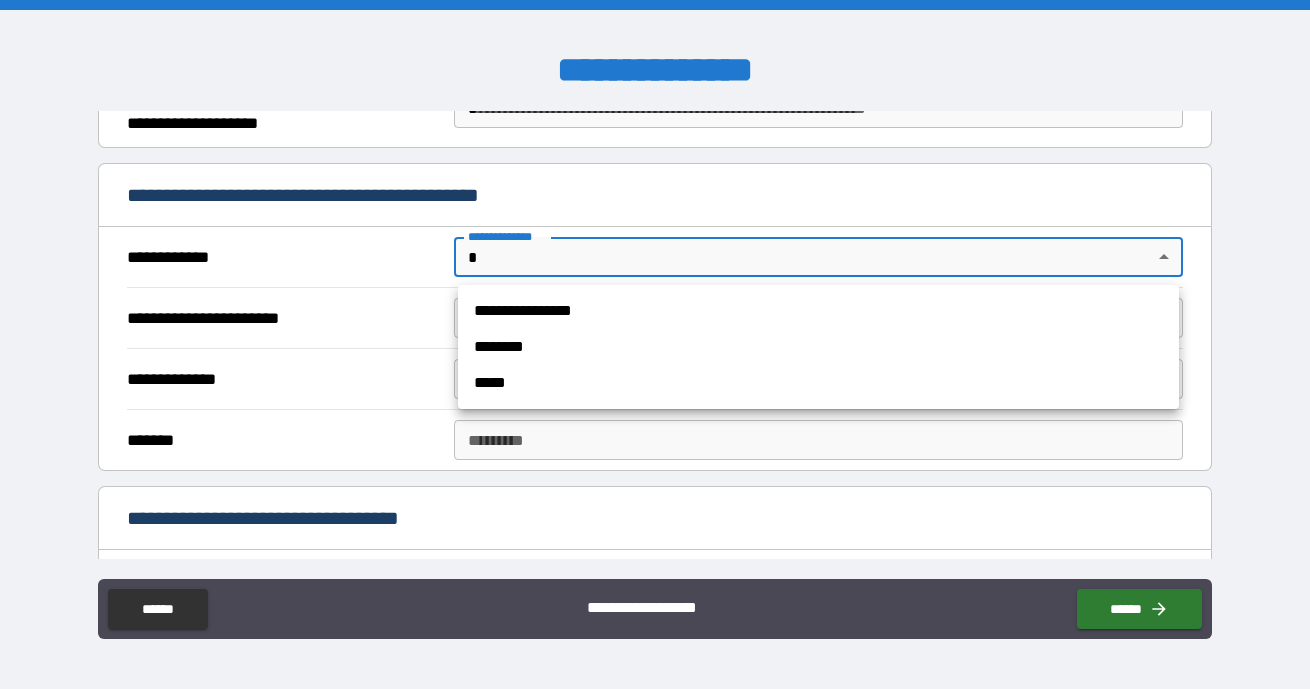 click on "**********" at bounding box center [655, 344] 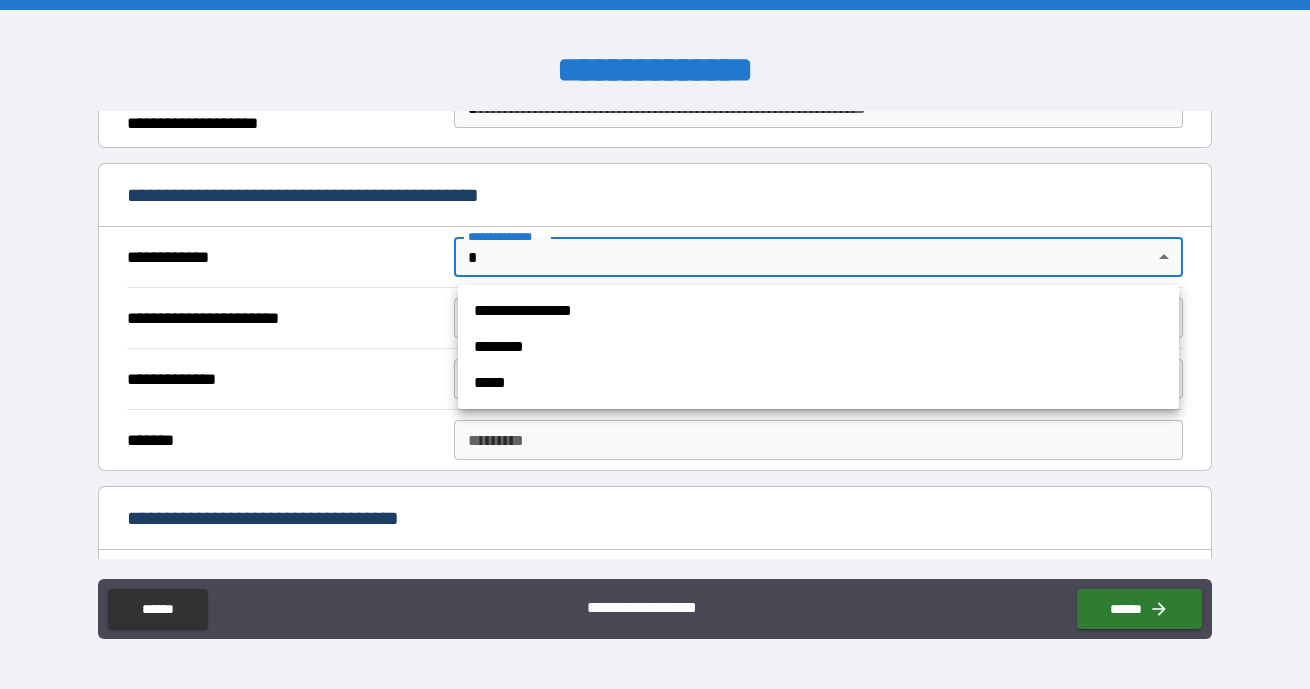 click on "**********" at bounding box center [818, 311] 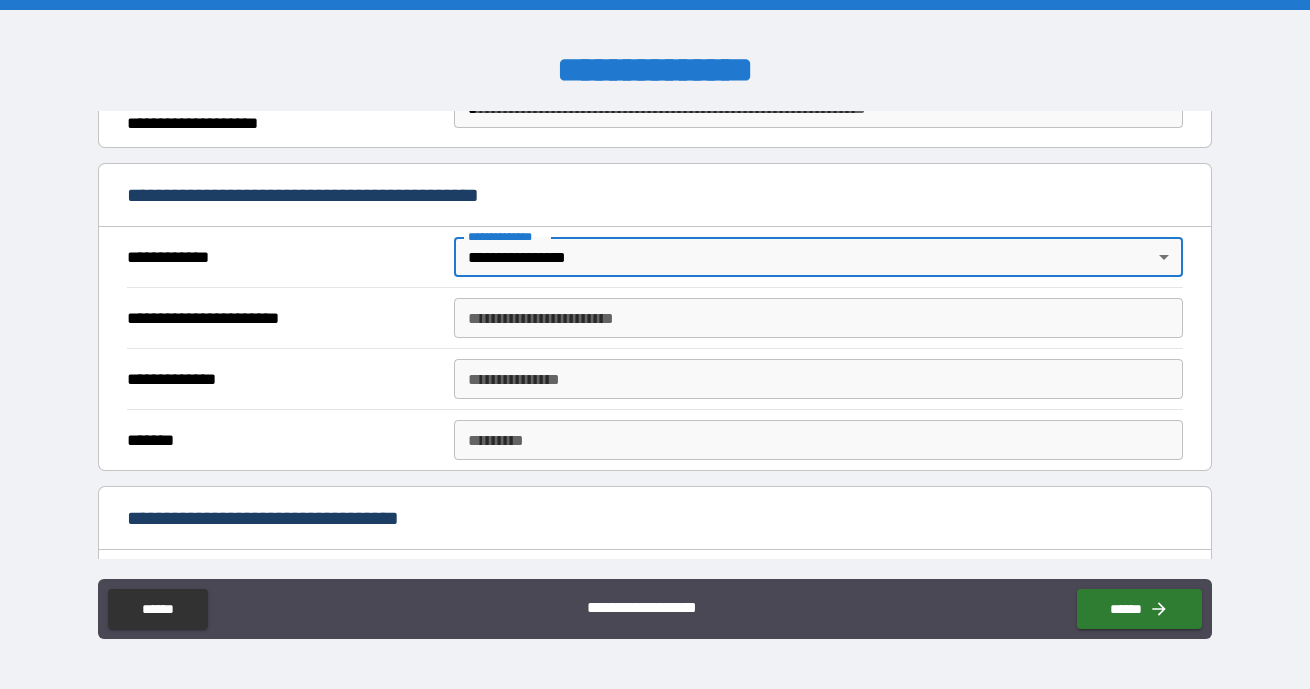 type on "*" 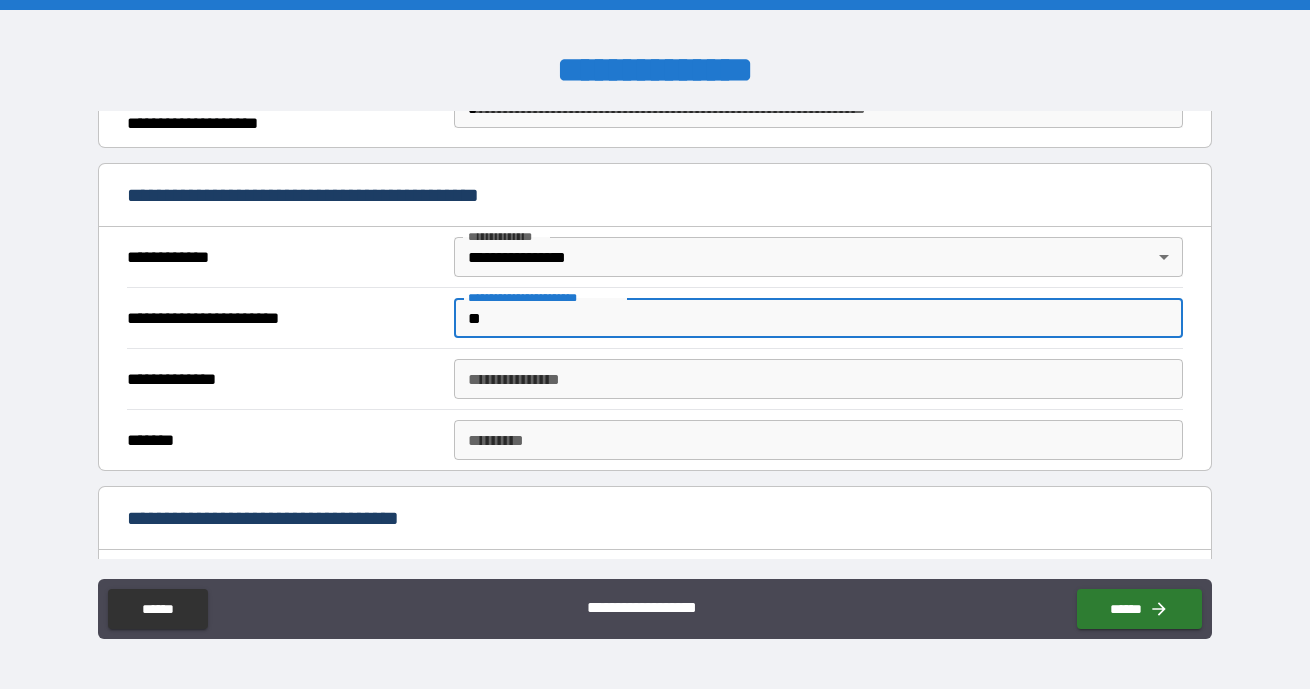 type on "*" 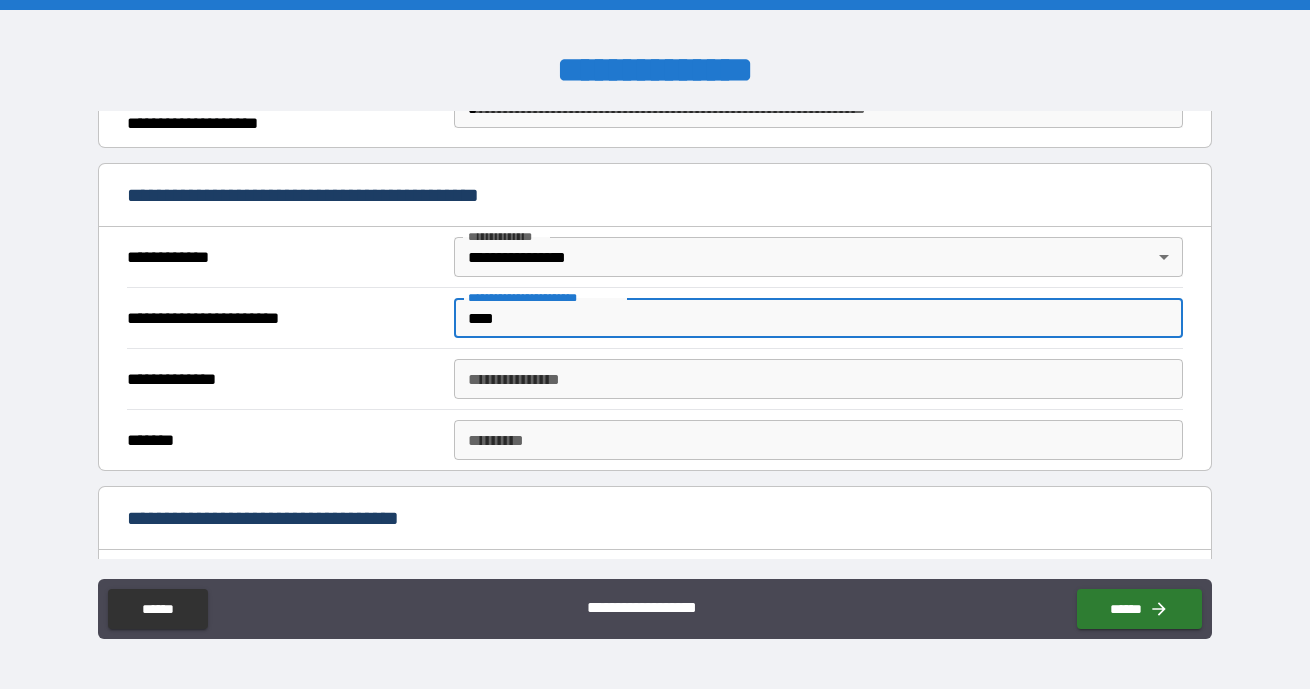 type on "****" 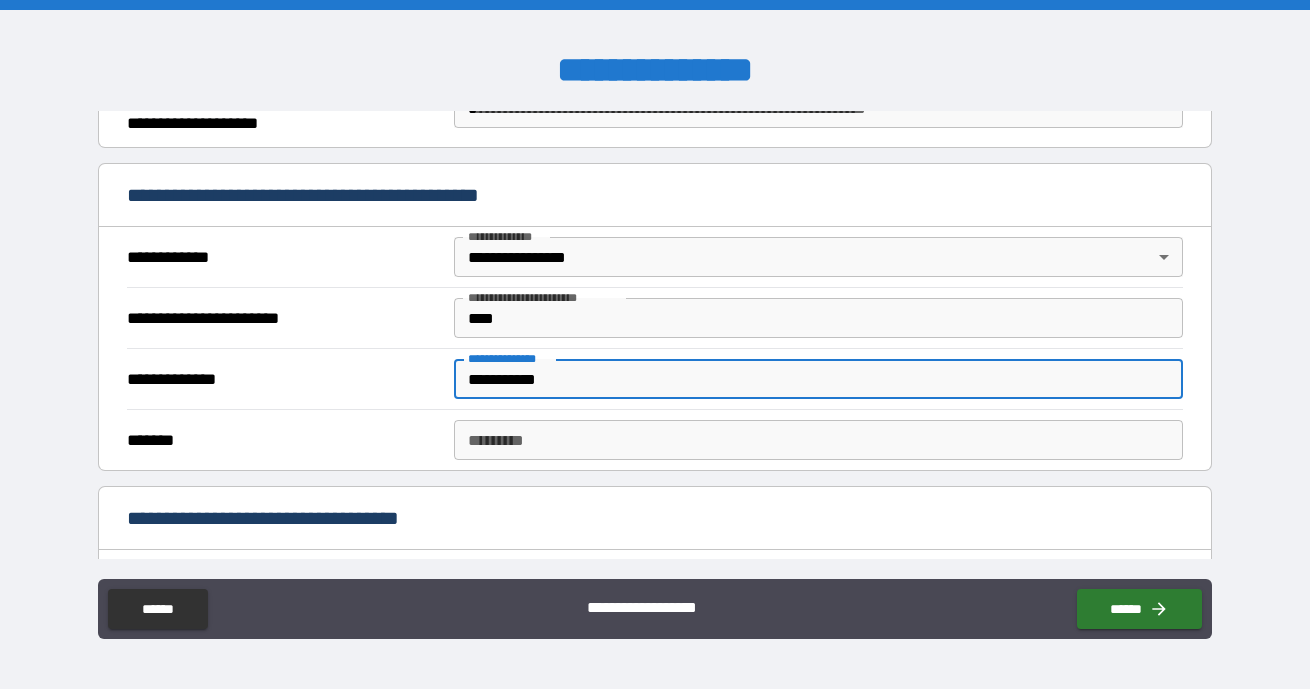 type on "**********" 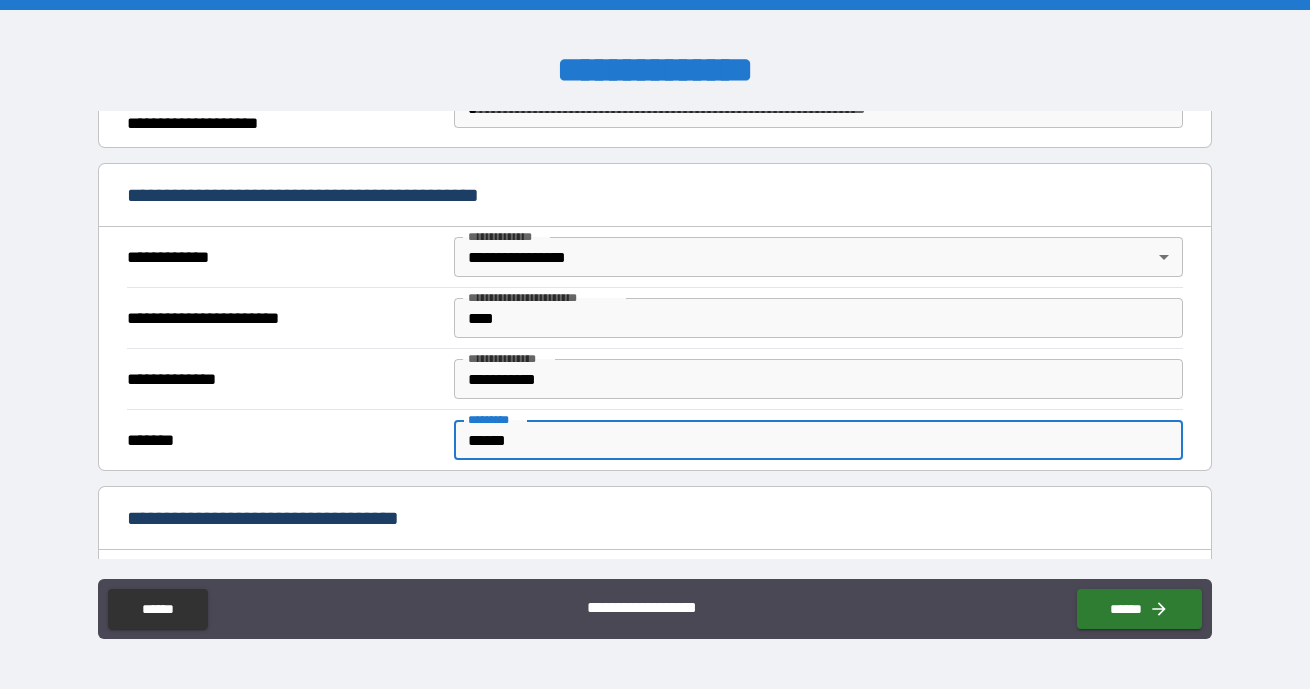 type on "******" 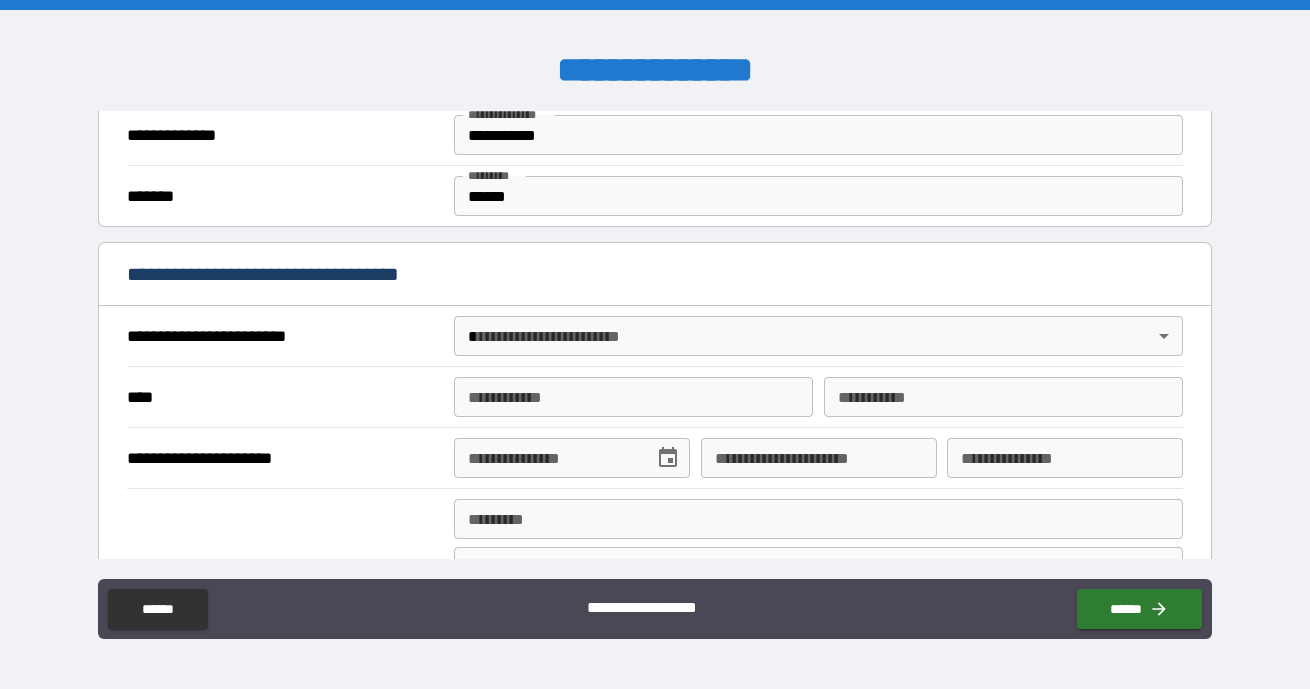 scroll, scrollTop: 601, scrollLeft: 0, axis: vertical 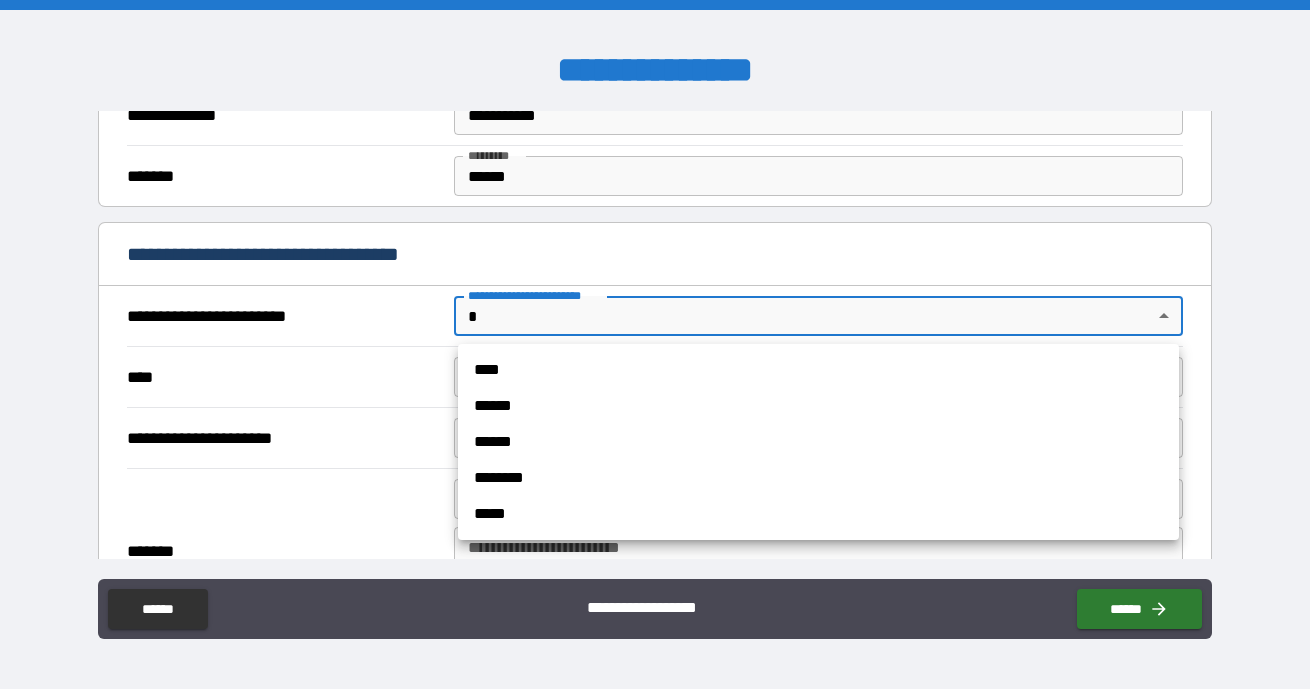 click on "**********" at bounding box center (655, 344) 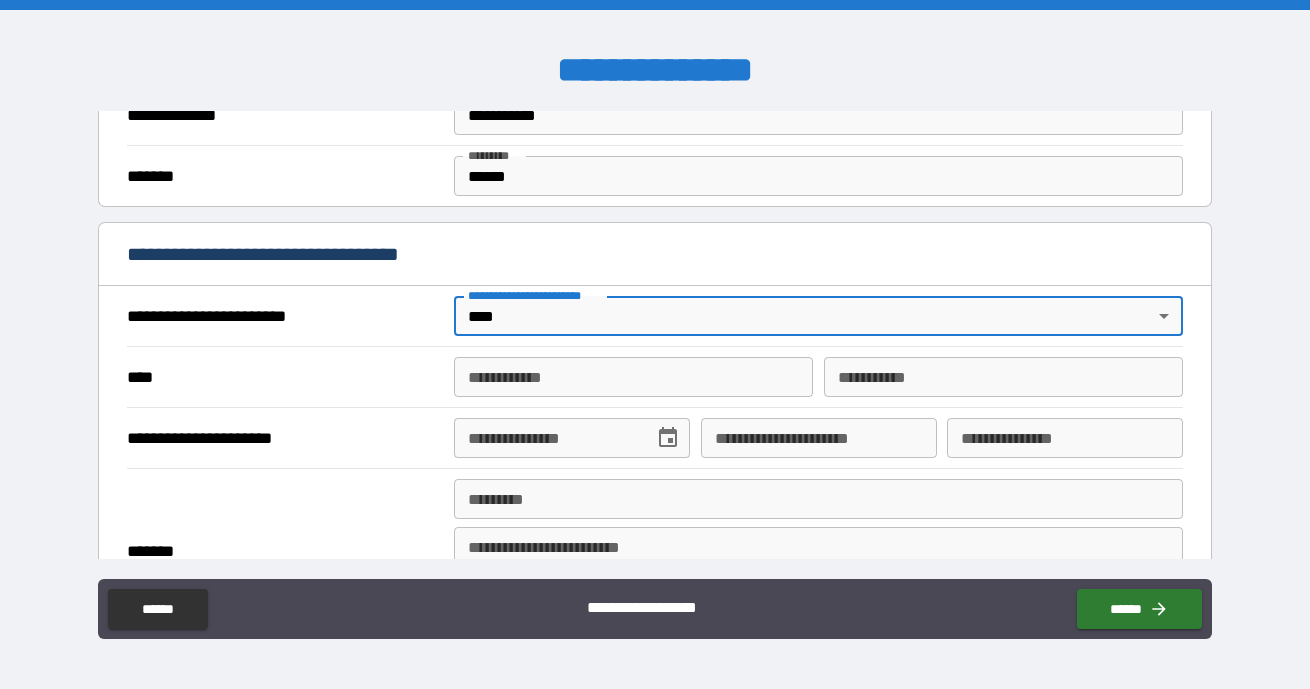 type on "*" 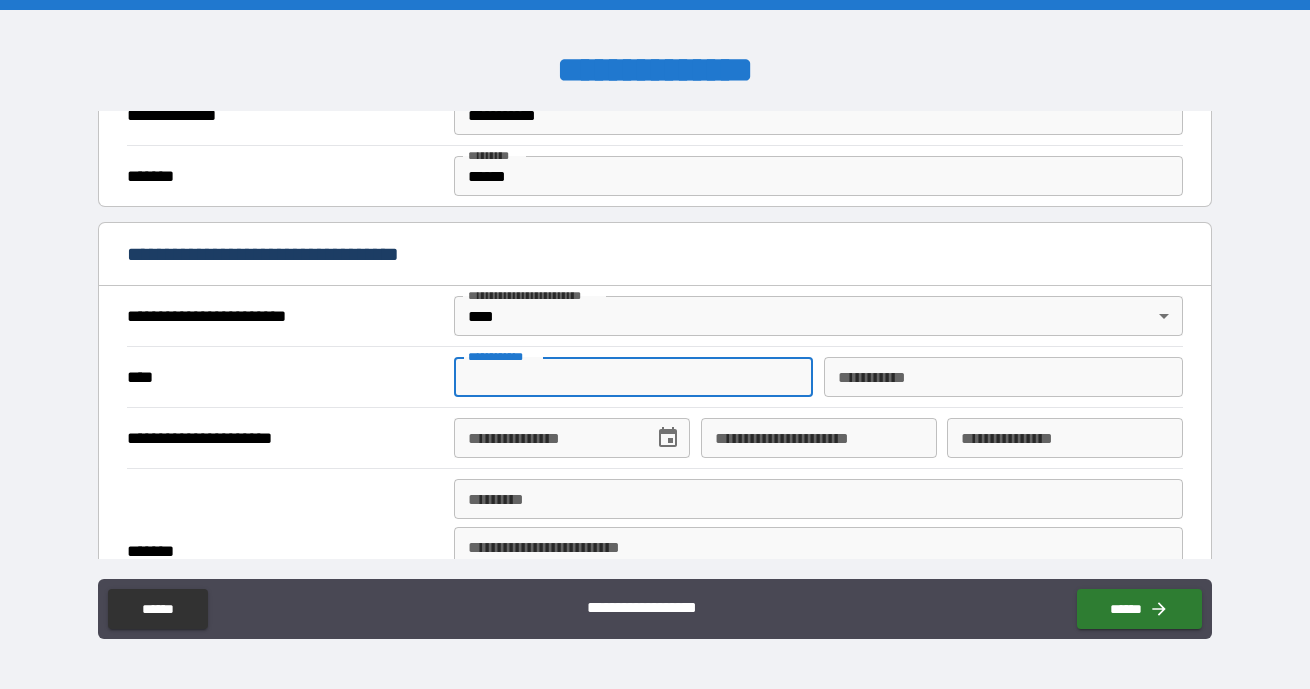 type on "*" 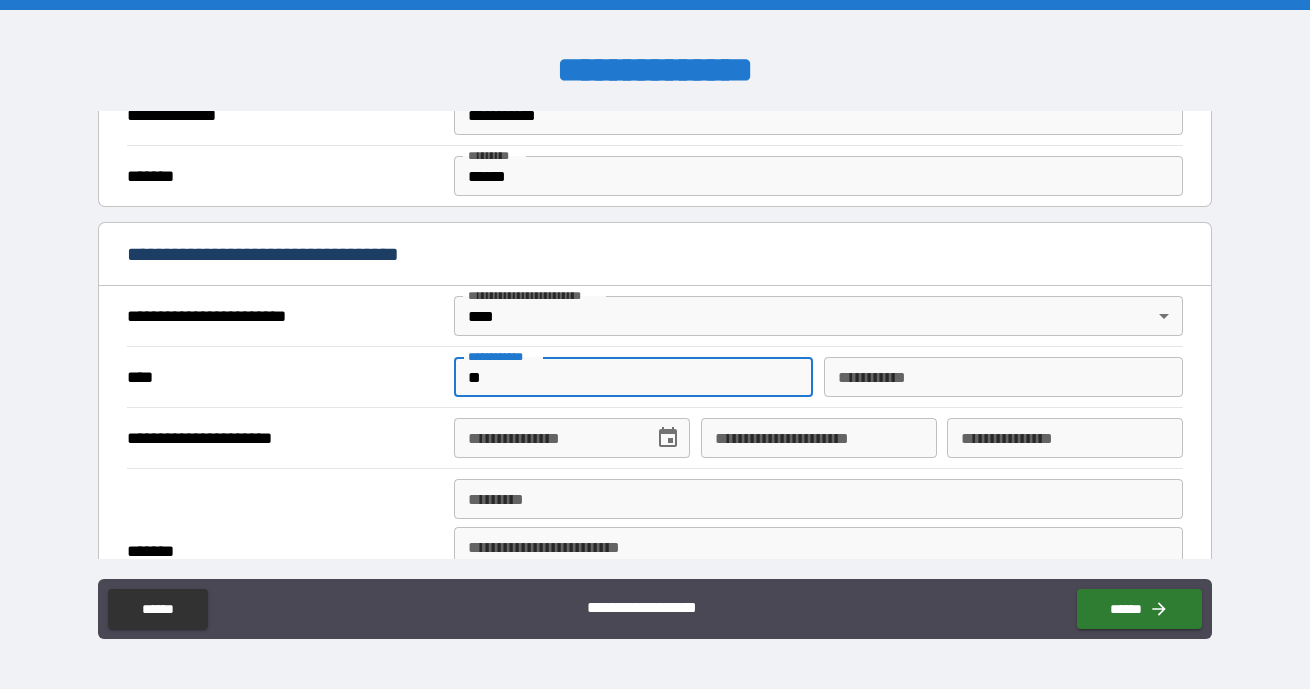 type on "*" 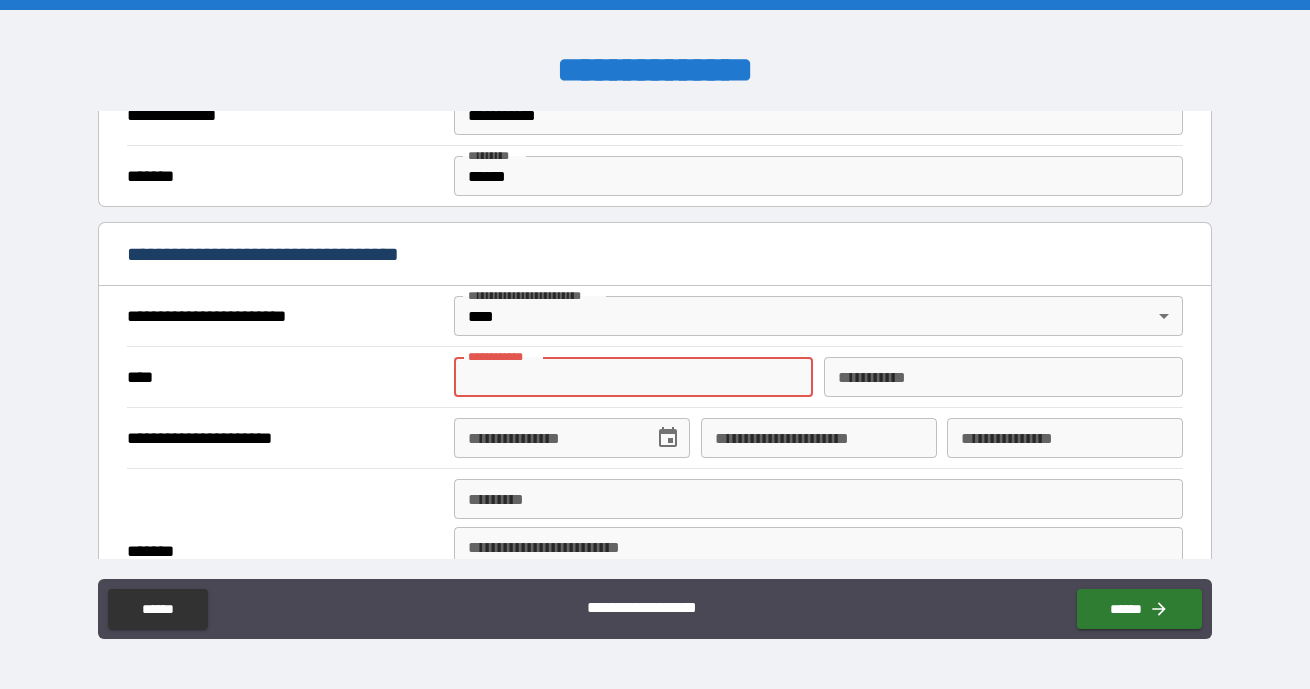 type on "*" 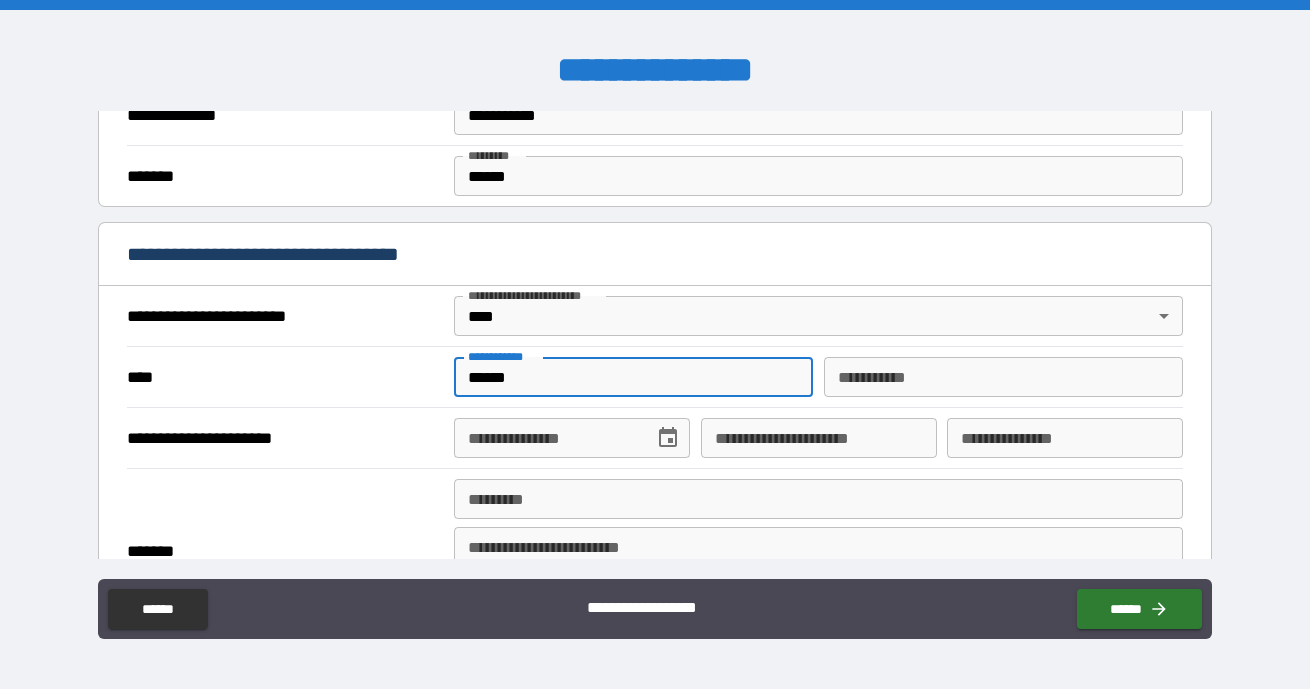 type on "******" 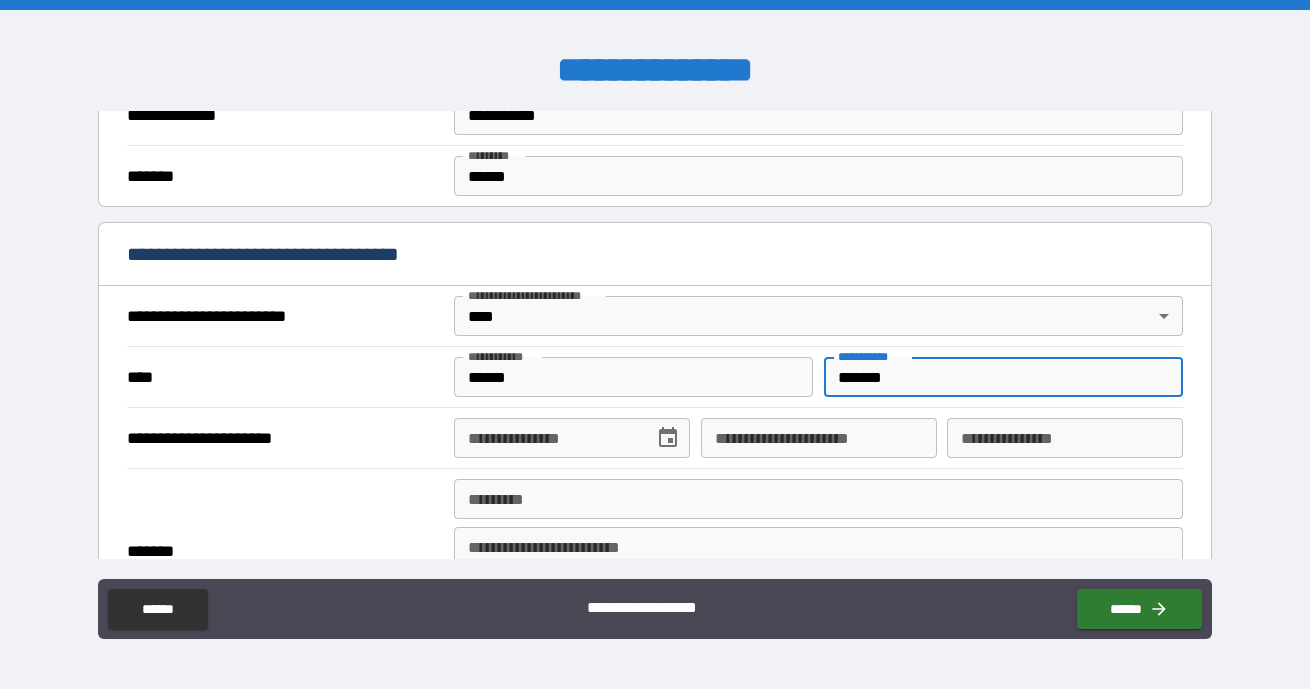 type on "*******" 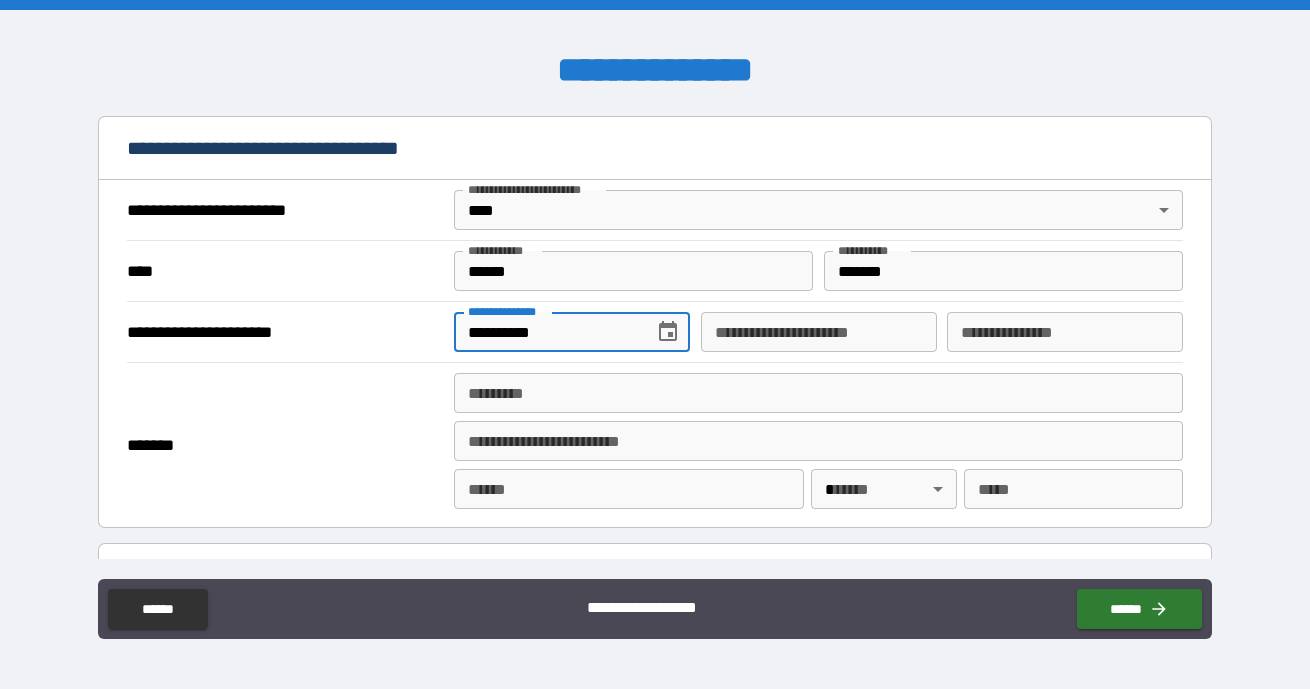 scroll, scrollTop: 709, scrollLeft: 0, axis: vertical 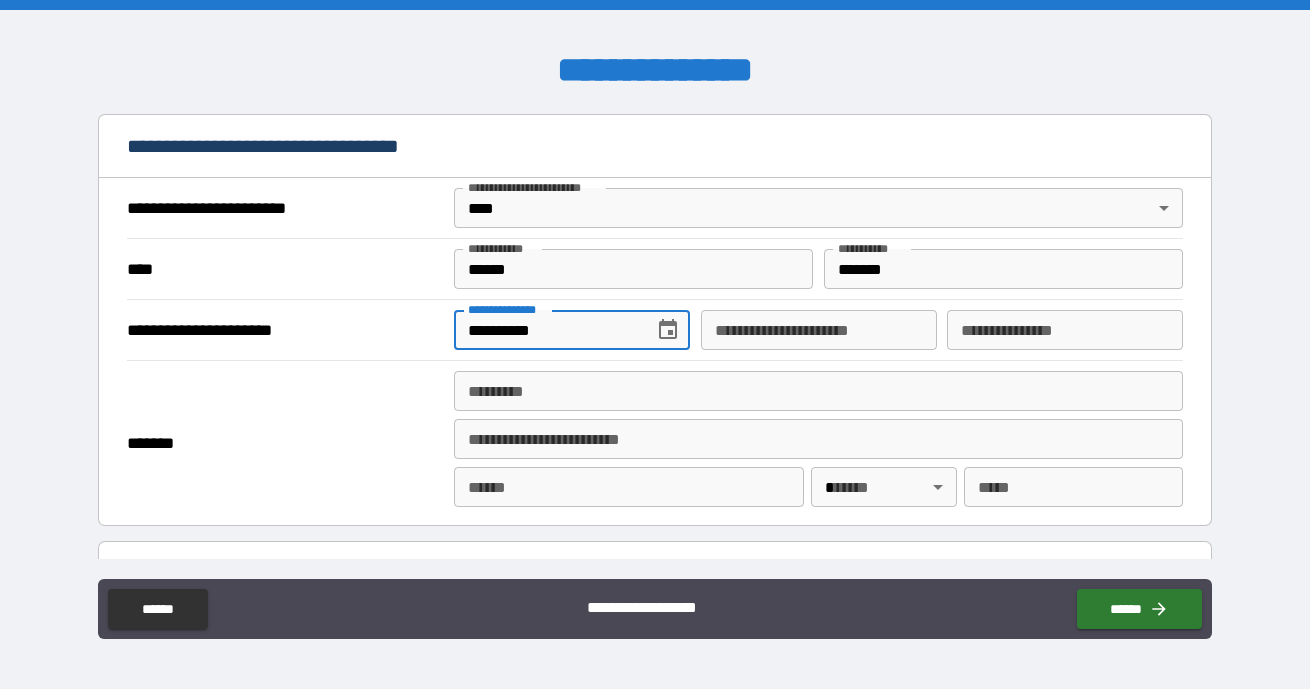 type on "**********" 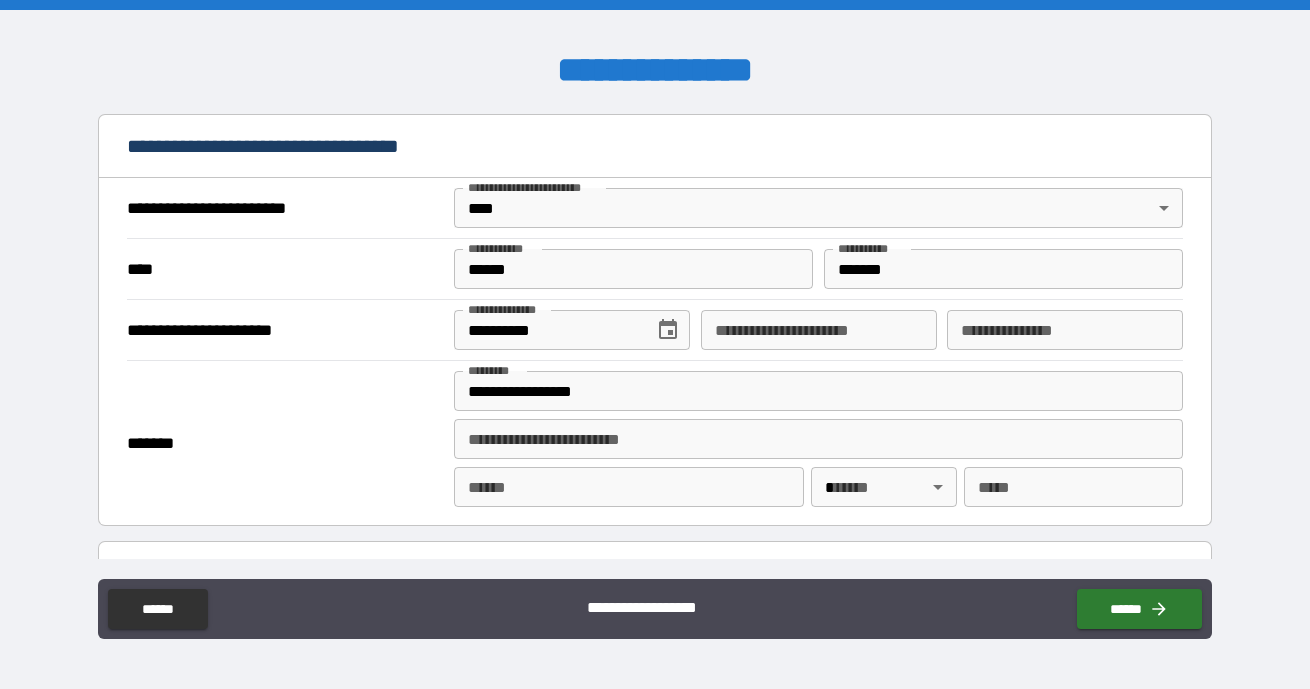 type on "**********" 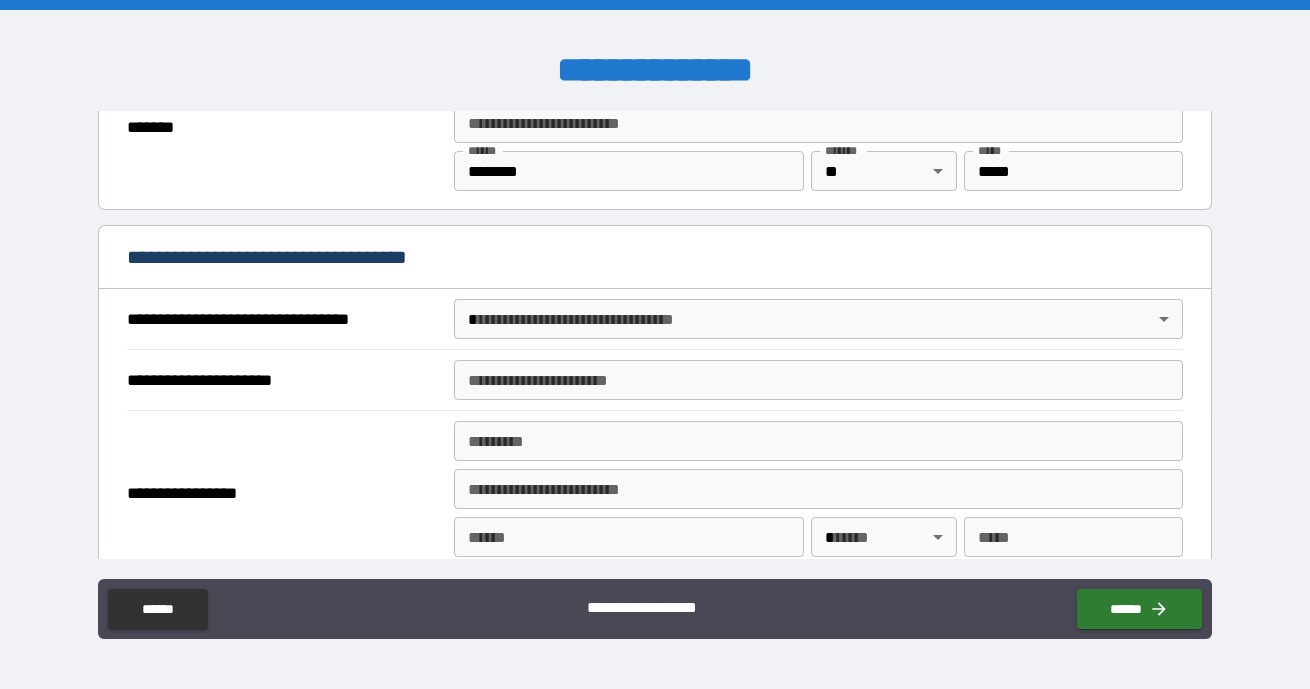 scroll, scrollTop: 1029, scrollLeft: 0, axis: vertical 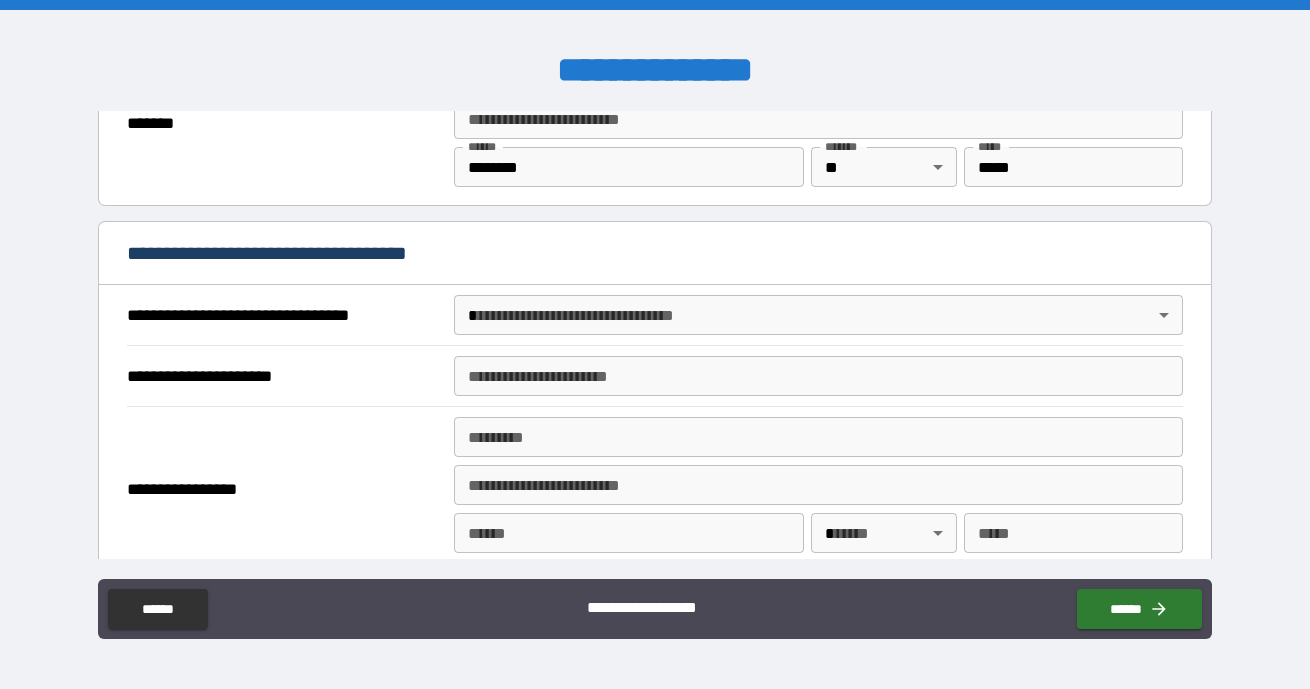 click on "**********" at bounding box center [655, 320] 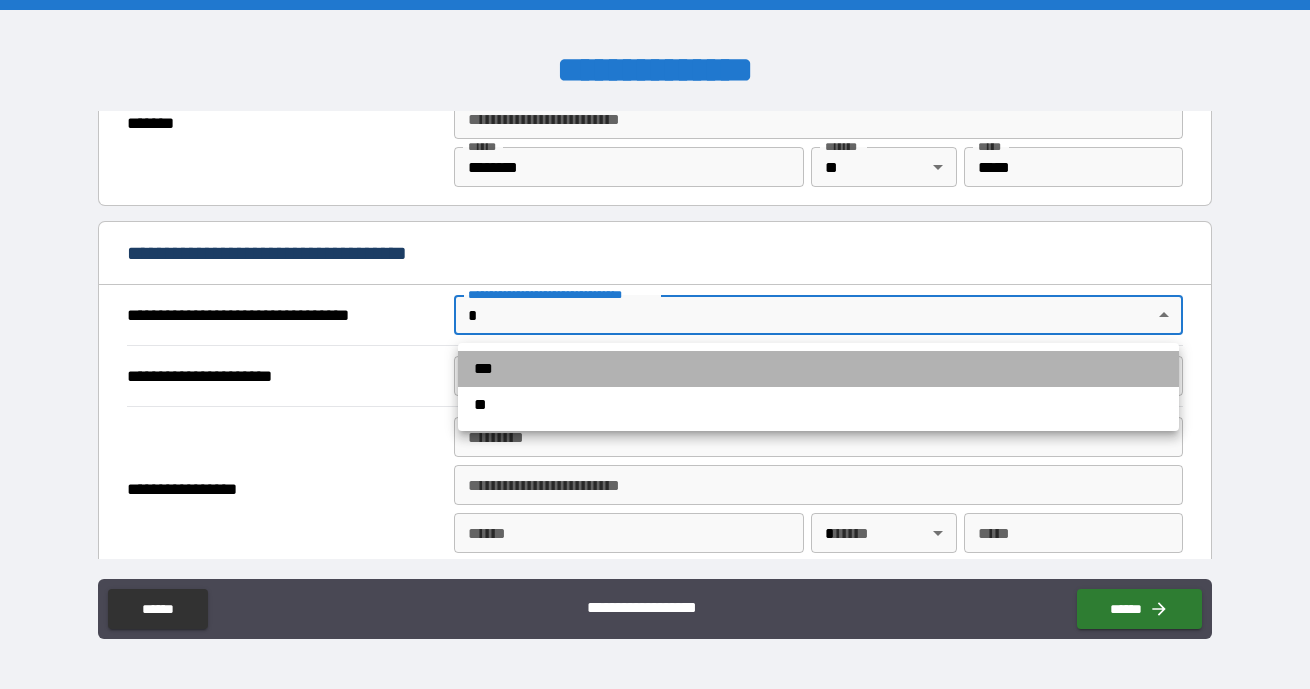 click on "***" at bounding box center (818, 369) 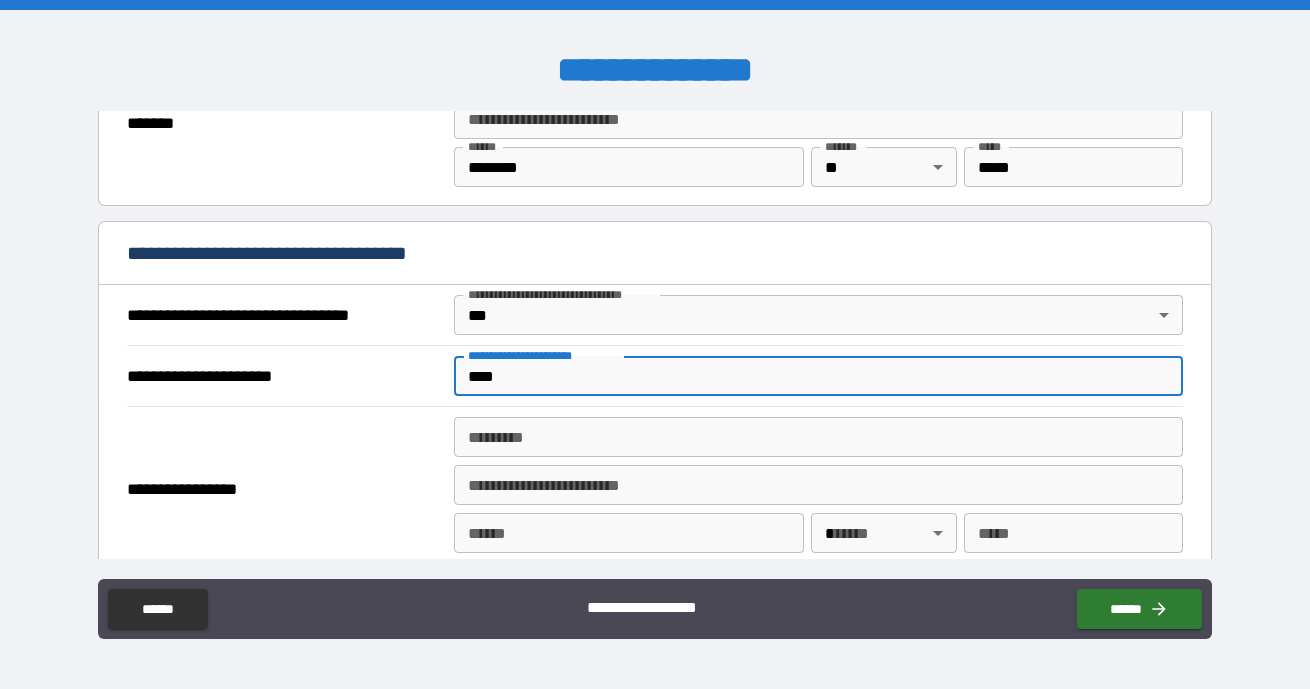 type on "****" 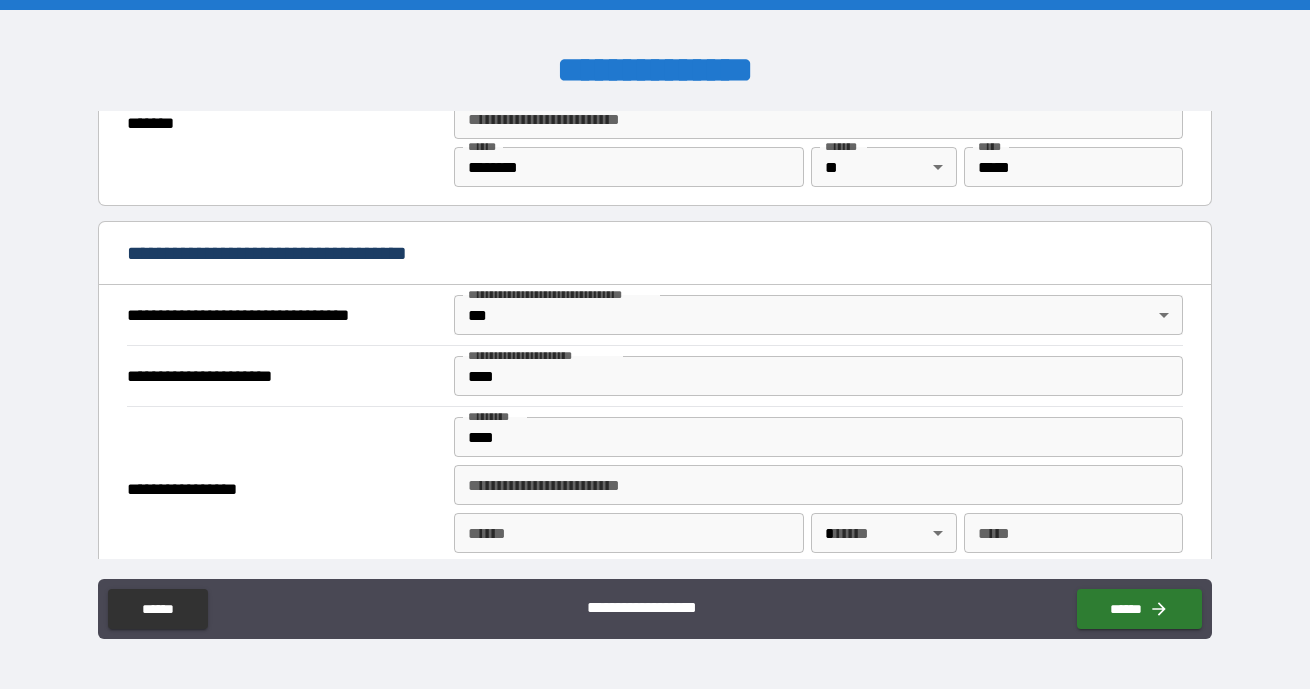 type on "**********" 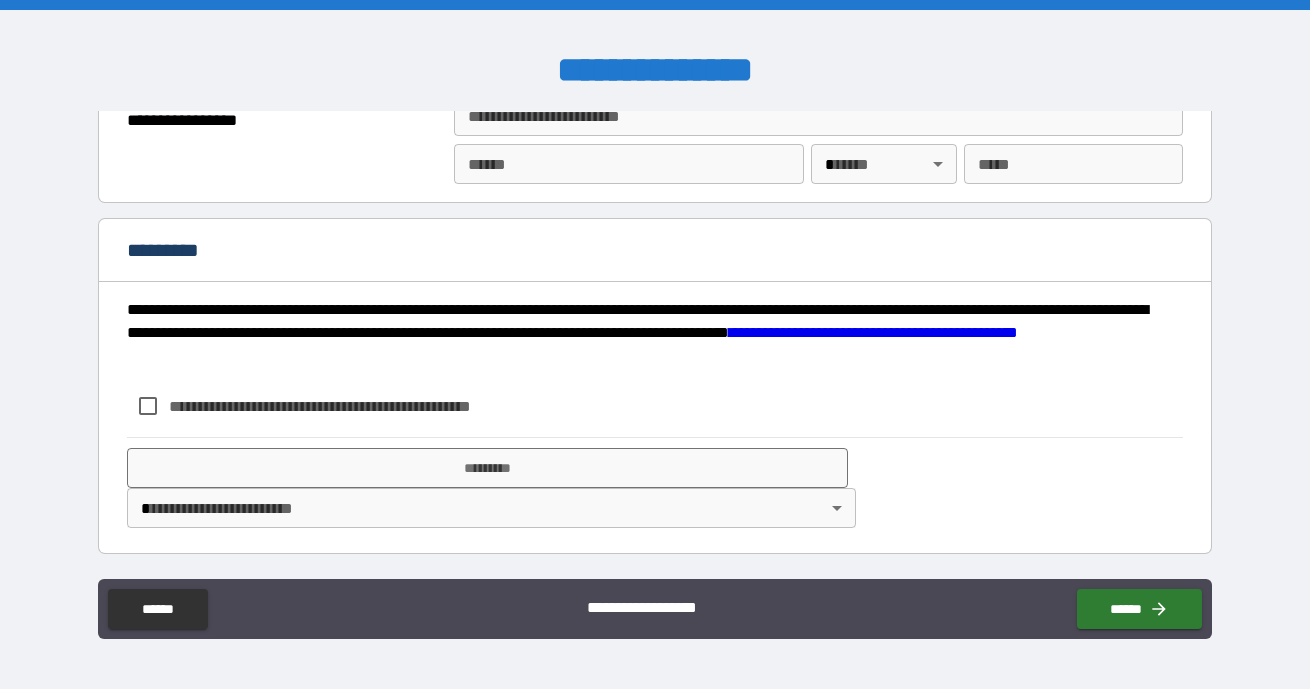 scroll, scrollTop: 2593, scrollLeft: 0, axis: vertical 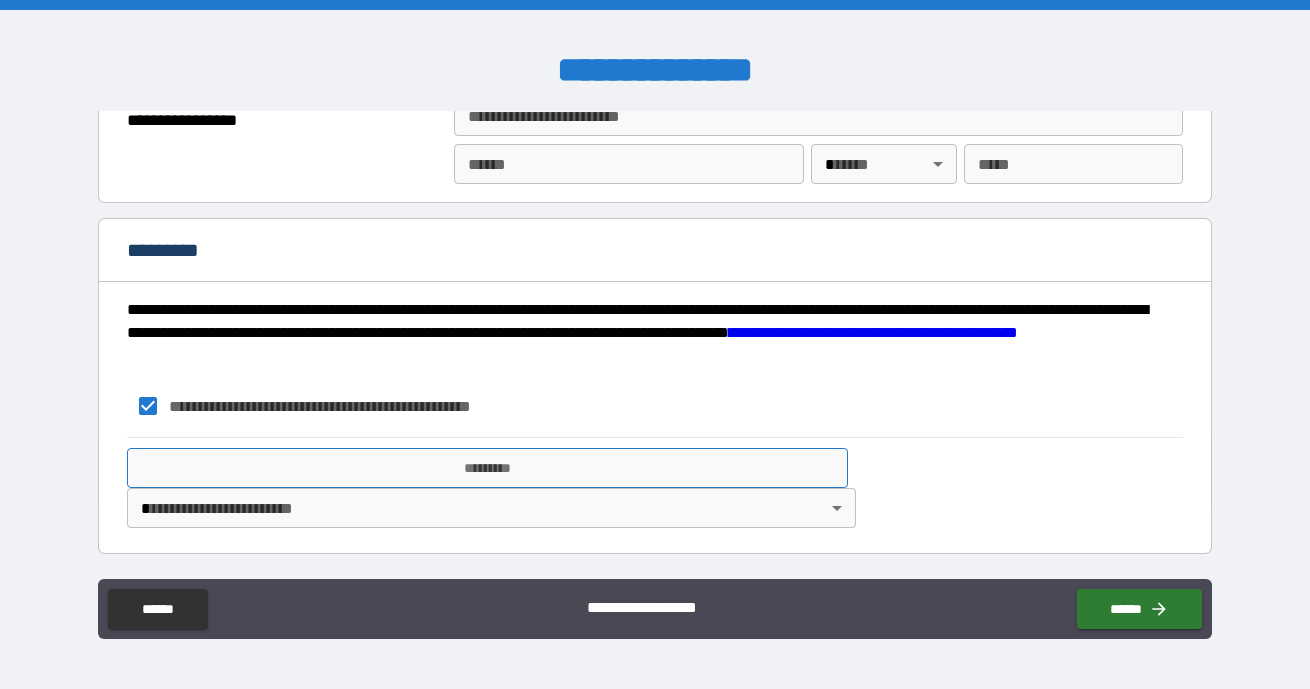 click on "*********" at bounding box center (487, 468) 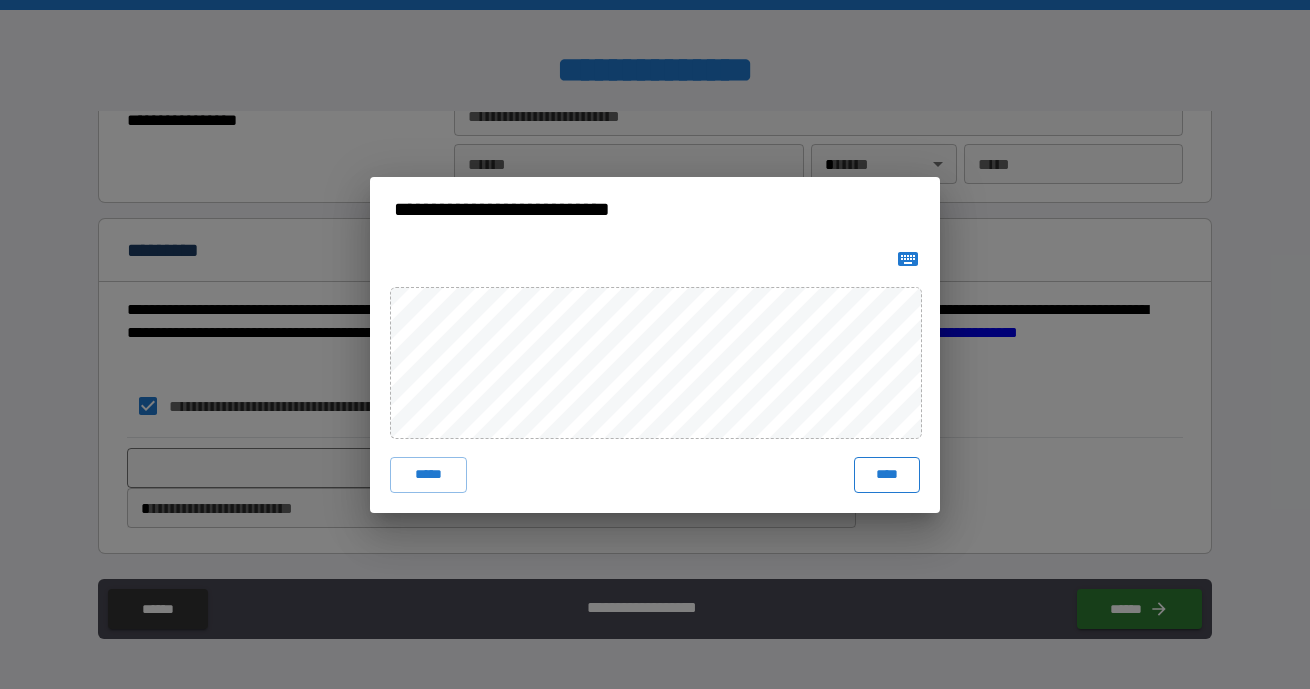 click on "****" at bounding box center [887, 475] 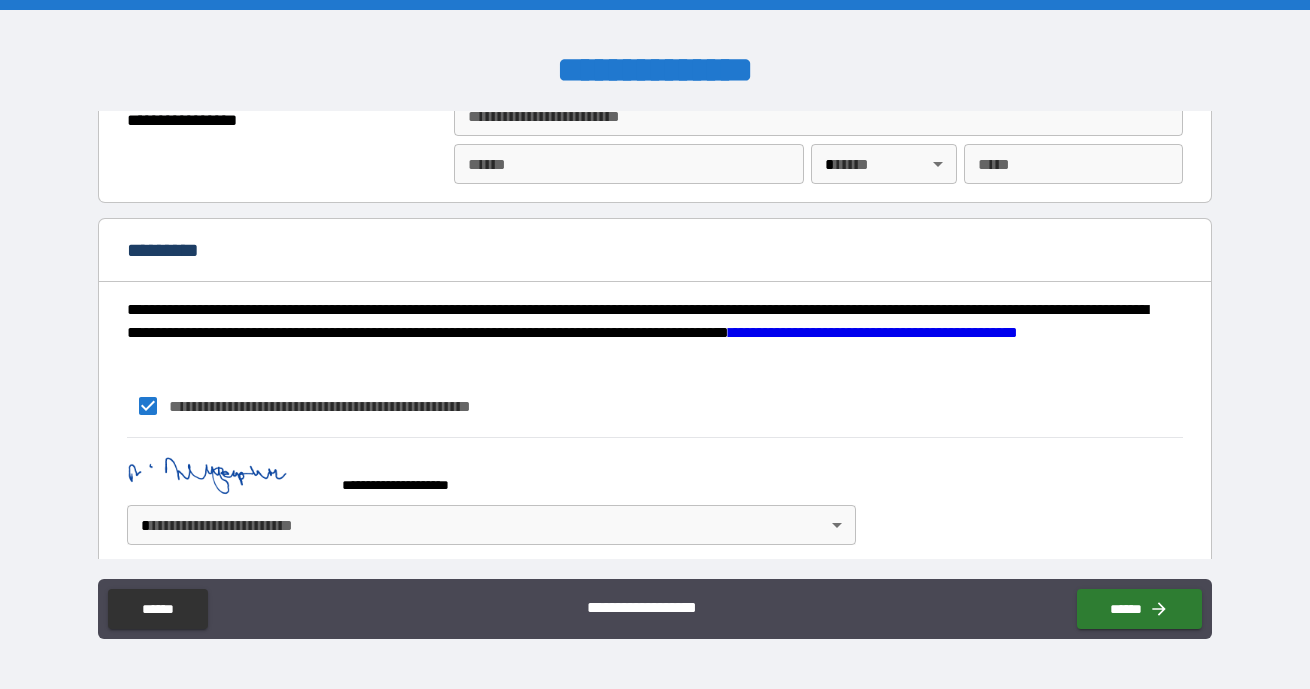 click on "**********" at bounding box center [655, 344] 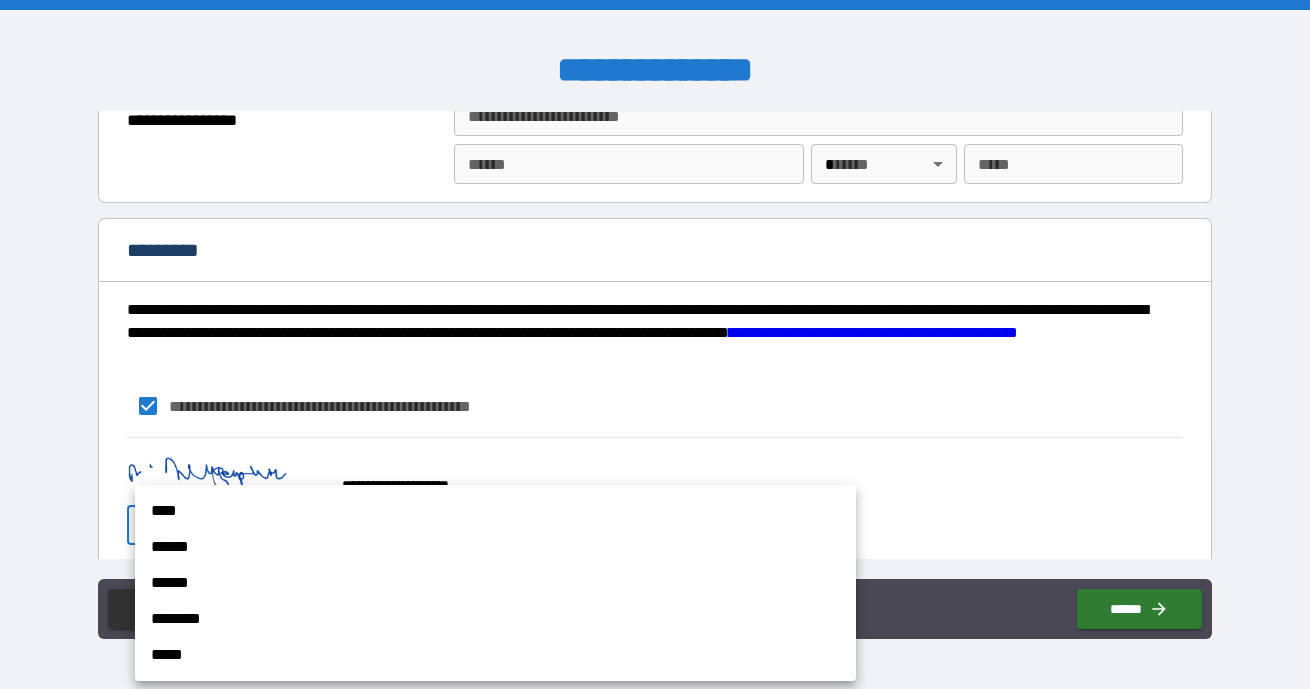 click on "****" at bounding box center [495, 511] 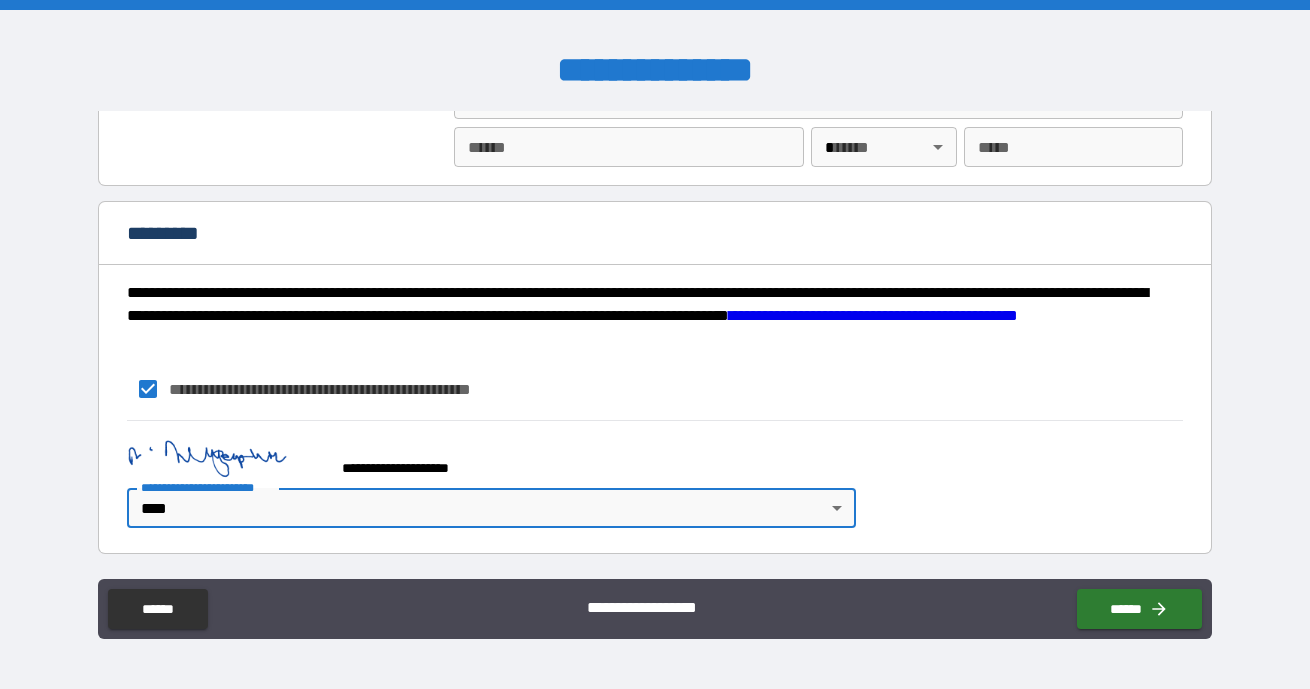 scroll, scrollTop: 2610, scrollLeft: 0, axis: vertical 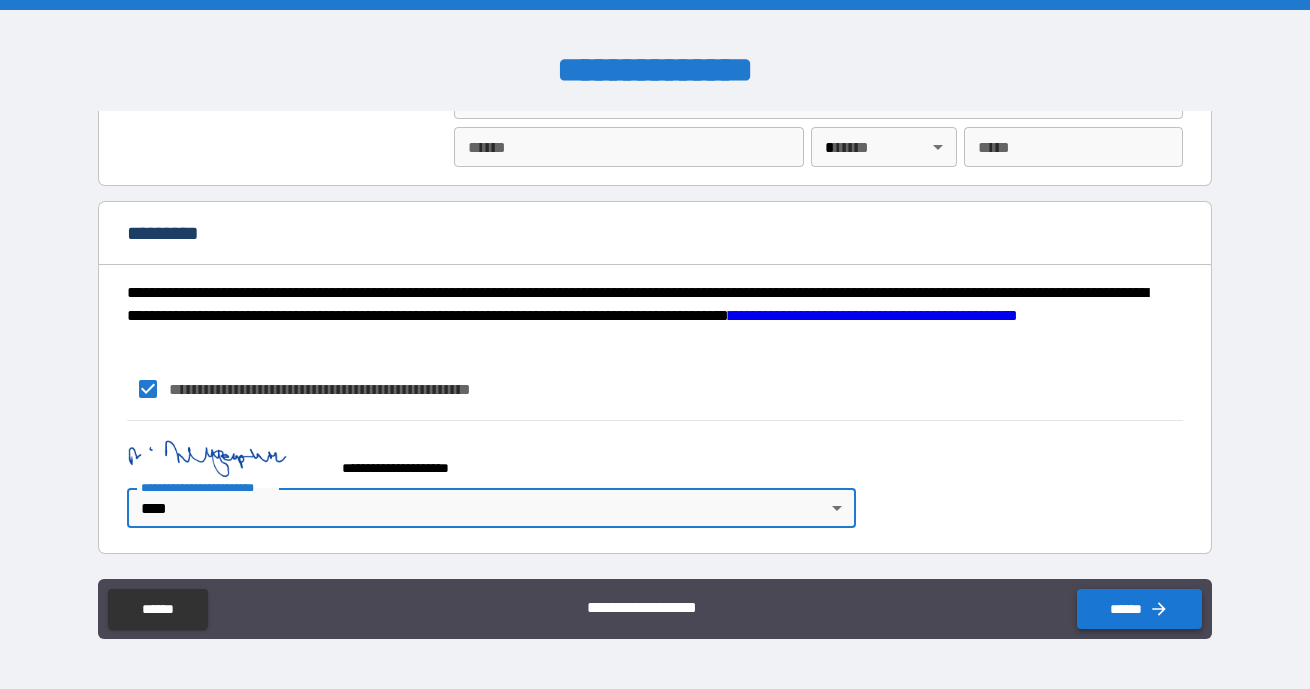 click on "******" at bounding box center (1139, 609) 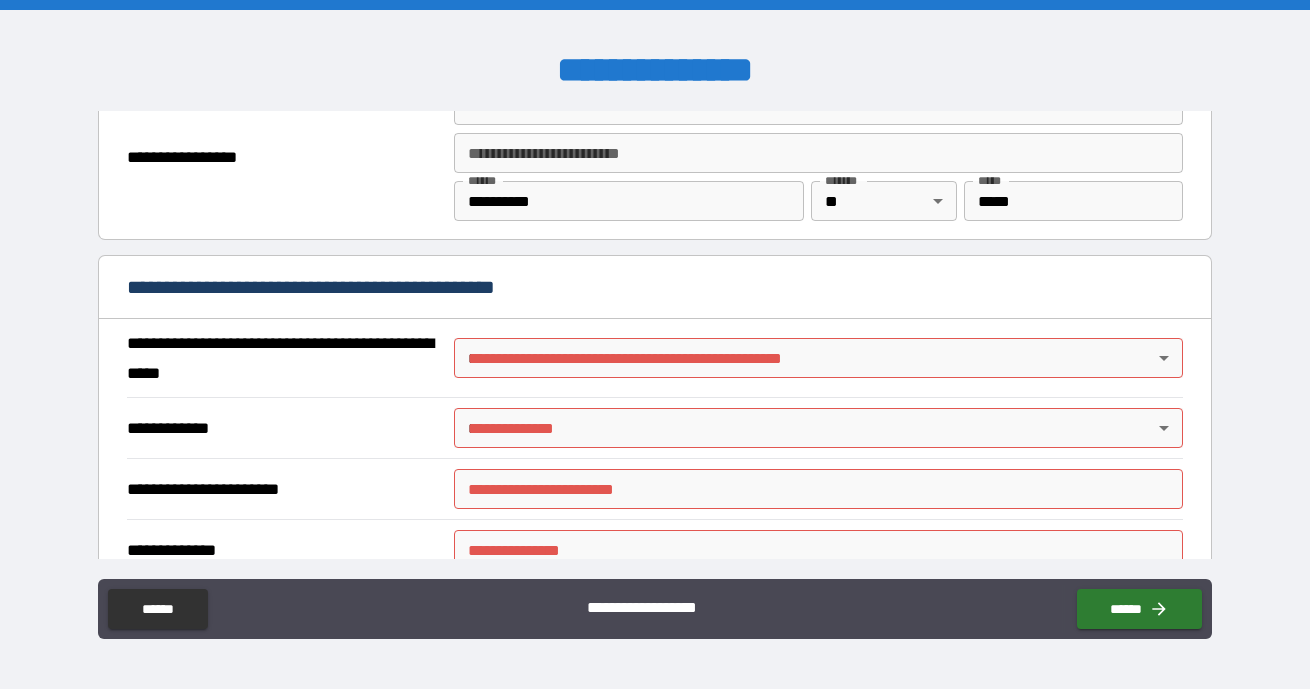 scroll, scrollTop: 1363, scrollLeft: 0, axis: vertical 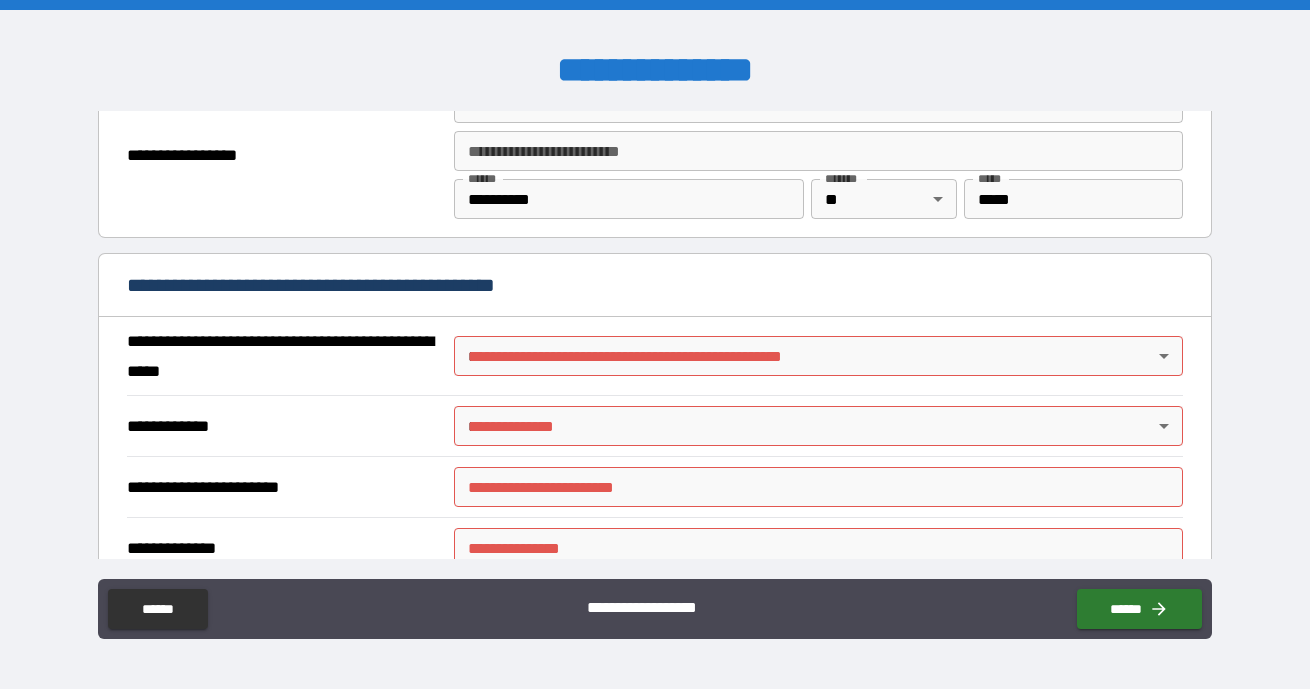 click on "**********" at bounding box center [655, 344] 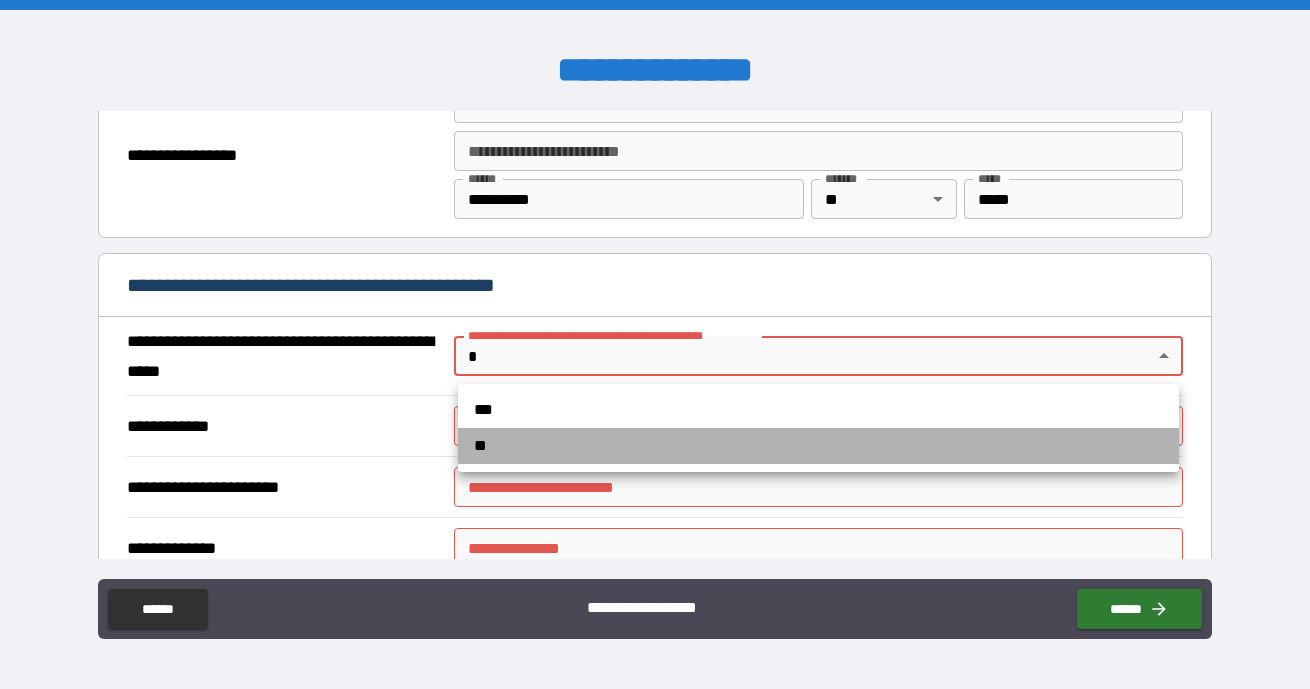 click on "**" at bounding box center [818, 446] 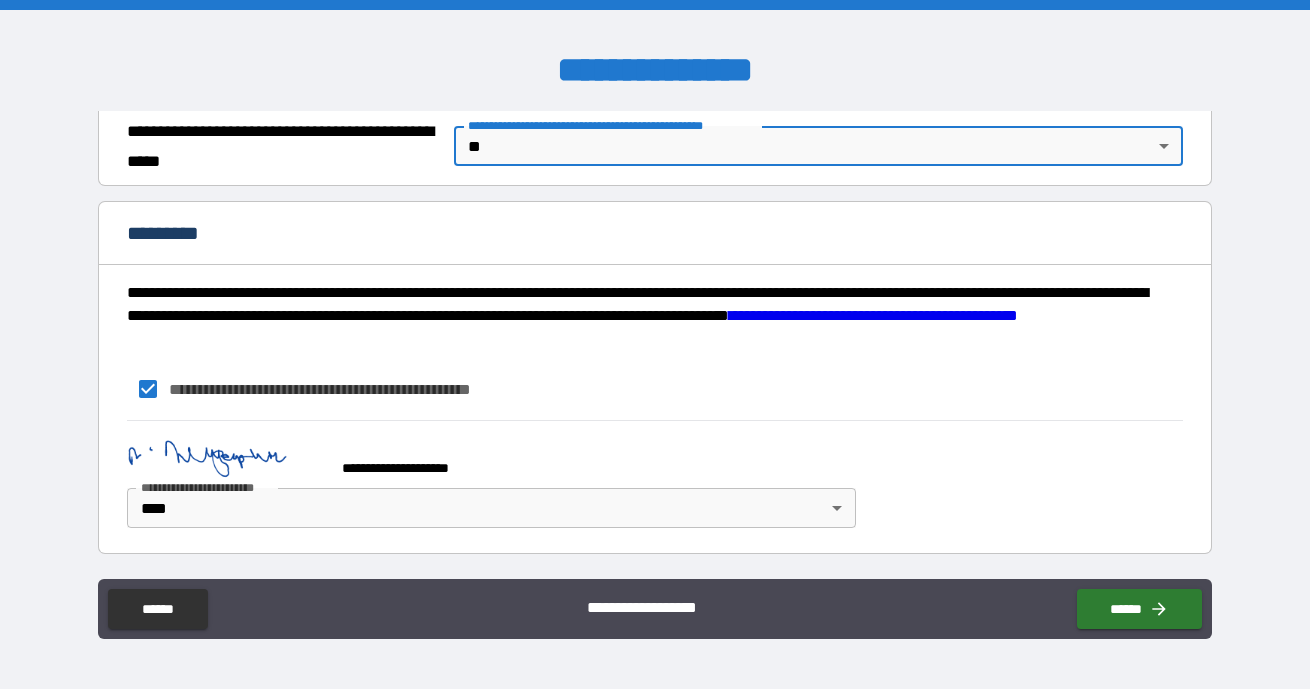 scroll, scrollTop: 1573, scrollLeft: 0, axis: vertical 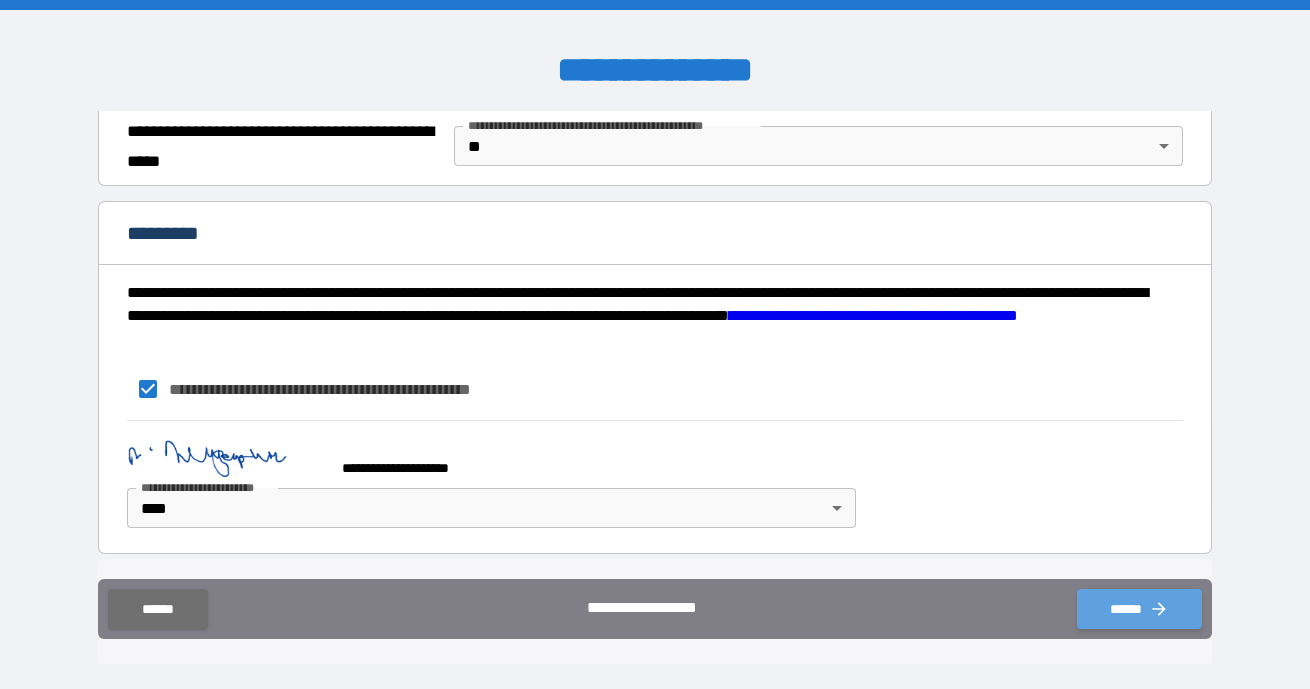 click on "******" at bounding box center (1139, 609) 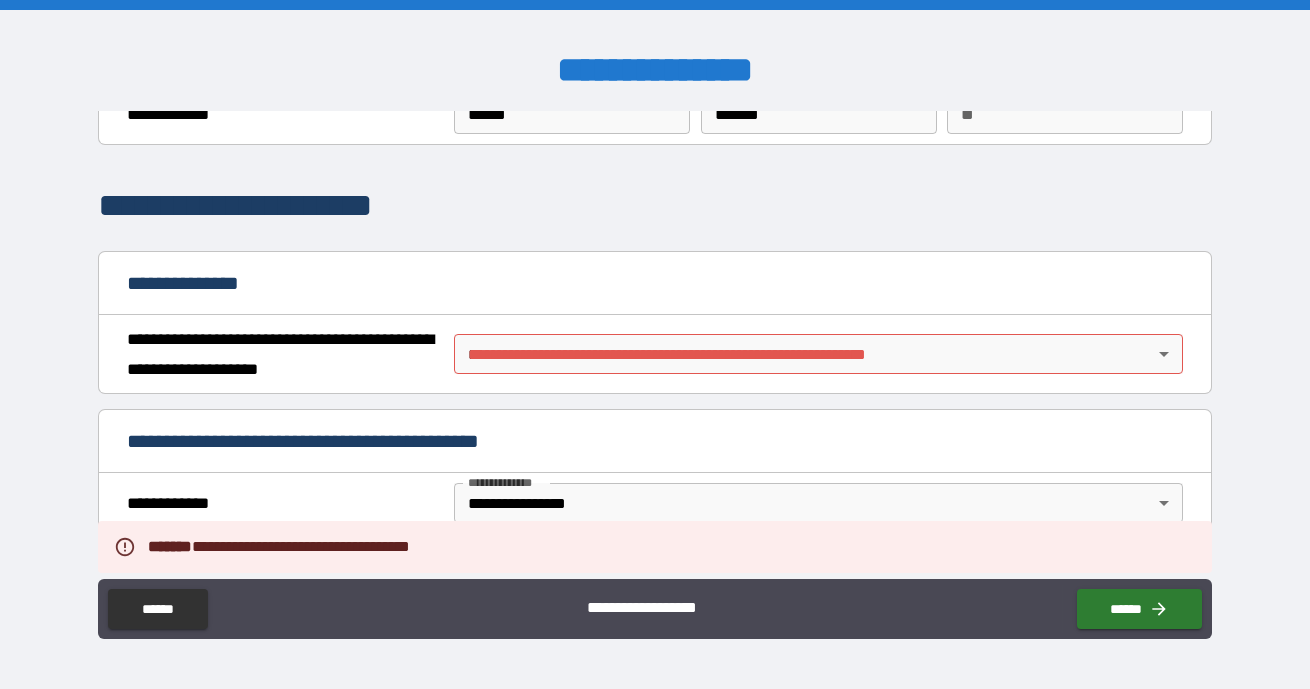 scroll, scrollTop: 87, scrollLeft: 0, axis: vertical 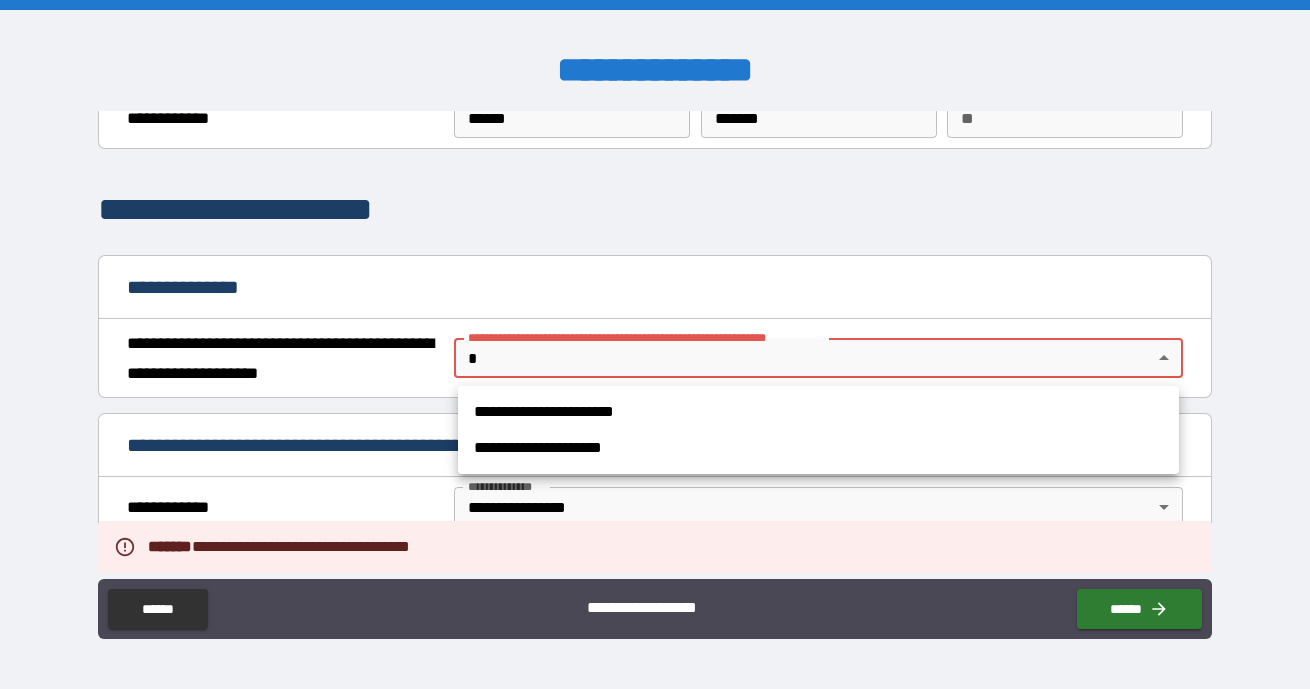 click on "**********" at bounding box center (655, 344) 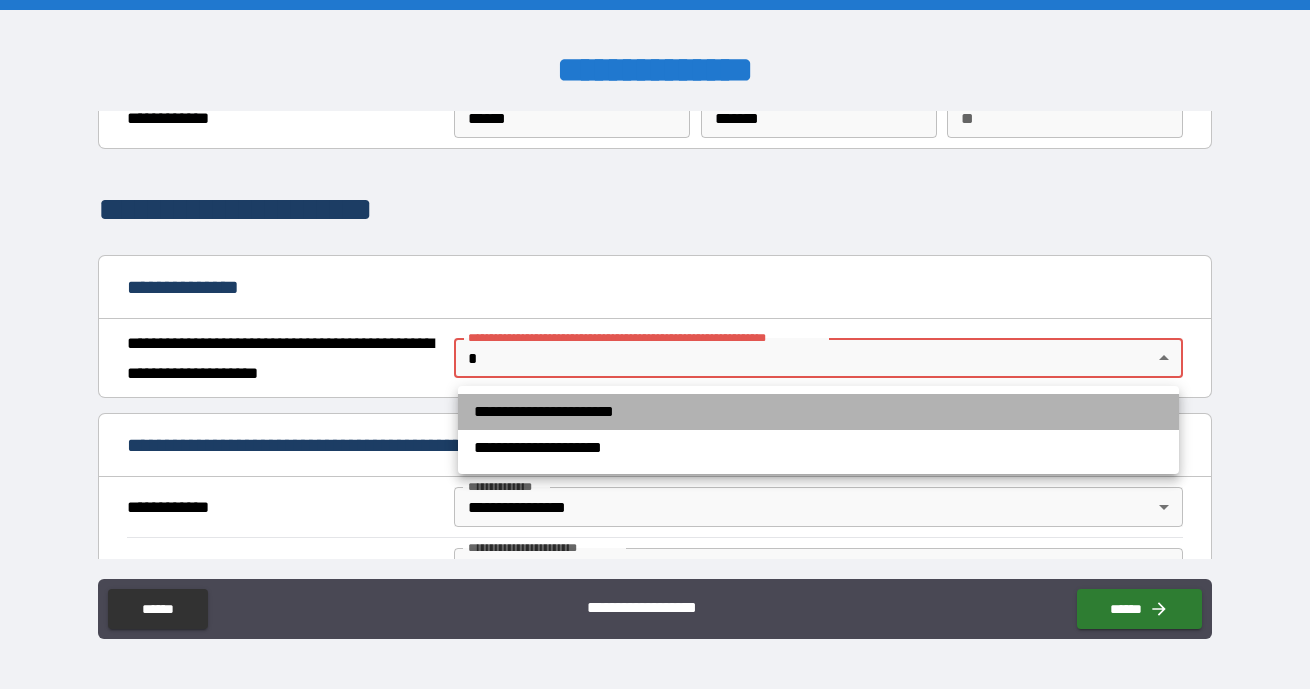 click on "**********" at bounding box center (818, 412) 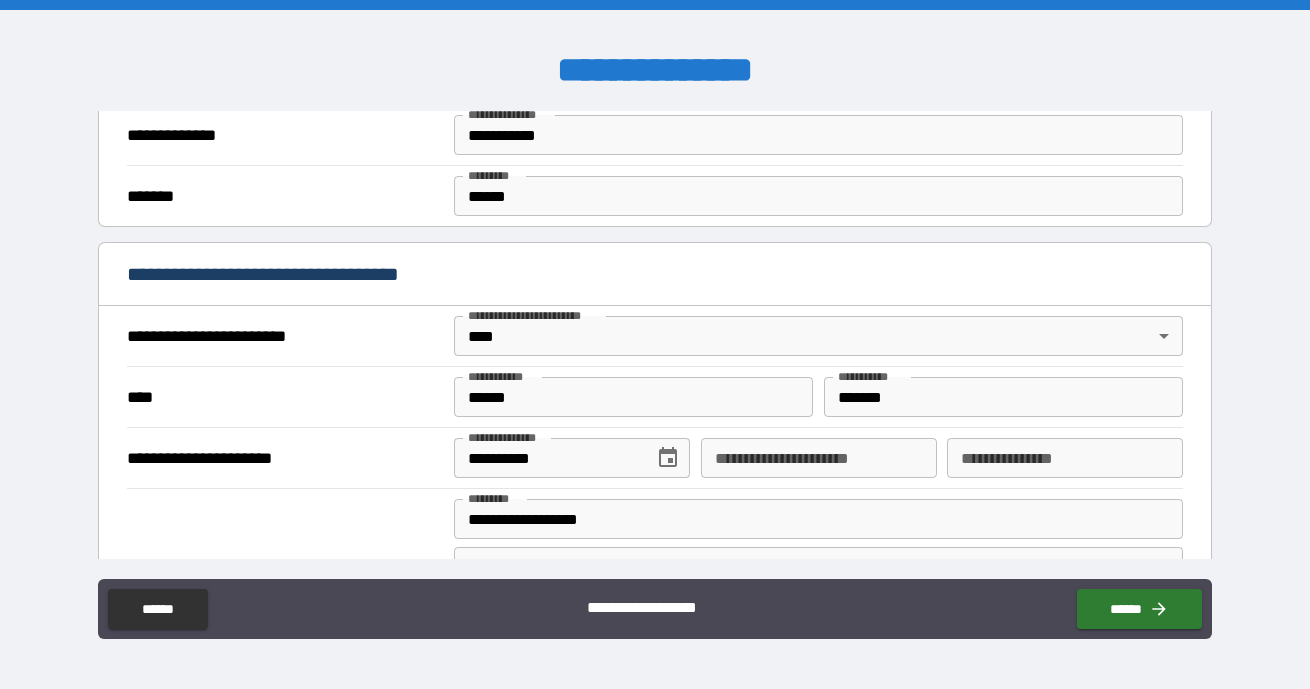 scroll, scrollTop: 826, scrollLeft: 0, axis: vertical 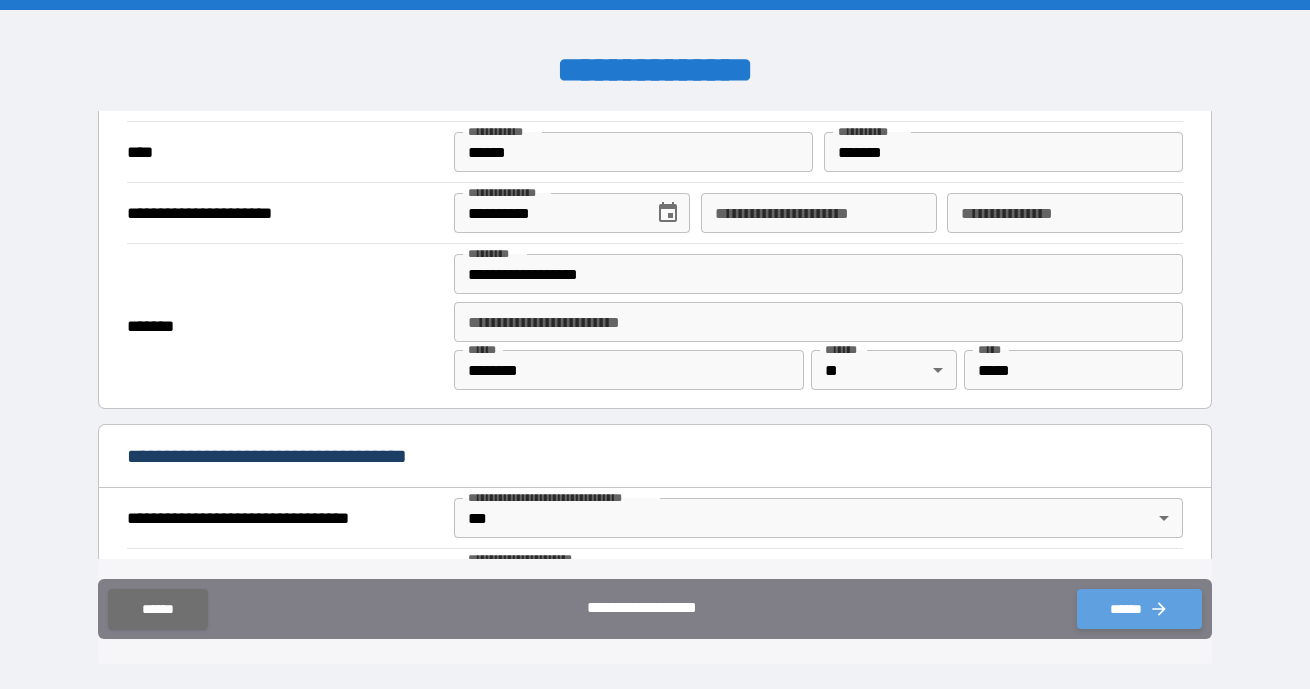 click on "******" at bounding box center (1139, 609) 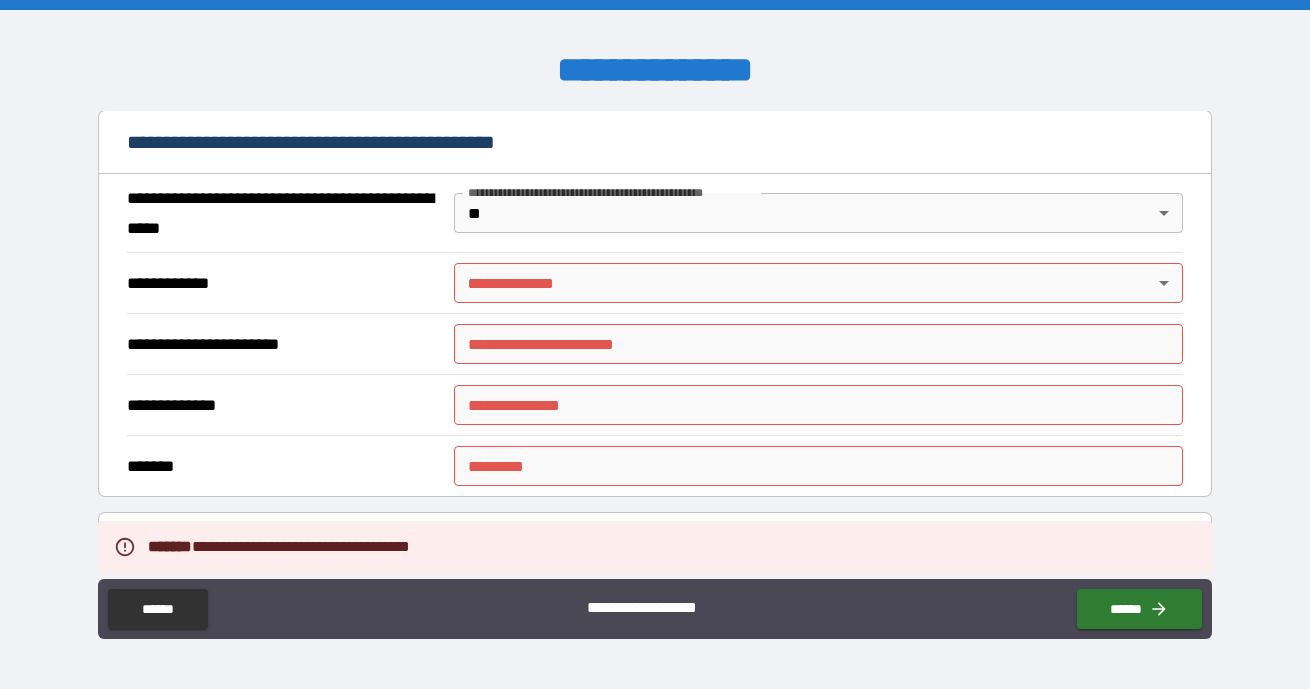 scroll, scrollTop: 1508, scrollLeft: 0, axis: vertical 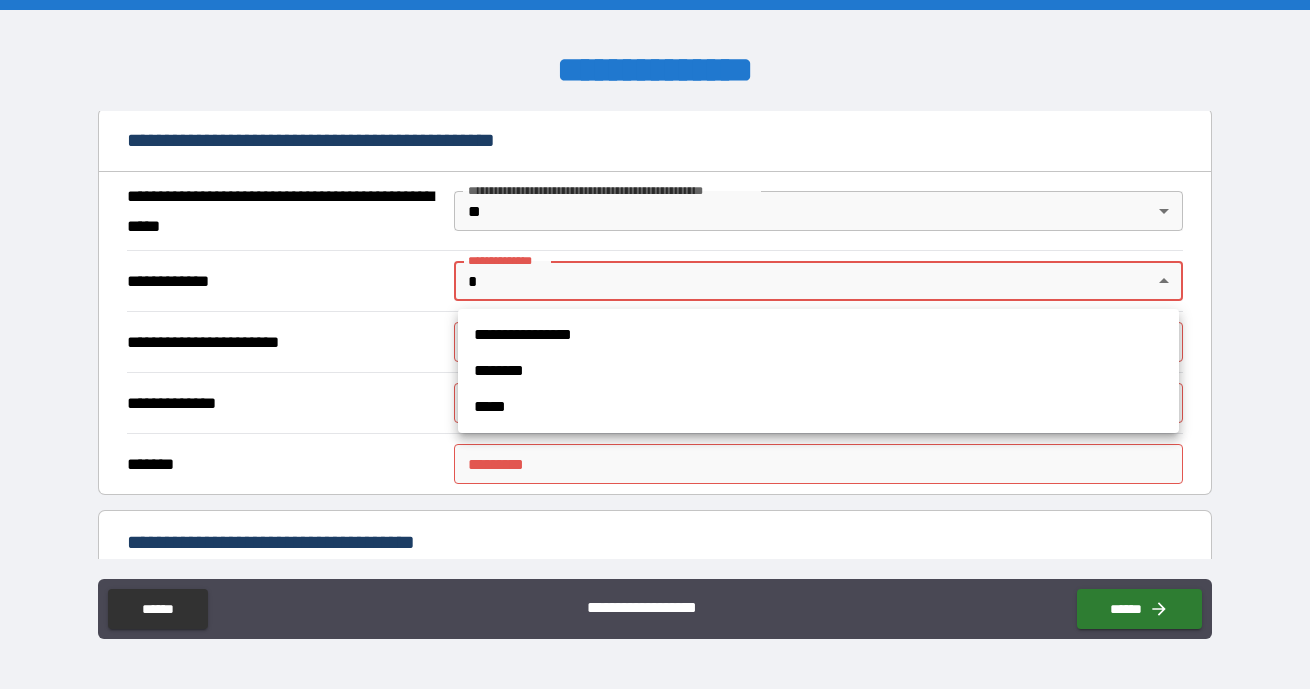 click on "**********" at bounding box center [655, 344] 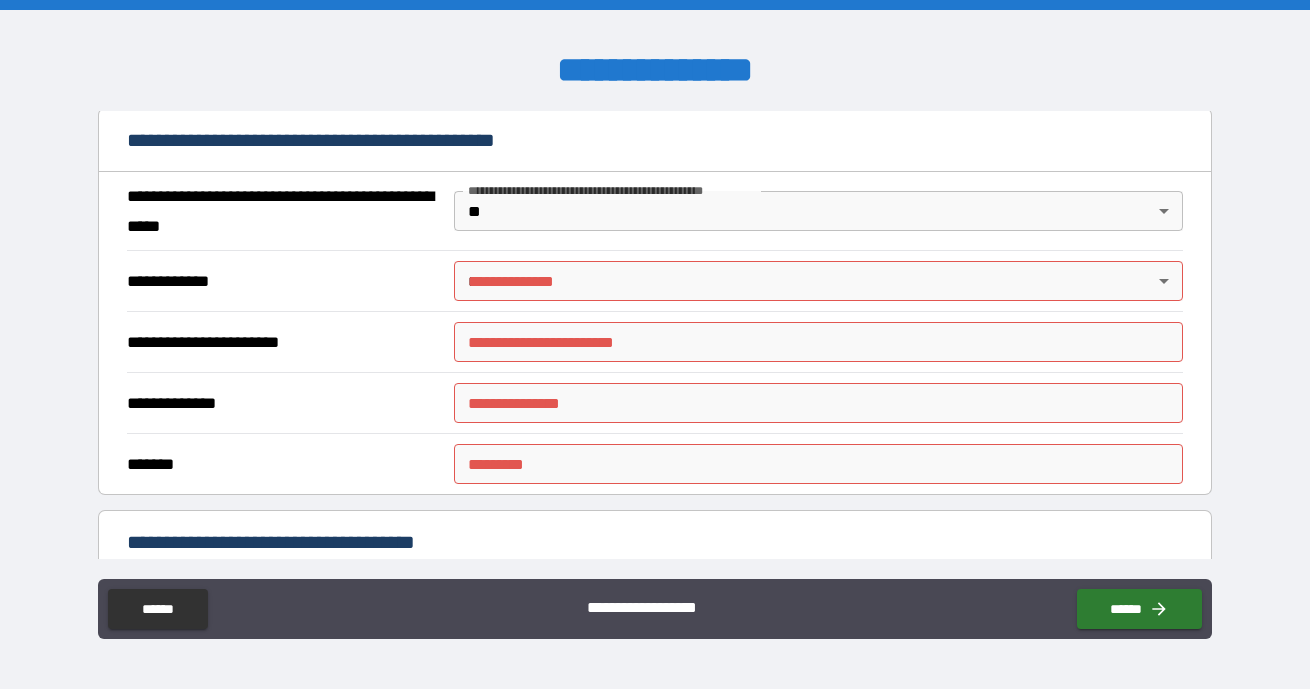 click on "**********" at bounding box center [610, 190] 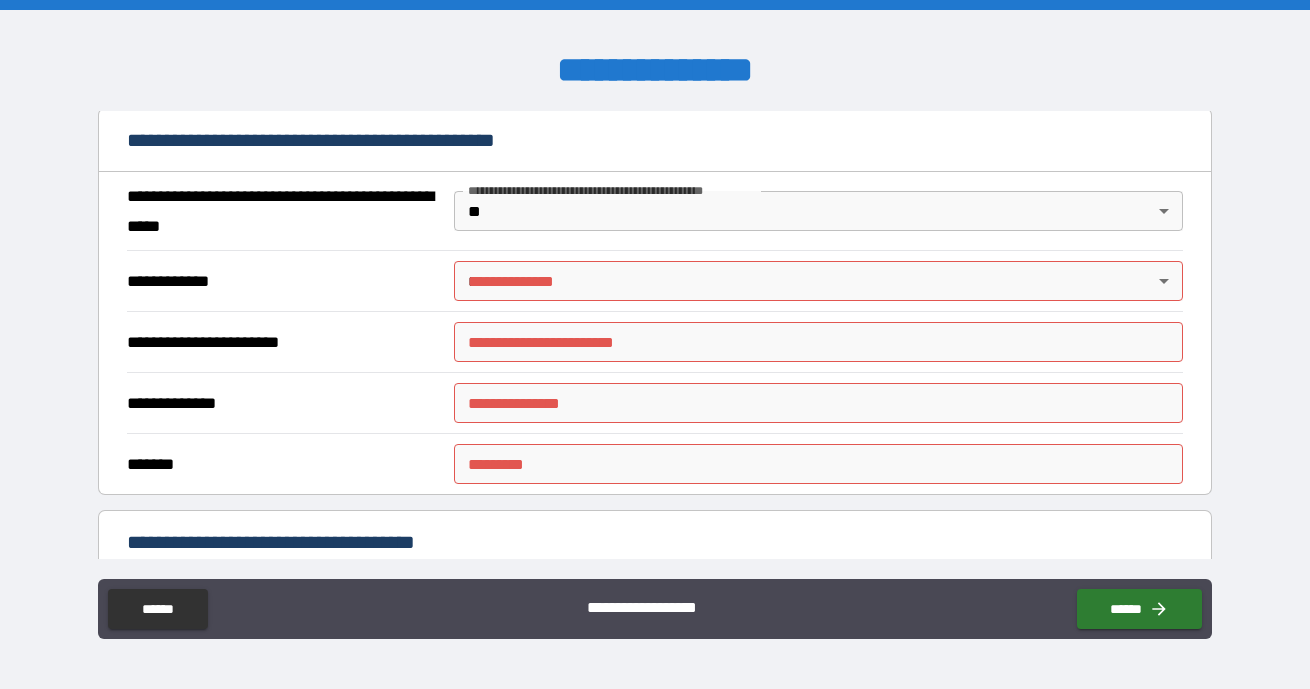 click on "**********" at bounding box center [610, 190] 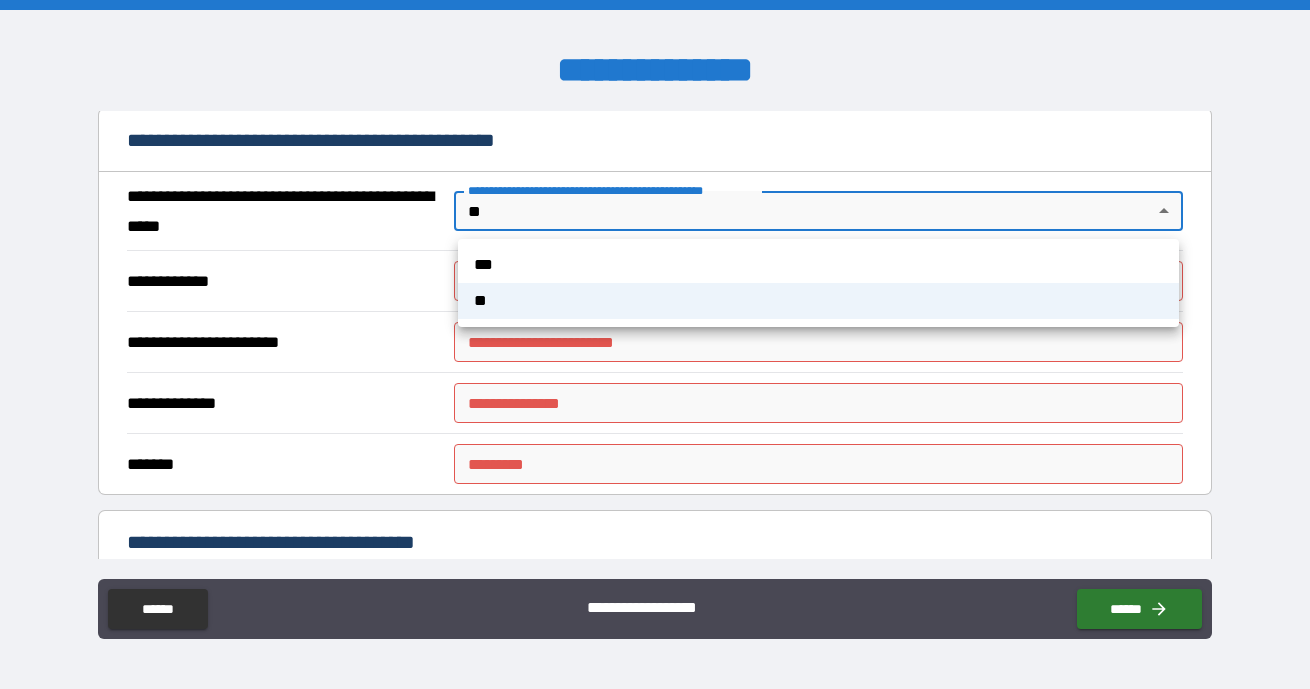 click on "**********" at bounding box center (655, 344) 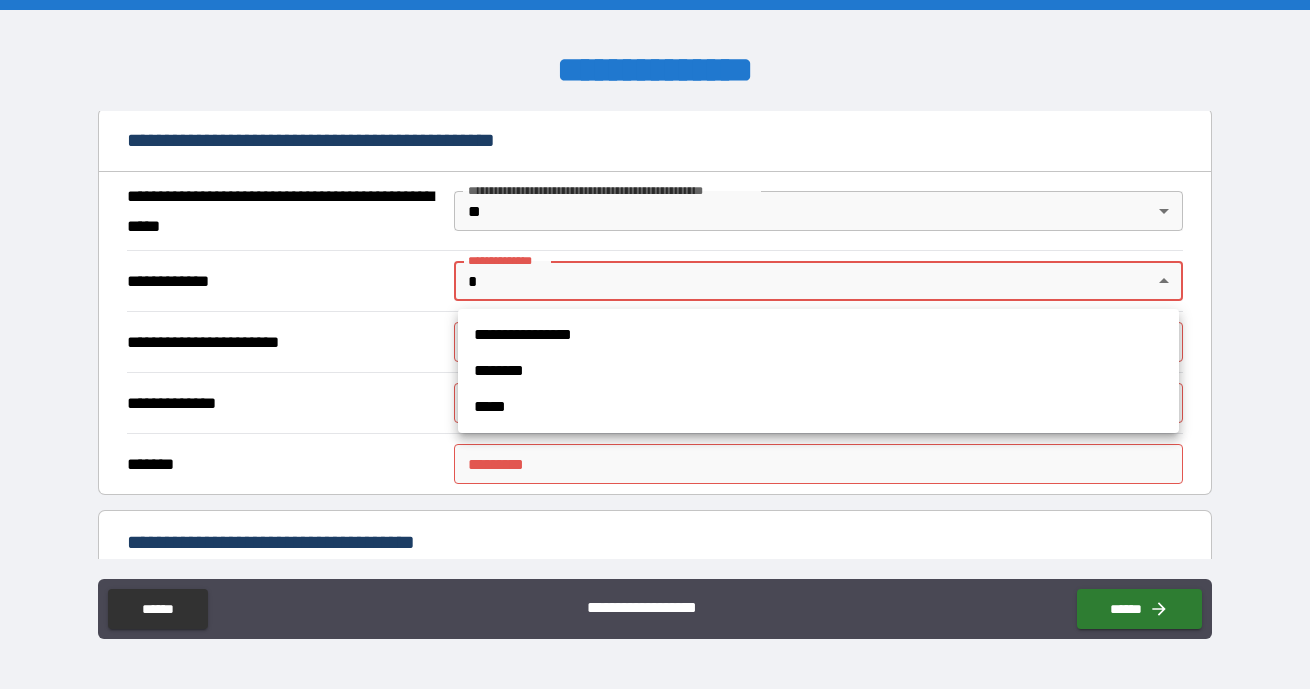 click on "**********" at bounding box center (655, 344) 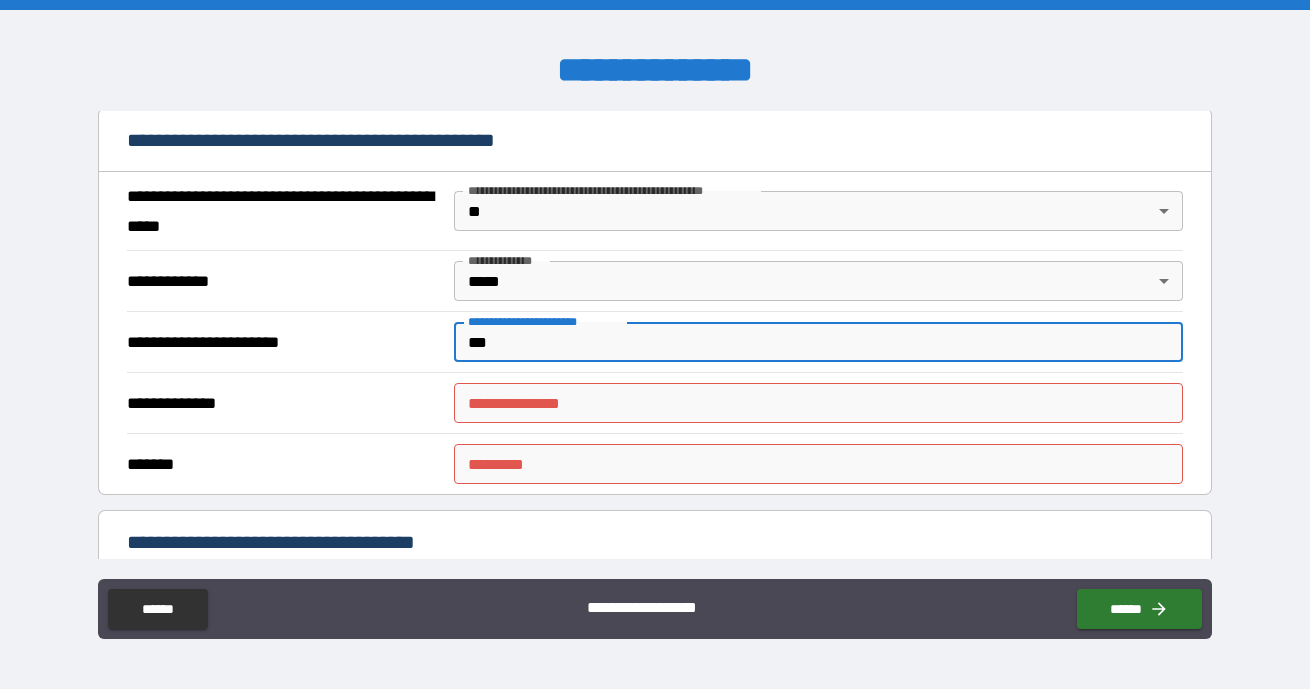 type on "***" 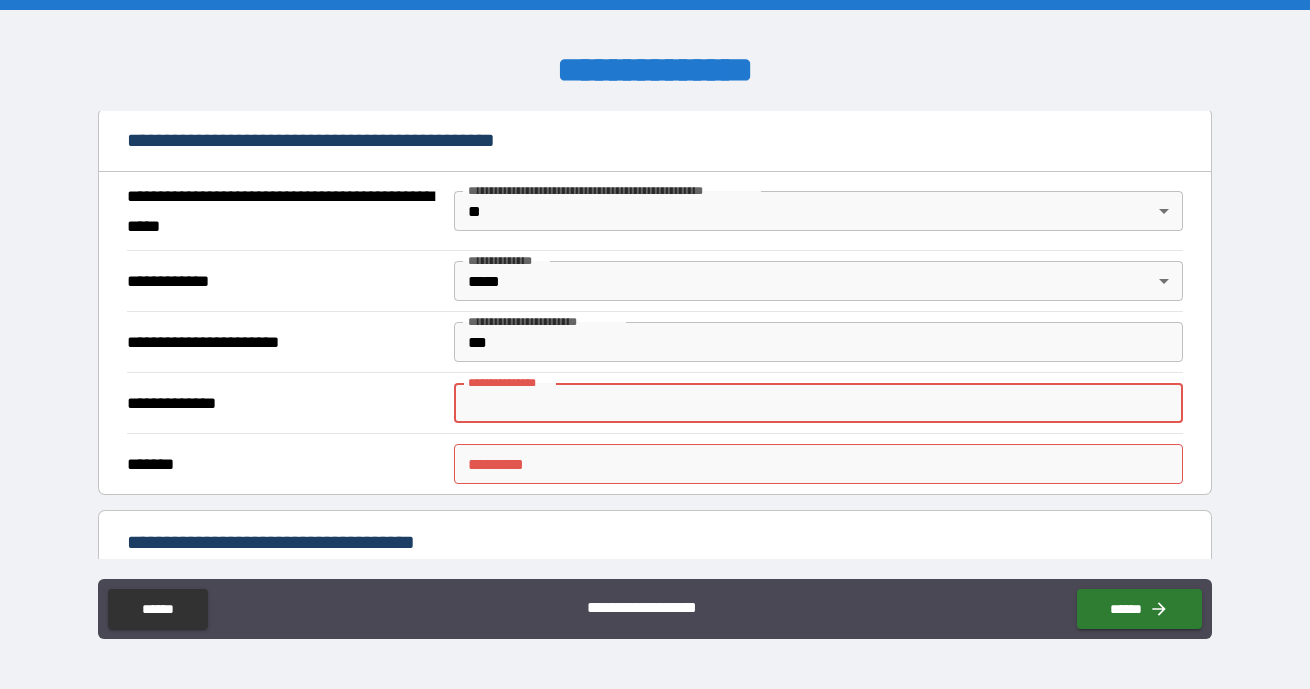 click on "**********" at bounding box center [818, 403] 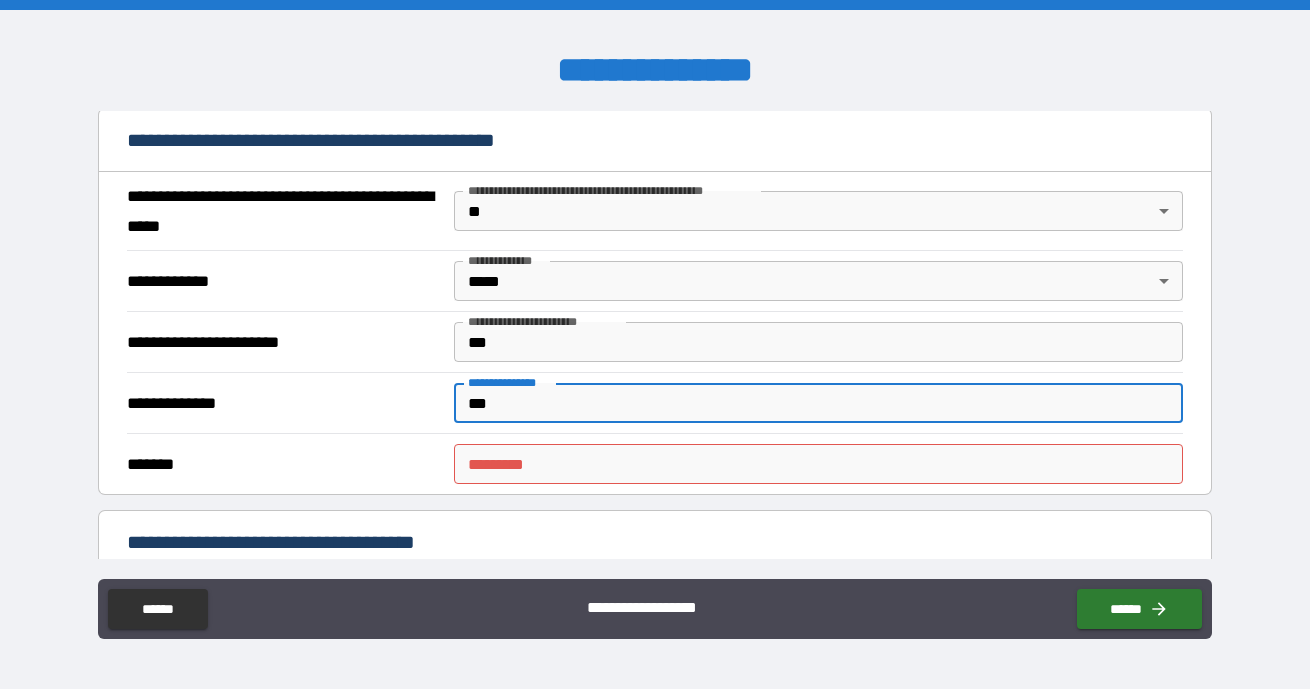 type on "***" 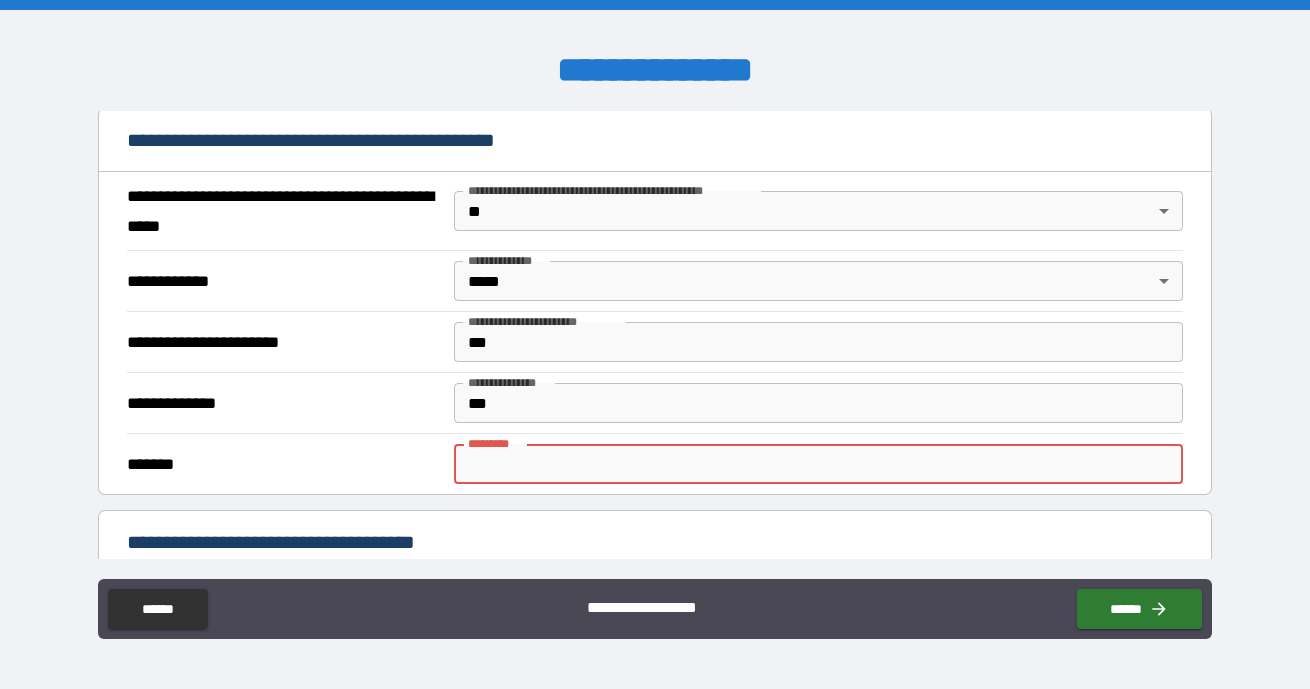 click on "*******   *" at bounding box center (818, 464) 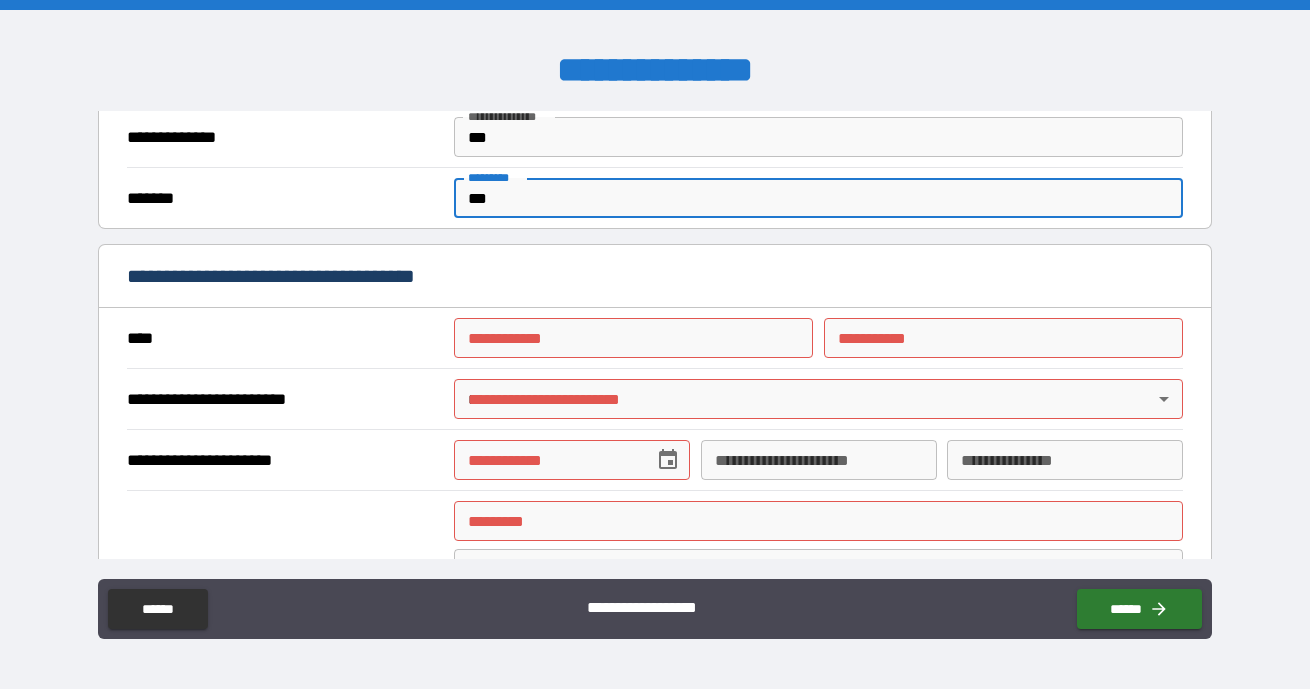 scroll, scrollTop: 1778, scrollLeft: 0, axis: vertical 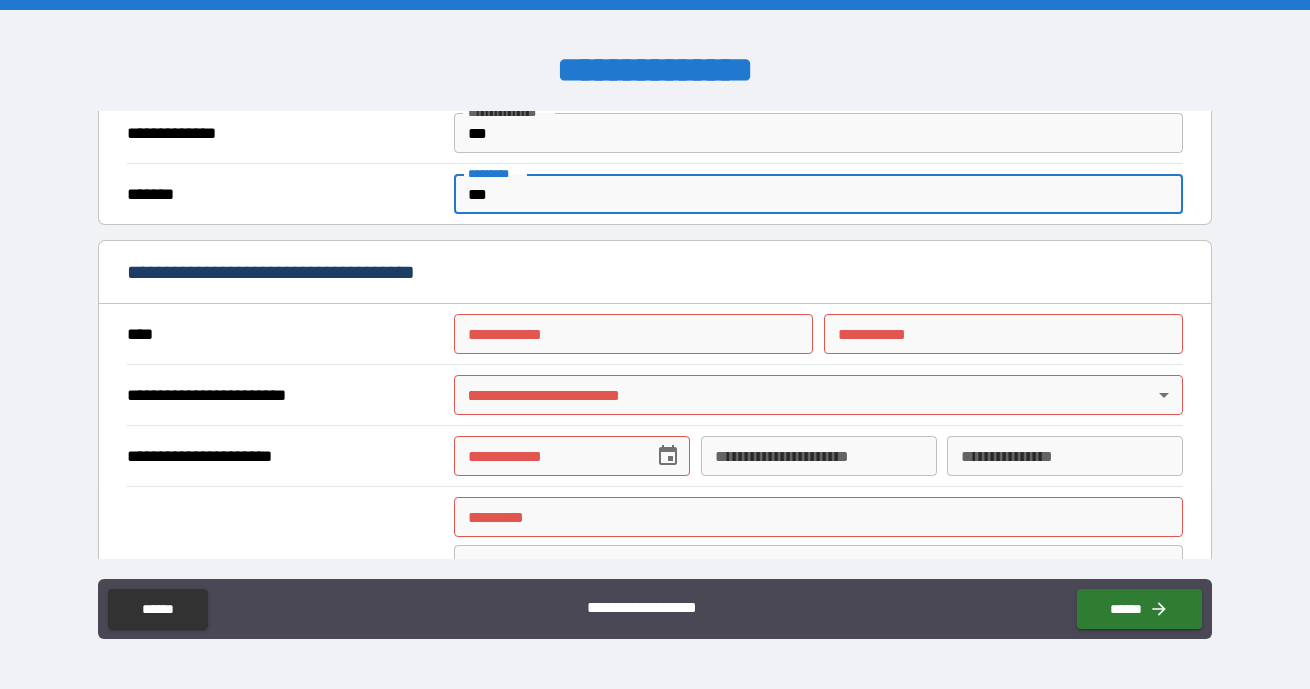 type on "***" 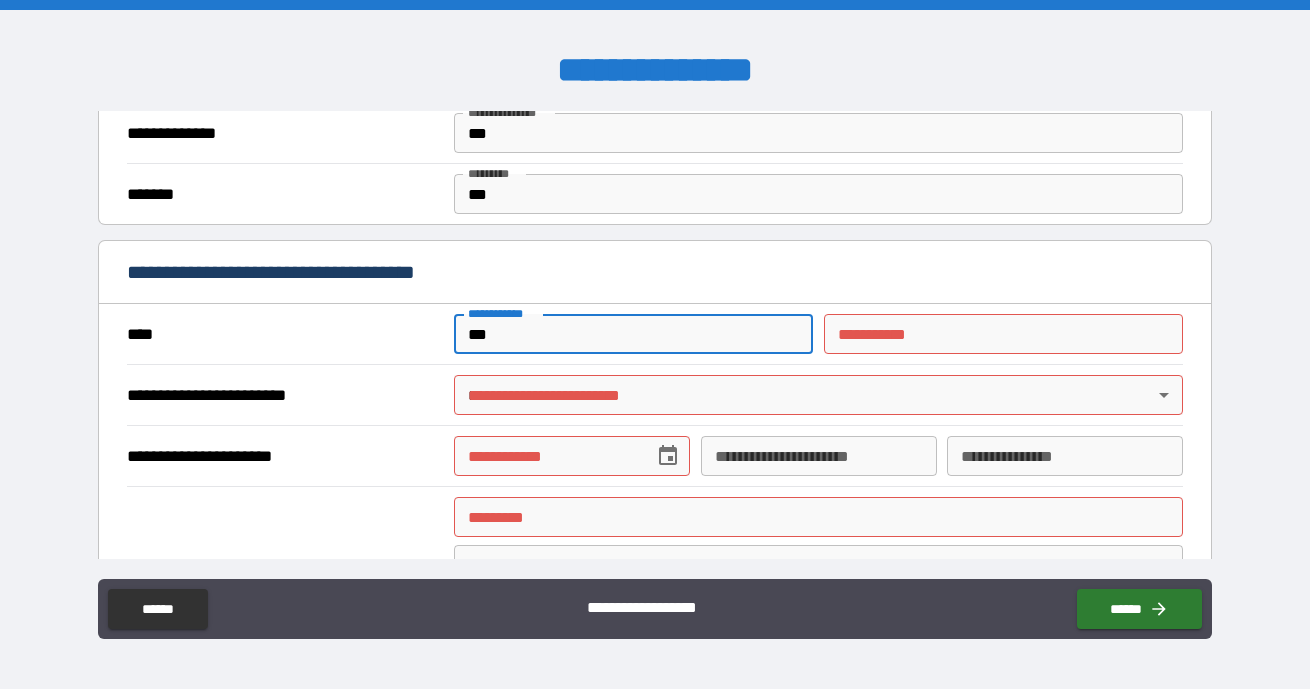type on "***" 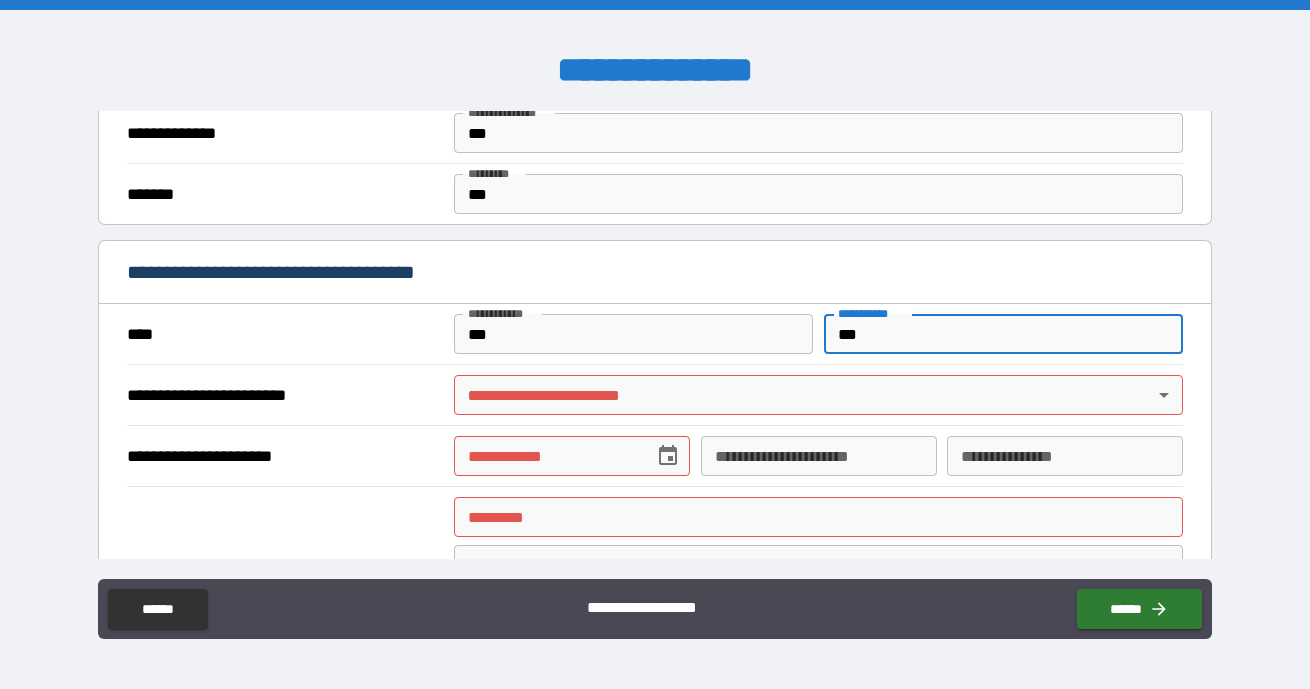 type on "***" 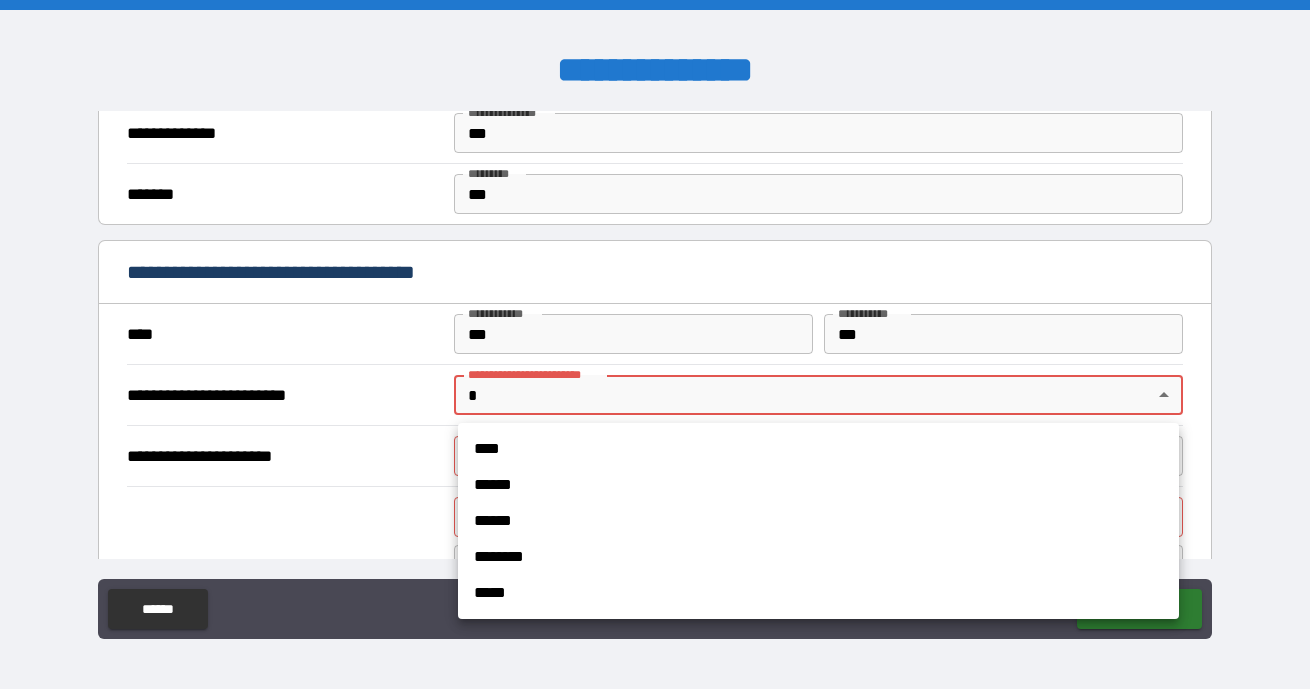 click on "**********" at bounding box center [655, 344] 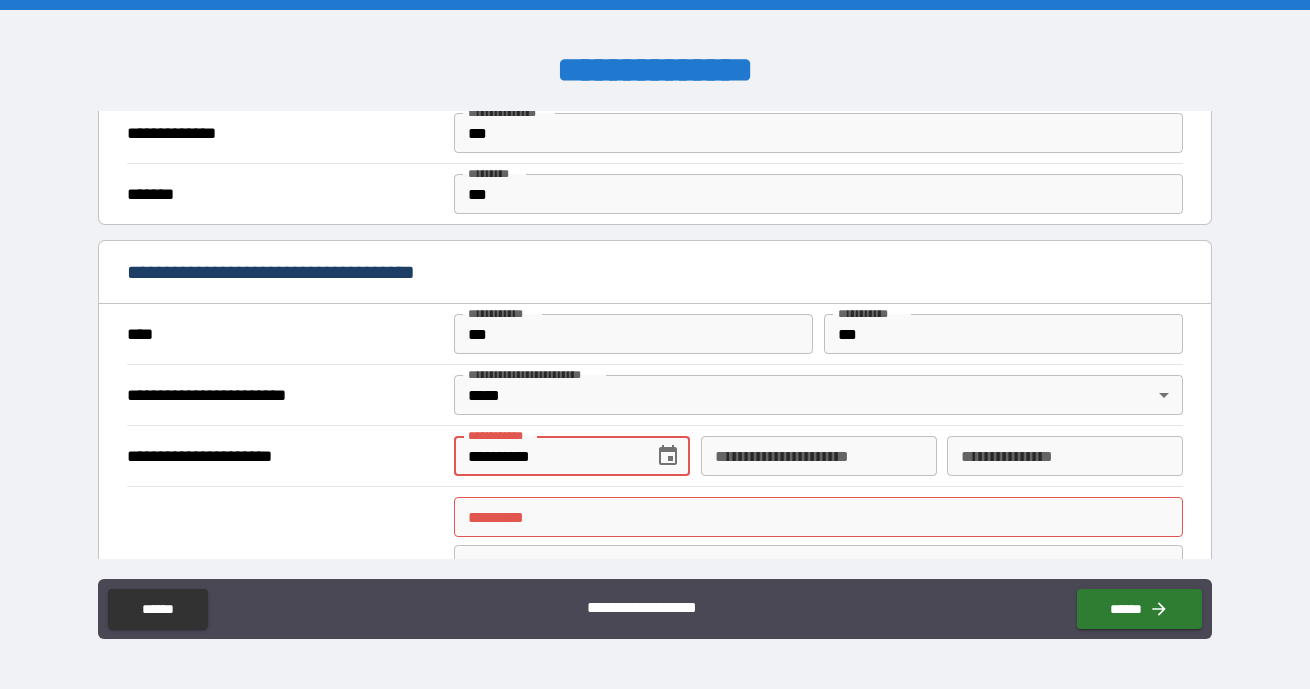 scroll, scrollTop: 1960, scrollLeft: 0, axis: vertical 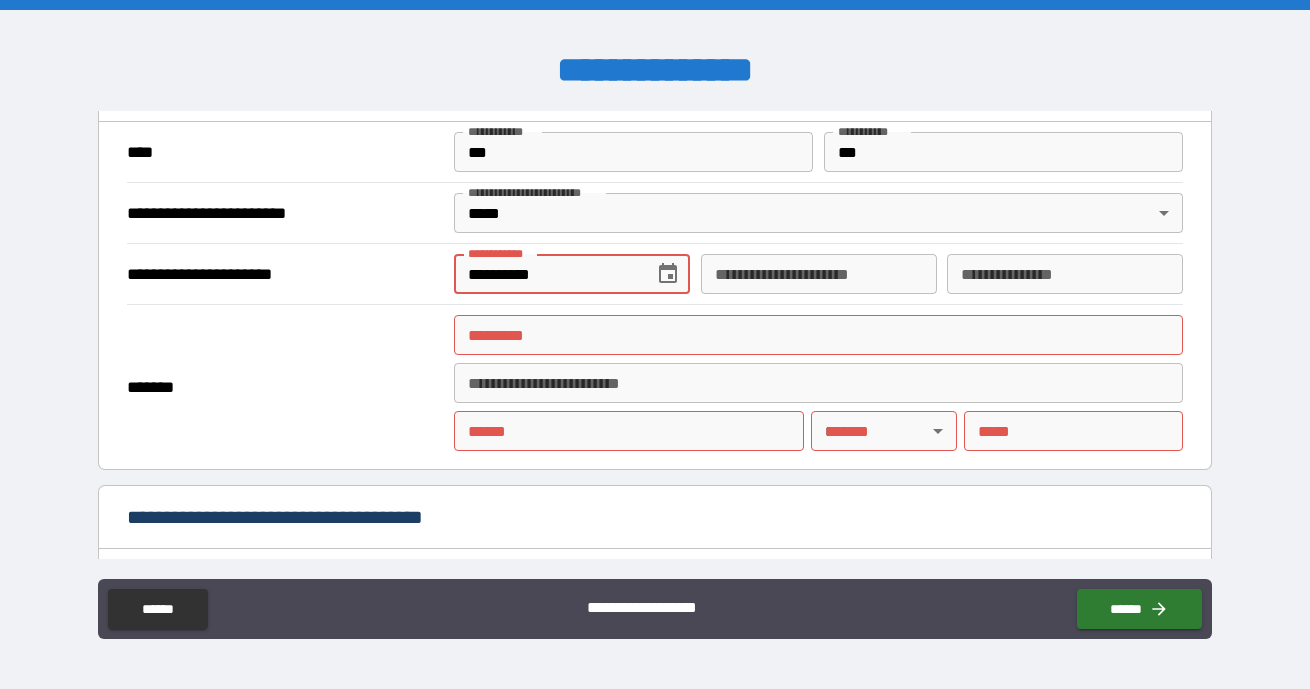 type on "**********" 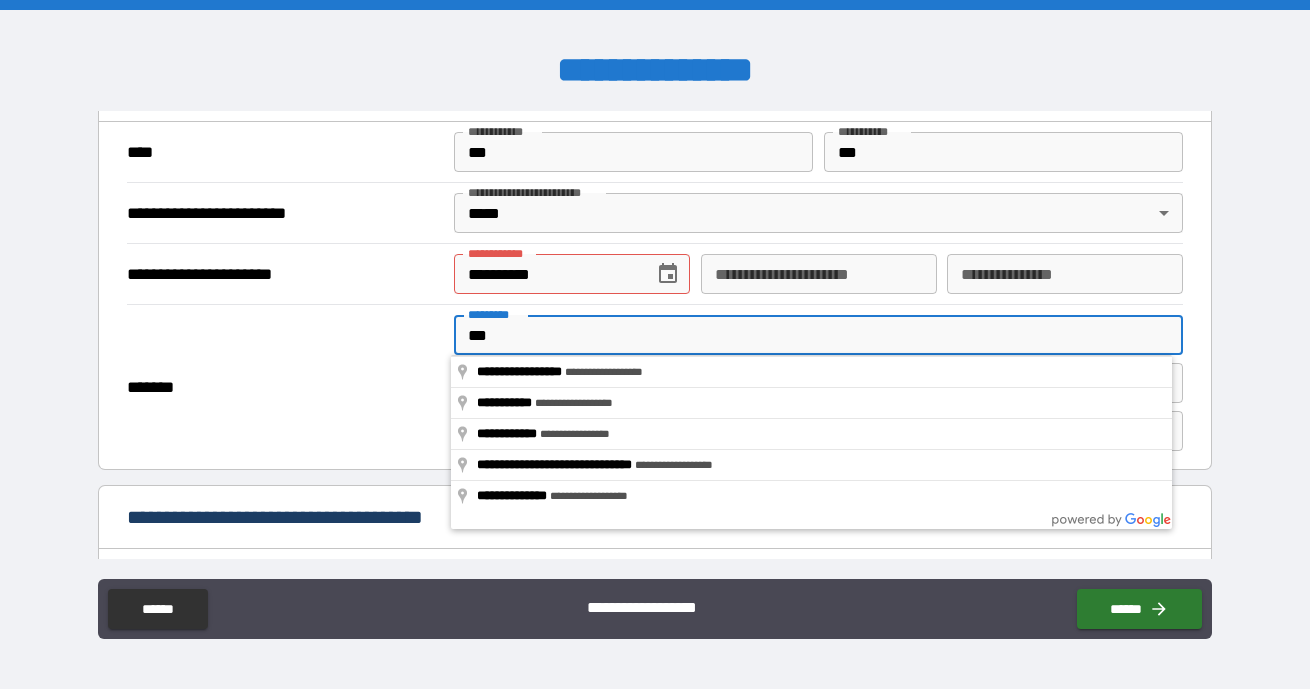 type on "***" 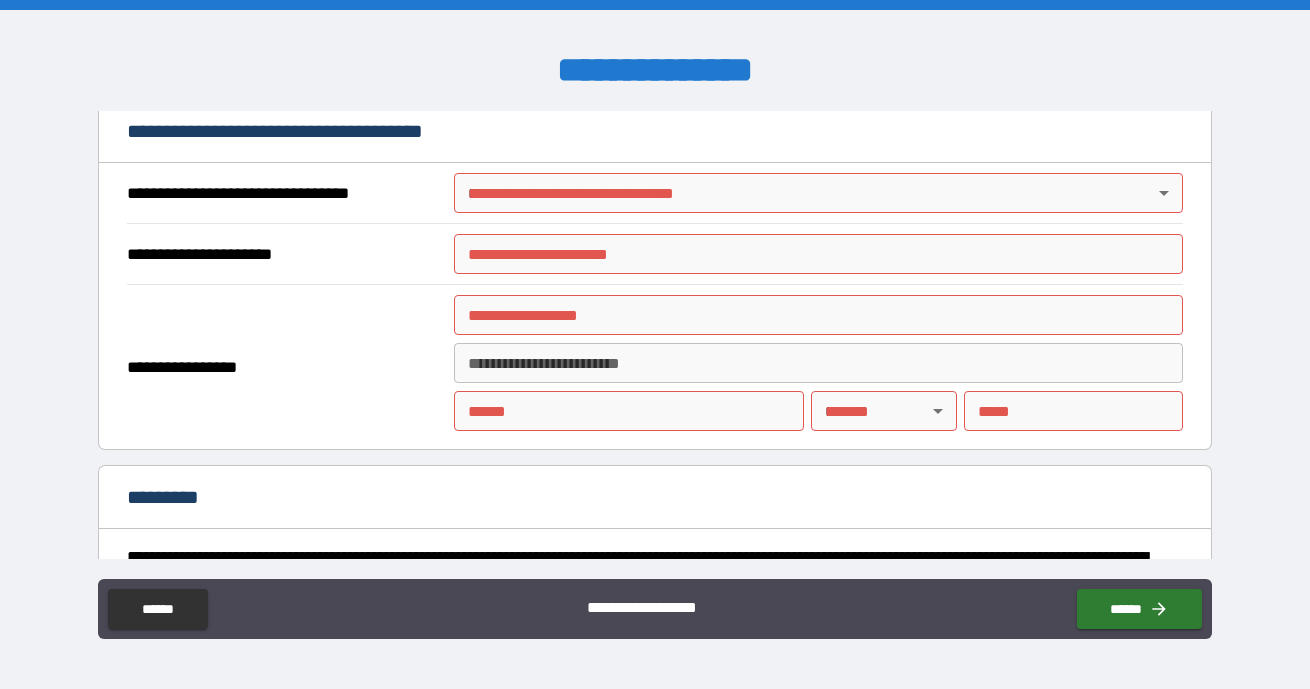 scroll, scrollTop: 2348, scrollLeft: 0, axis: vertical 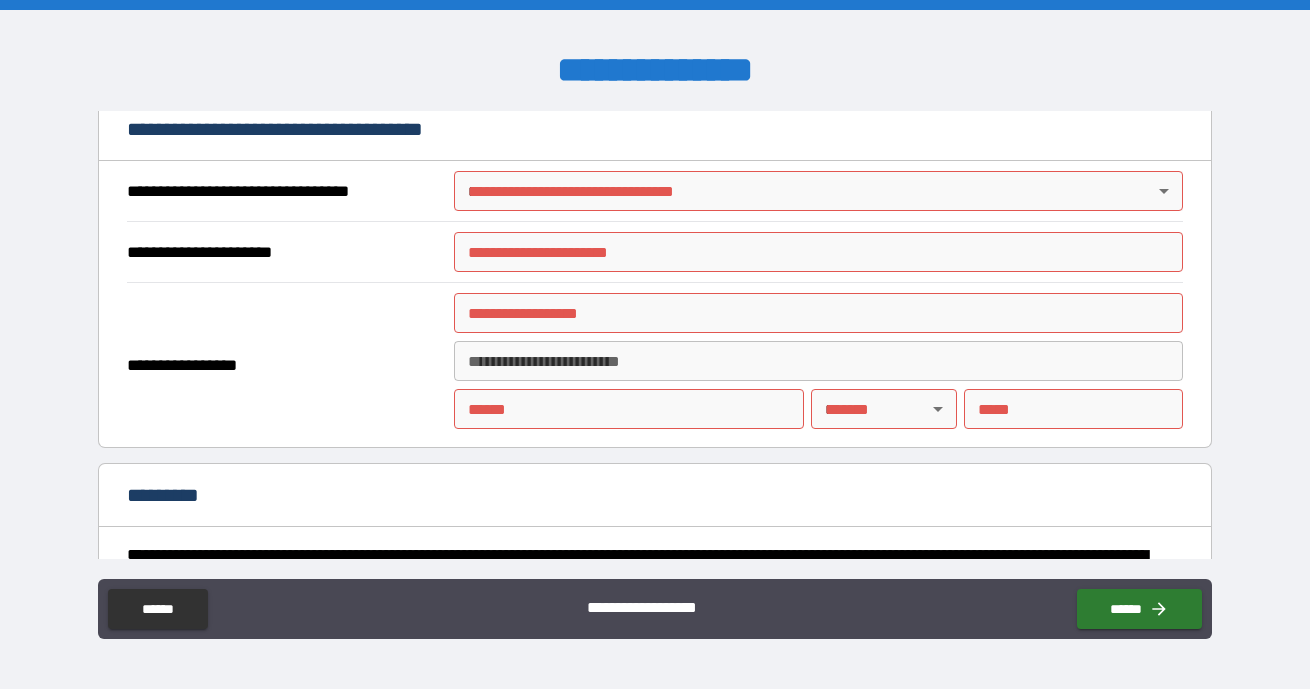 click on "**********" at bounding box center (655, 344) 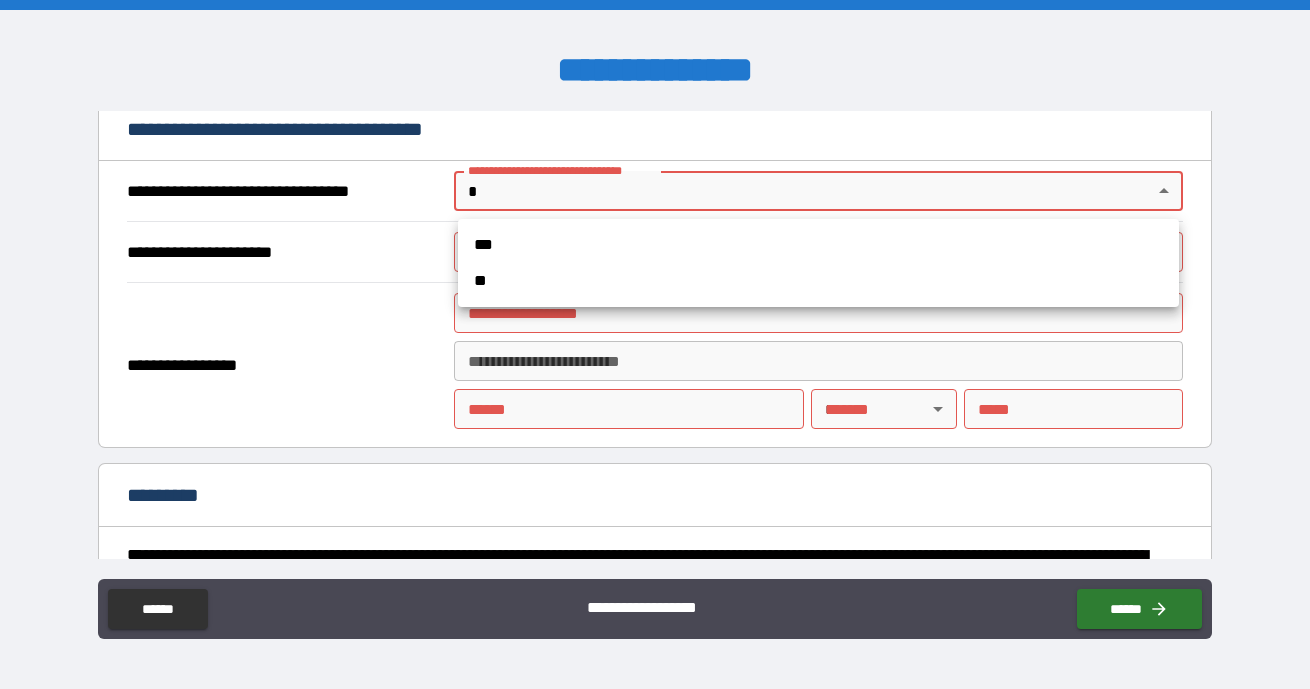 click on "**" at bounding box center [818, 281] 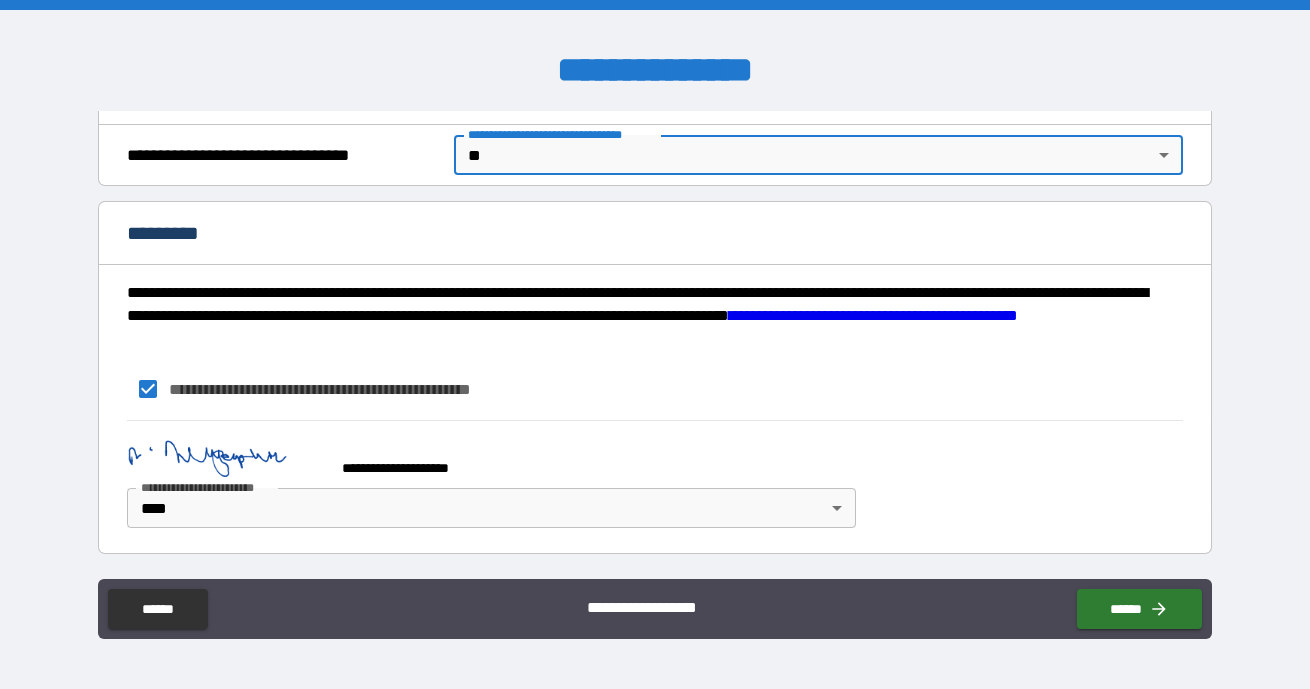 scroll, scrollTop: 2384, scrollLeft: 0, axis: vertical 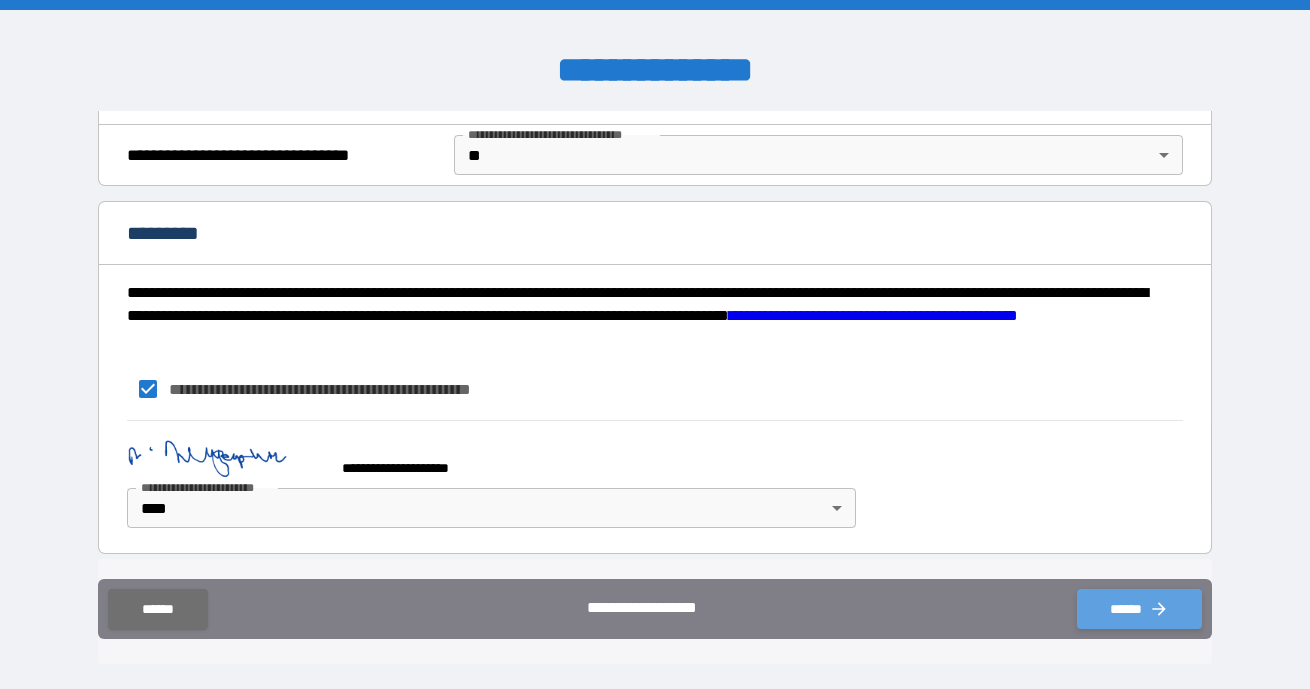 click on "******" at bounding box center (1139, 609) 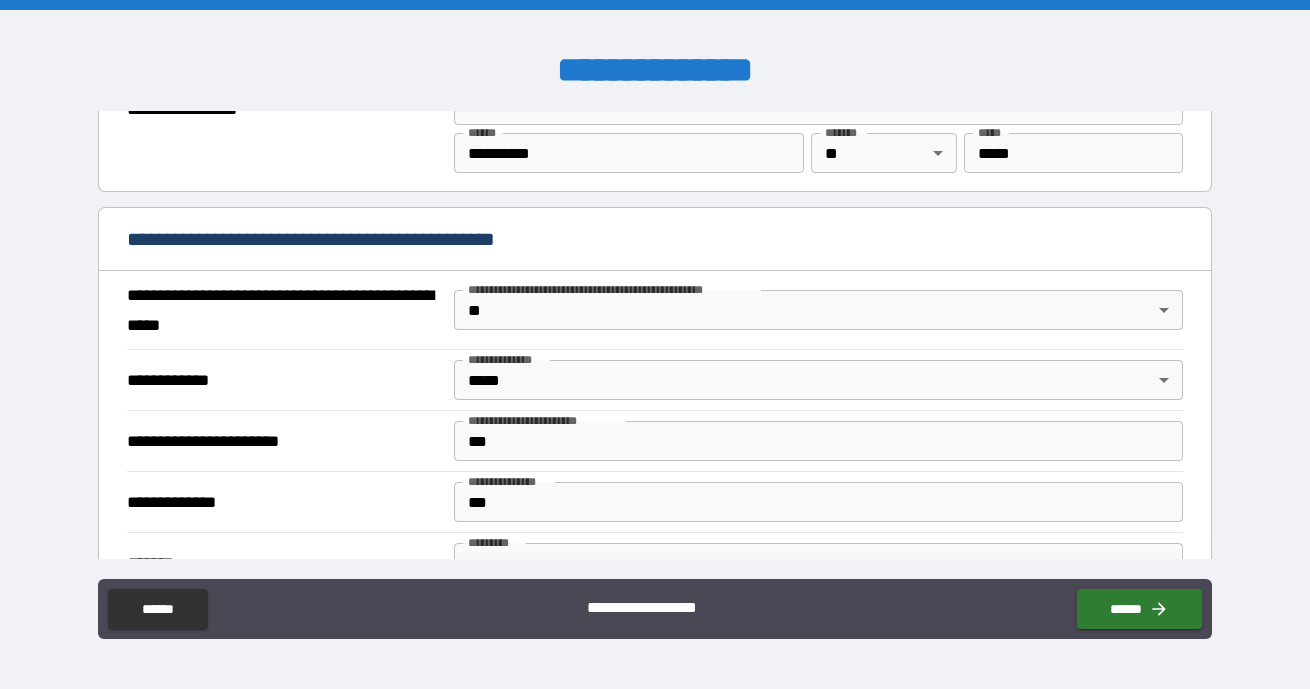 scroll, scrollTop: 1413, scrollLeft: 0, axis: vertical 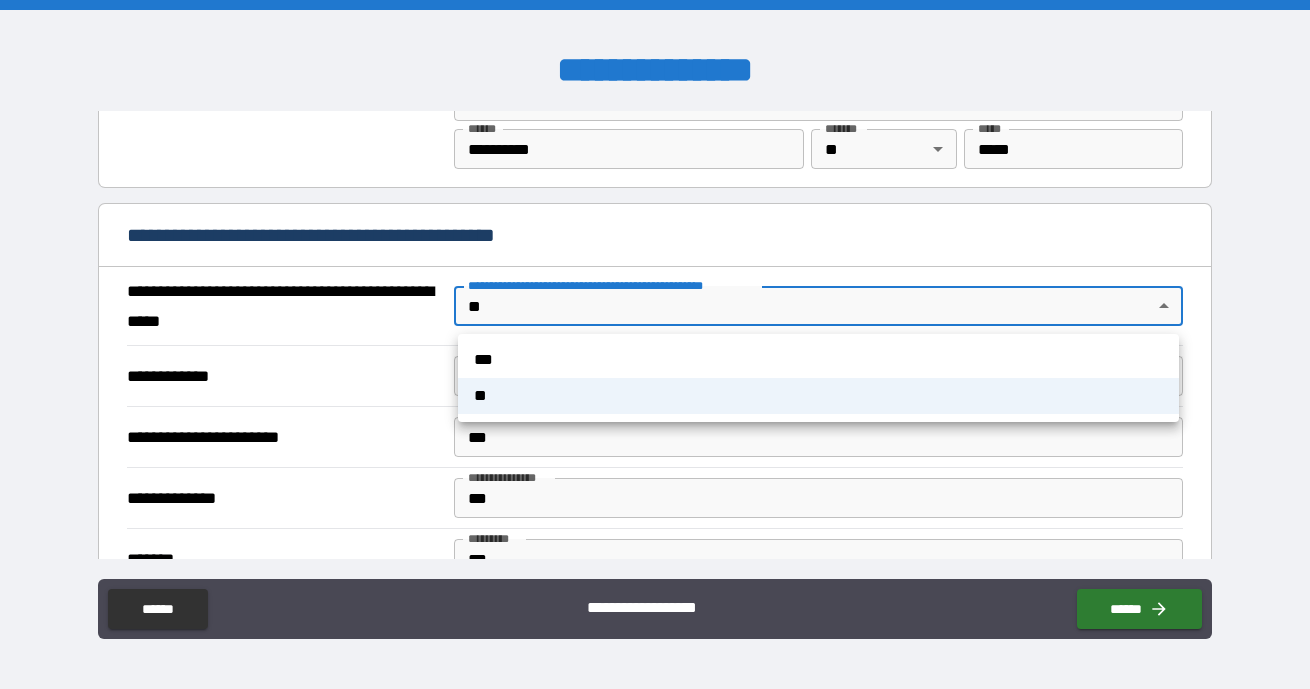 click on "**********" at bounding box center (655, 344) 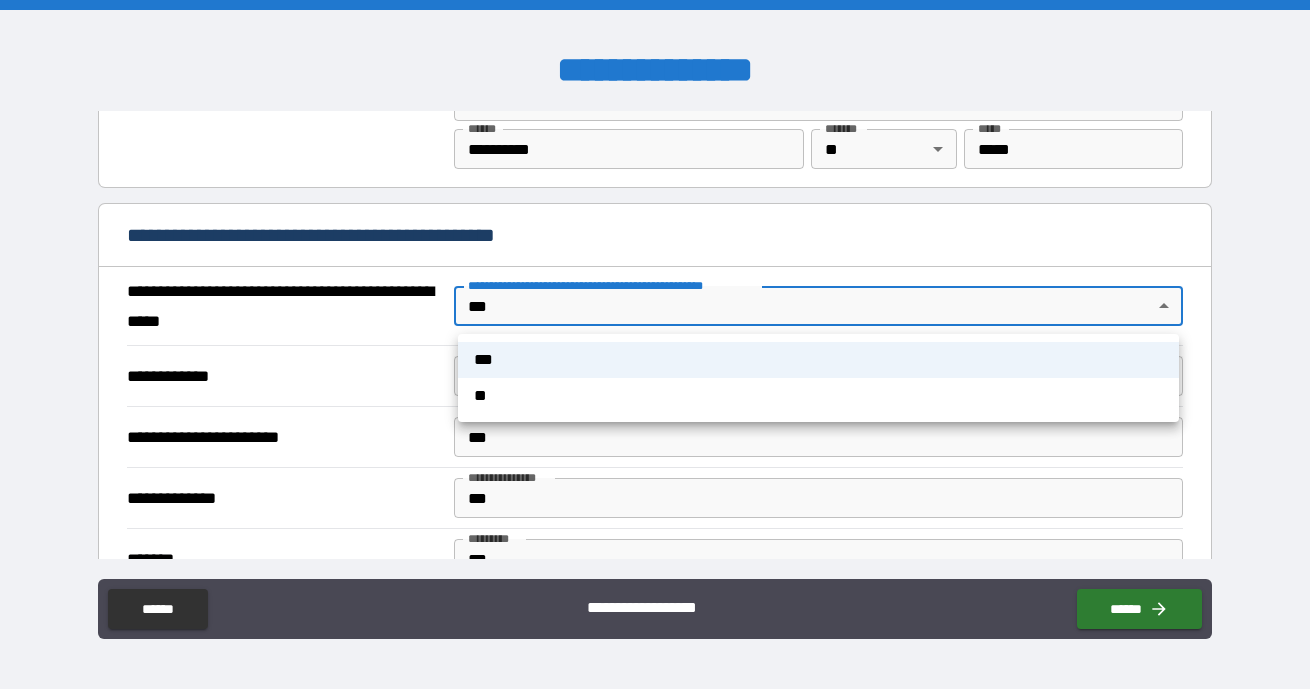 click on "**********" at bounding box center [655, 344] 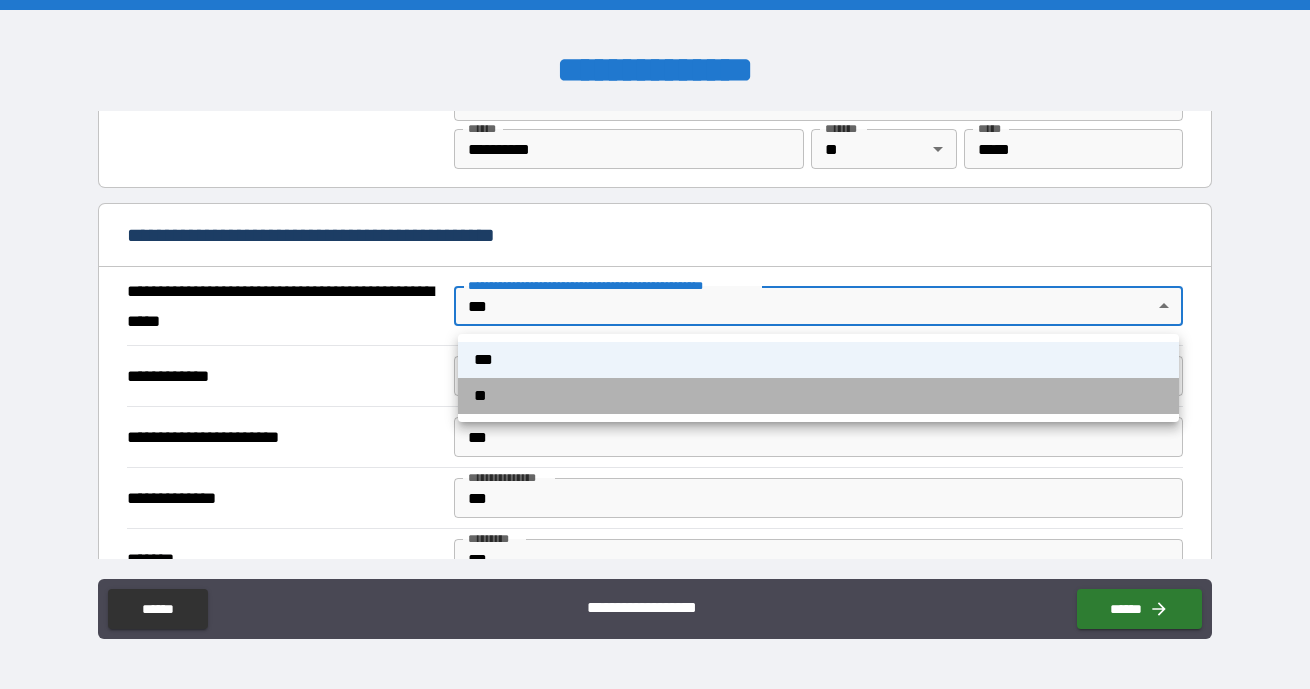 click on "**" at bounding box center (818, 396) 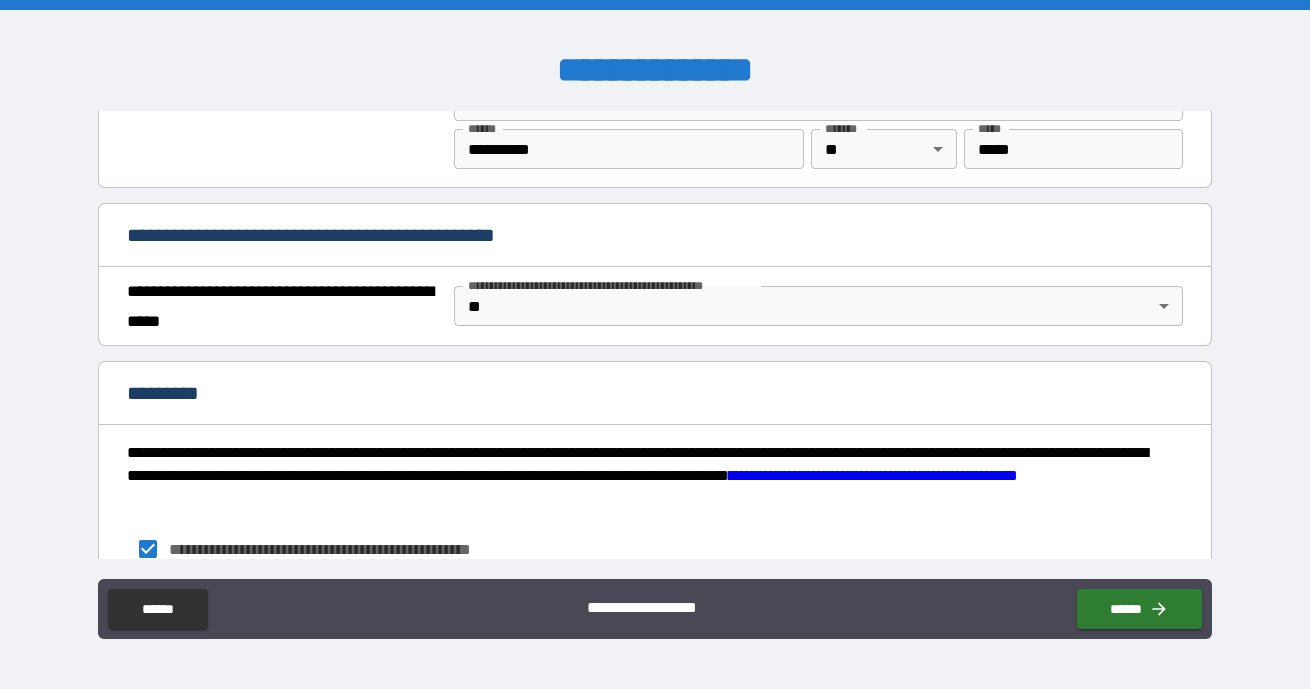 click on "*********" at bounding box center (655, 395) 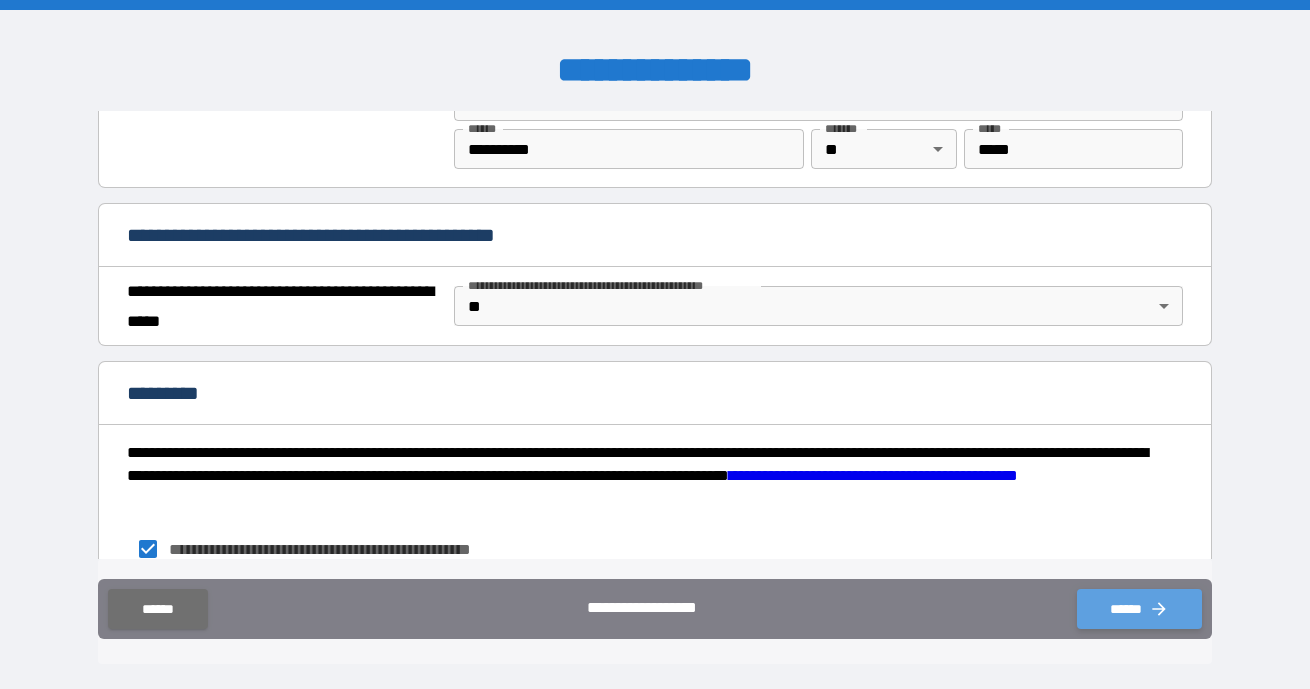 click on "******" at bounding box center [1139, 609] 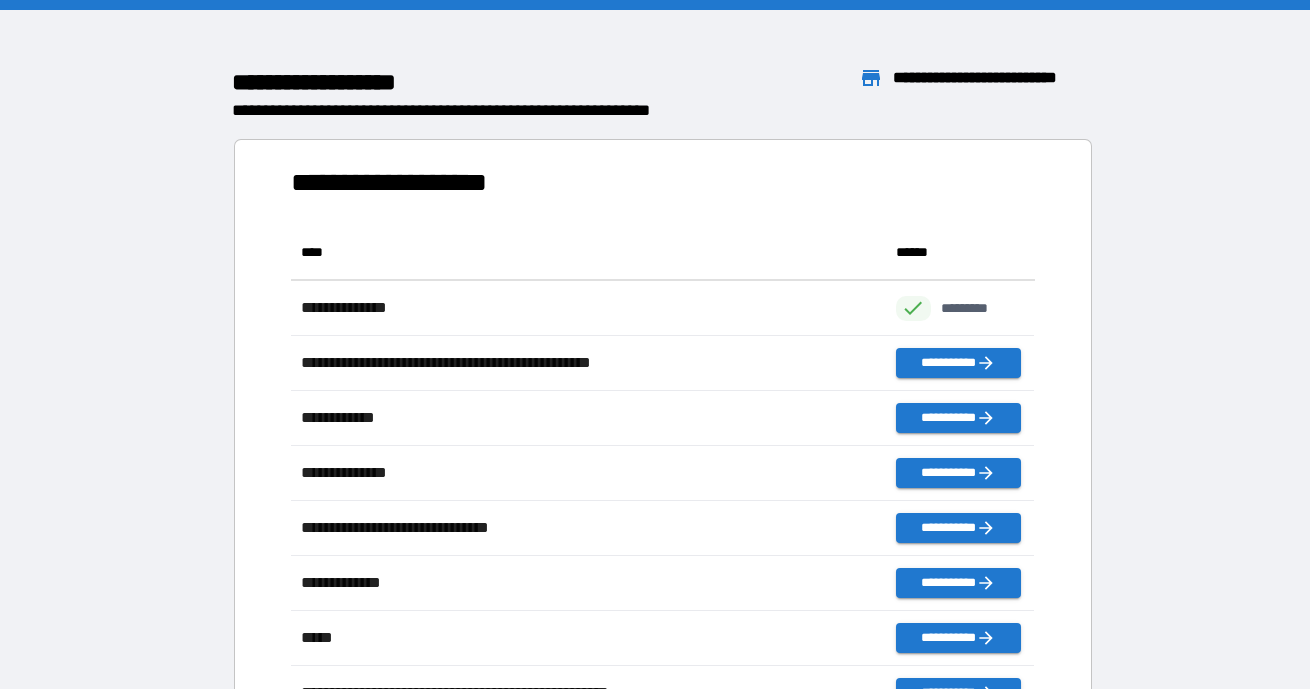scroll, scrollTop: 1, scrollLeft: 1, axis: both 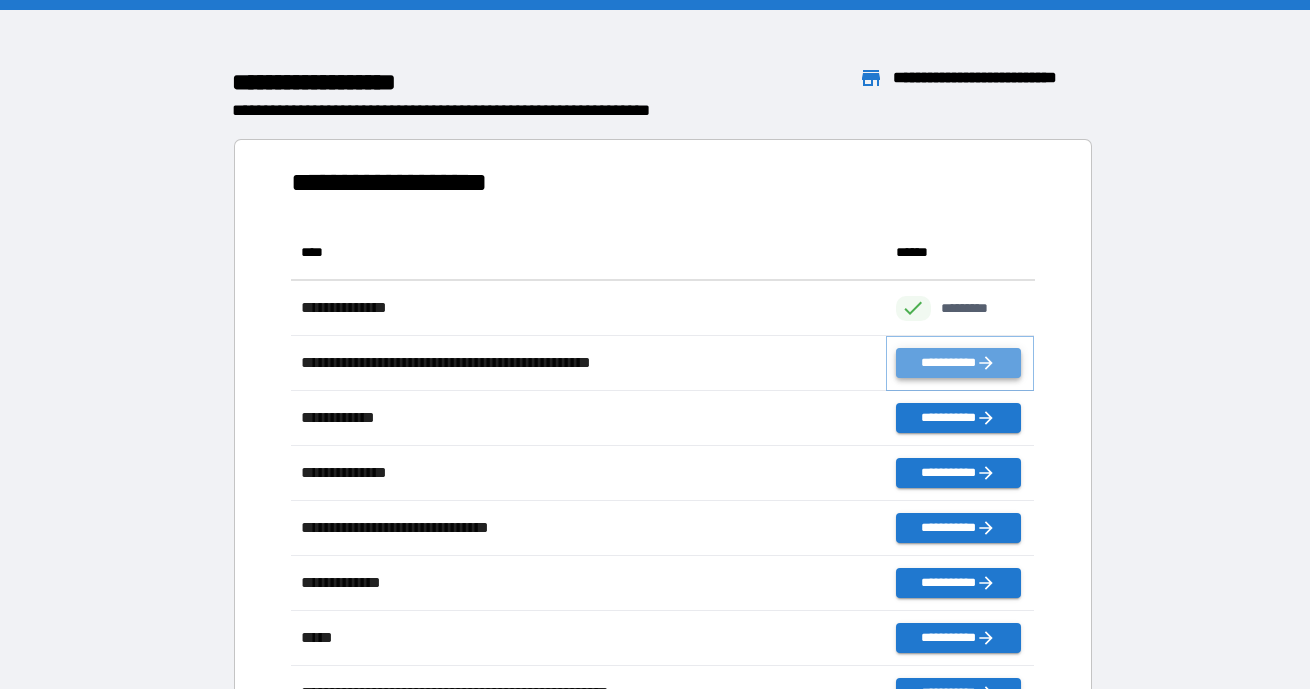 click on "**********" at bounding box center [958, 363] 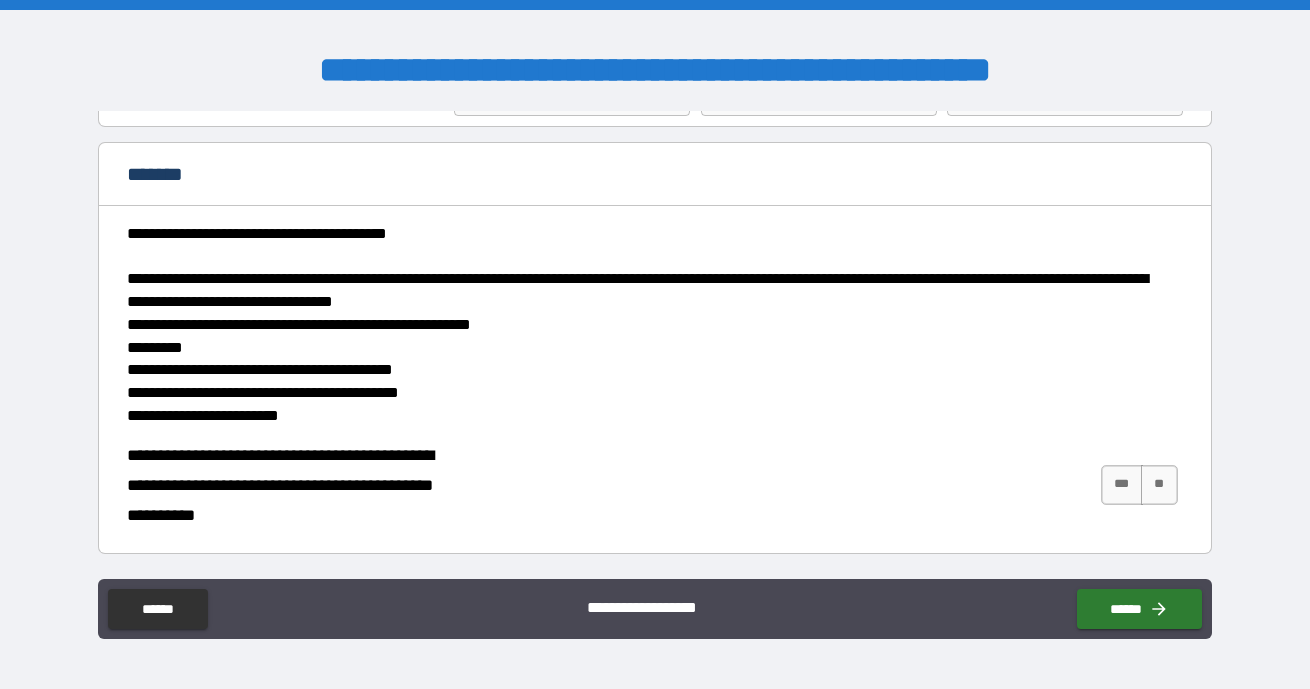 scroll, scrollTop: 109, scrollLeft: 0, axis: vertical 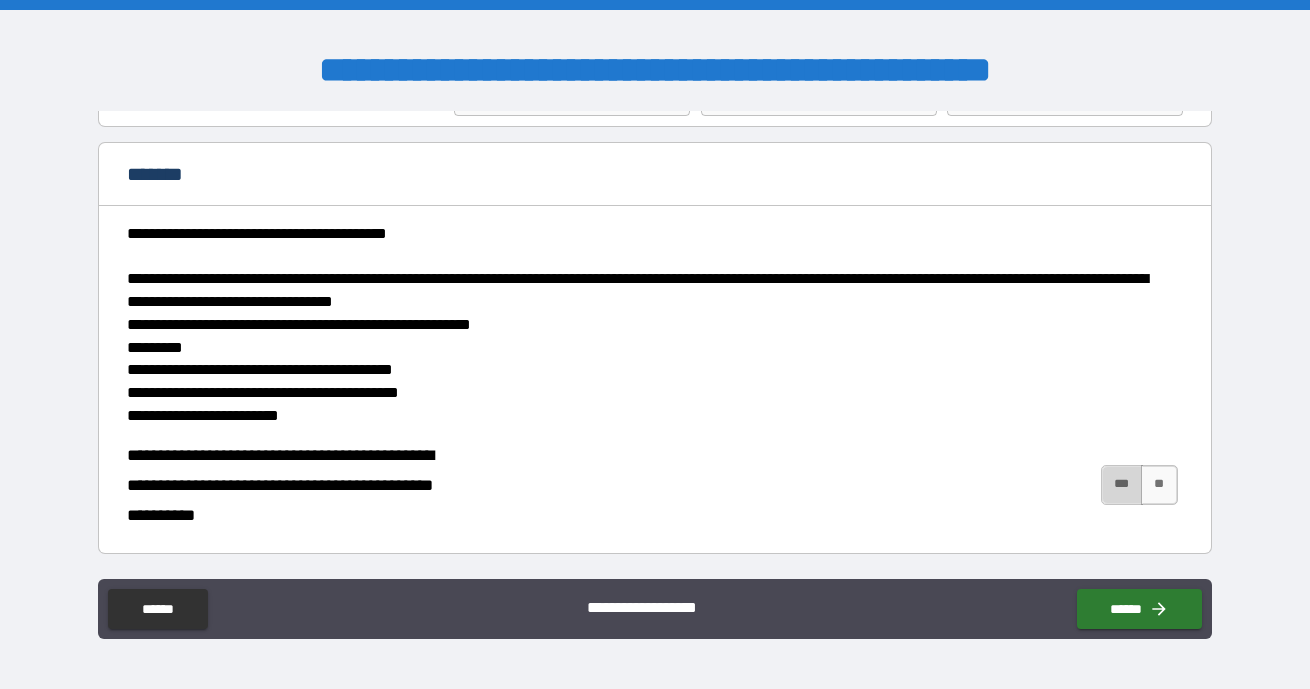 click on "***" at bounding box center (1122, 485) 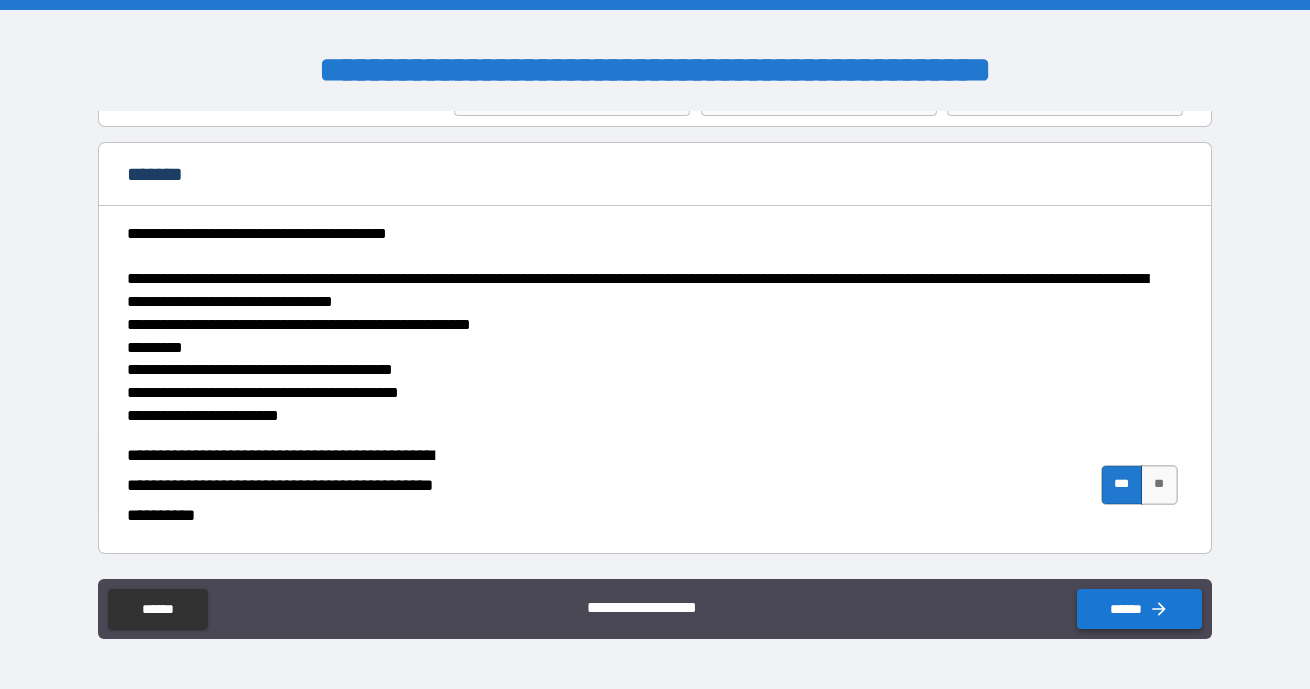 click on "******" at bounding box center [1139, 609] 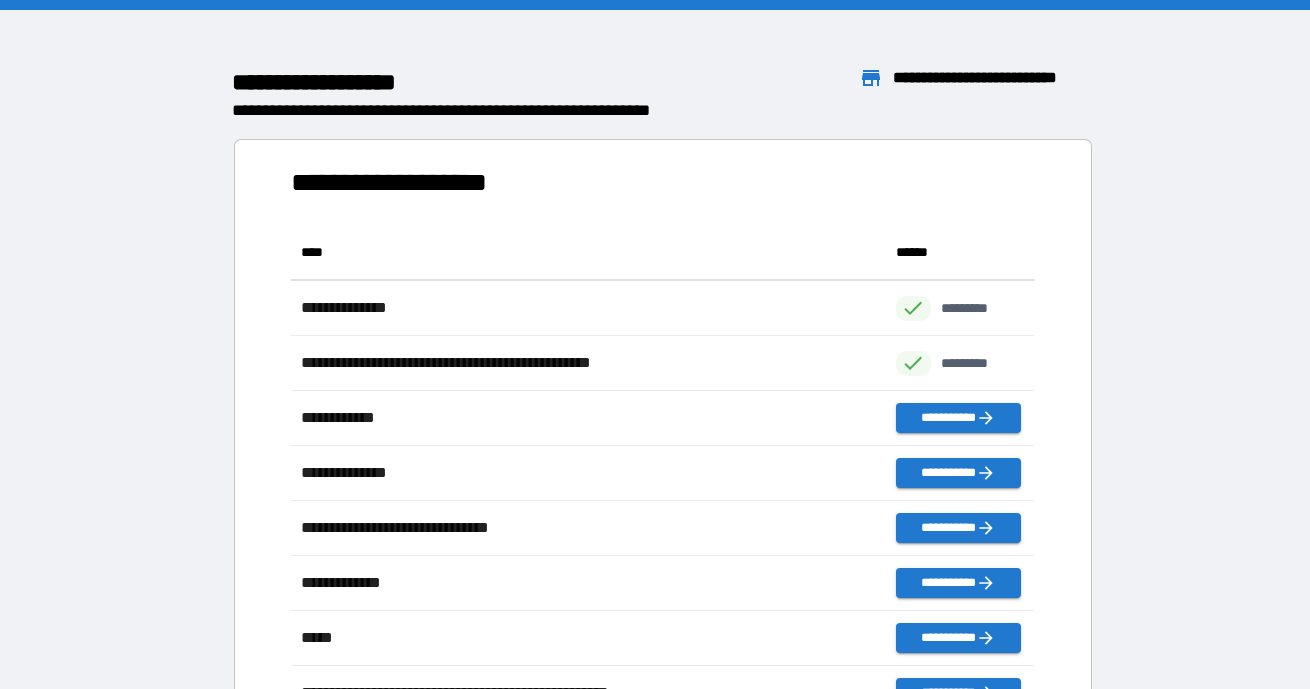 scroll, scrollTop: 1, scrollLeft: 1, axis: both 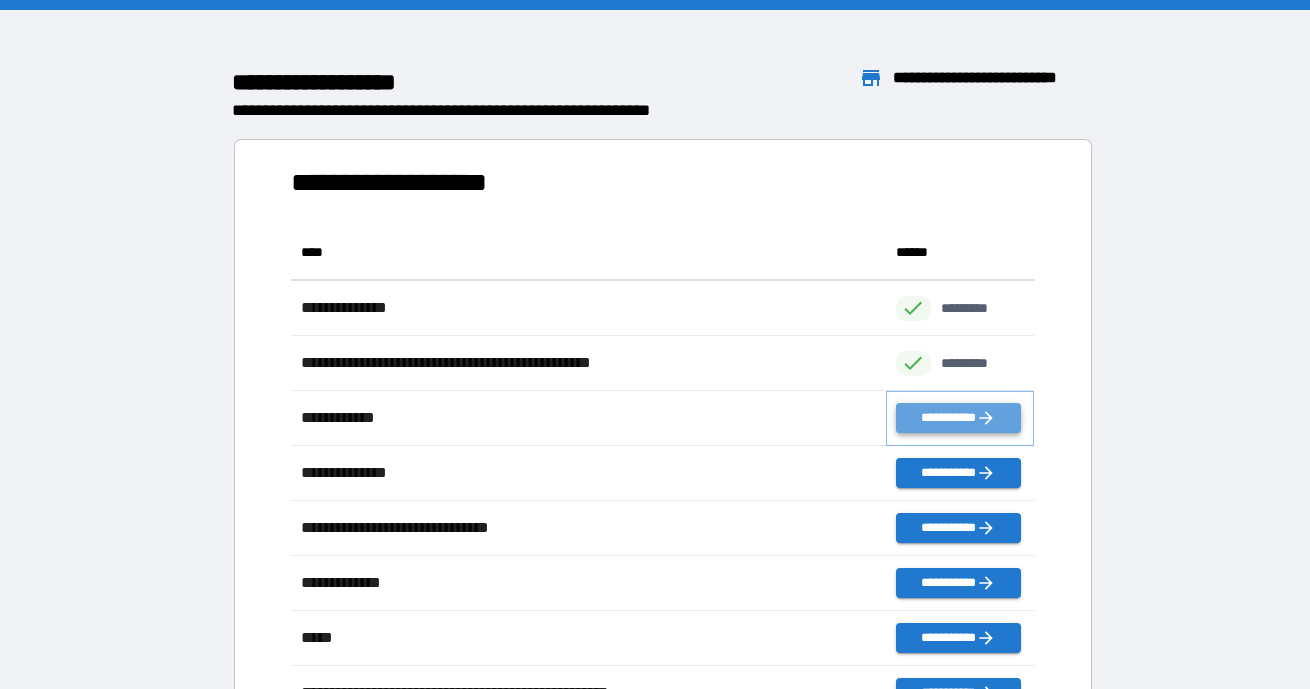 click on "**********" at bounding box center [958, 418] 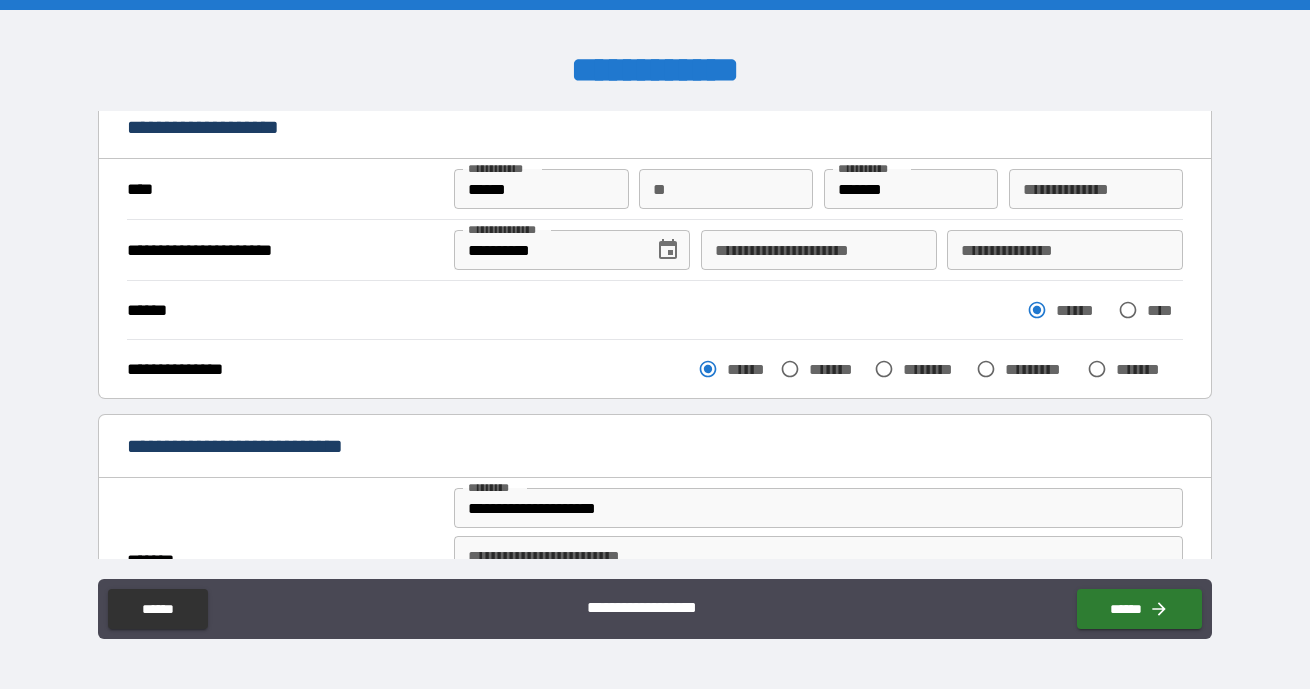 scroll, scrollTop: 284, scrollLeft: 0, axis: vertical 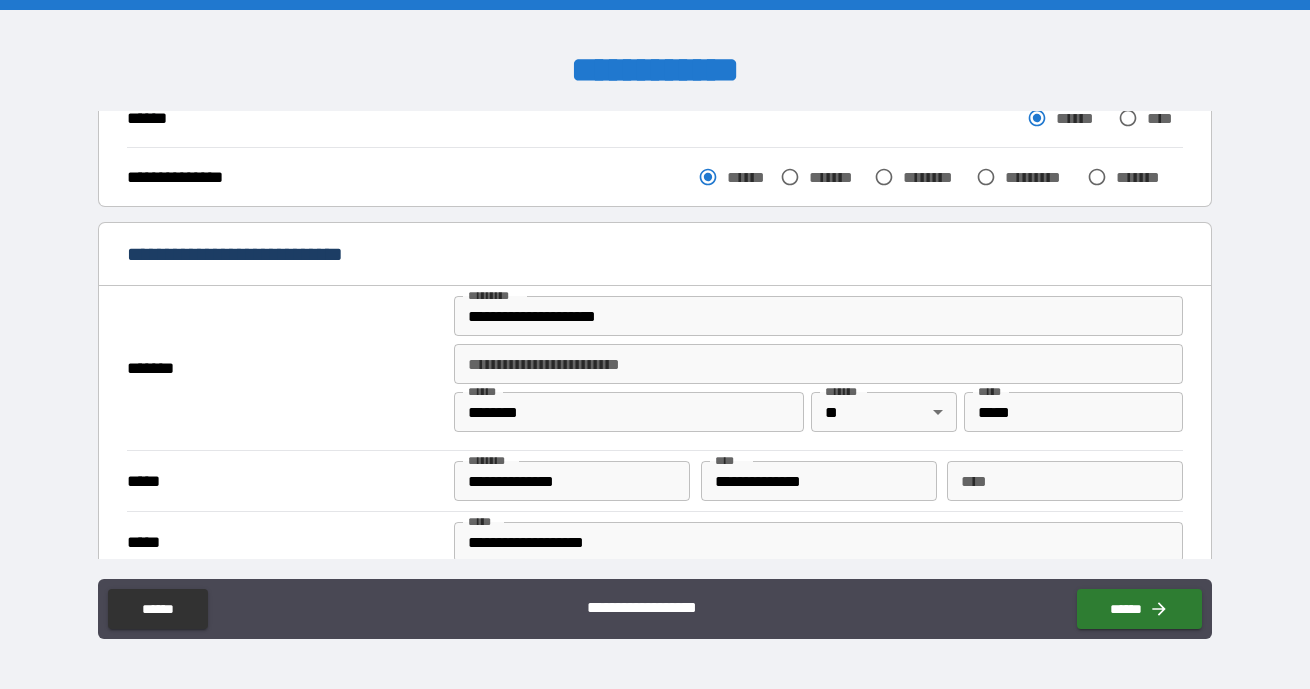 click on "**********" at bounding box center [655, 177] 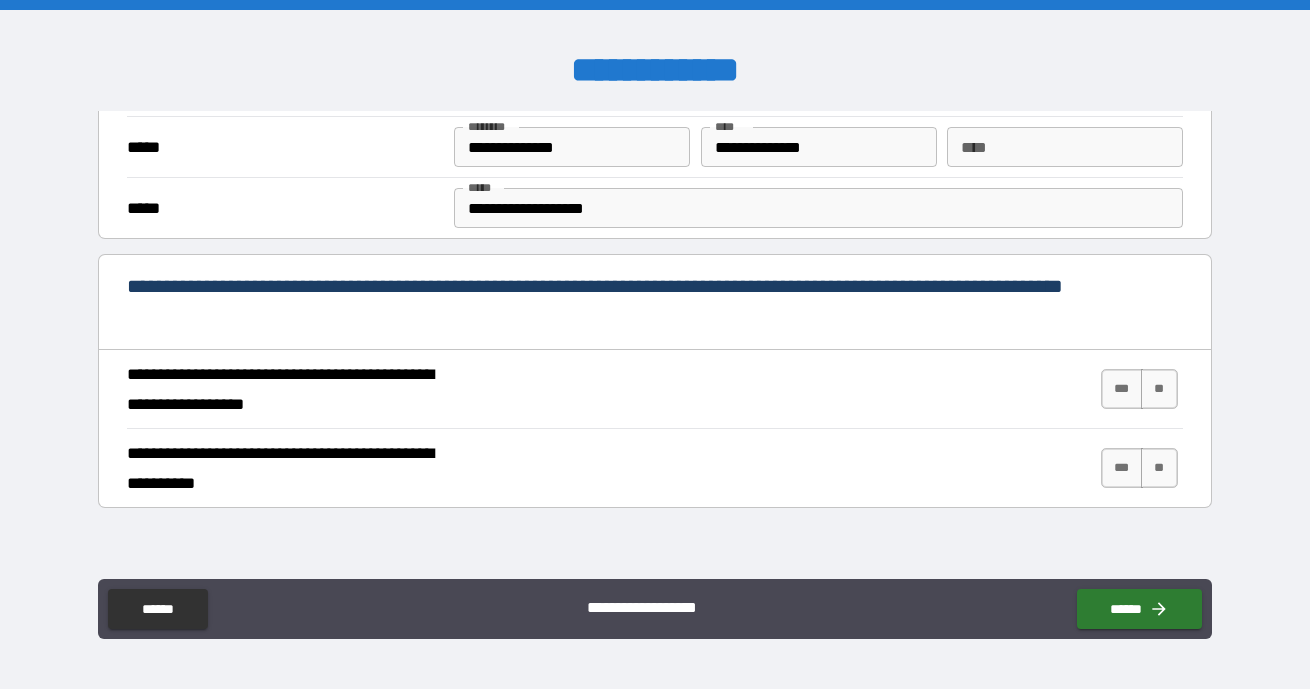 scroll, scrollTop: 620, scrollLeft: 0, axis: vertical 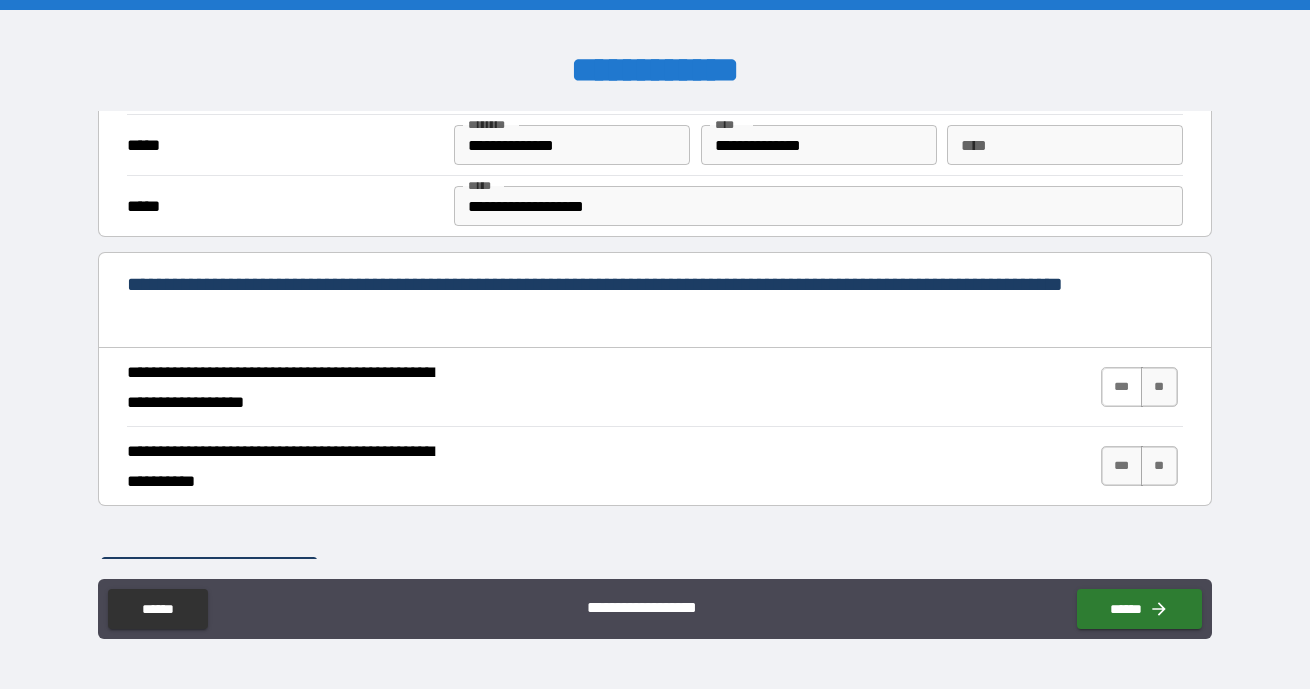 click on "***" at bounding box center (1122, 387) 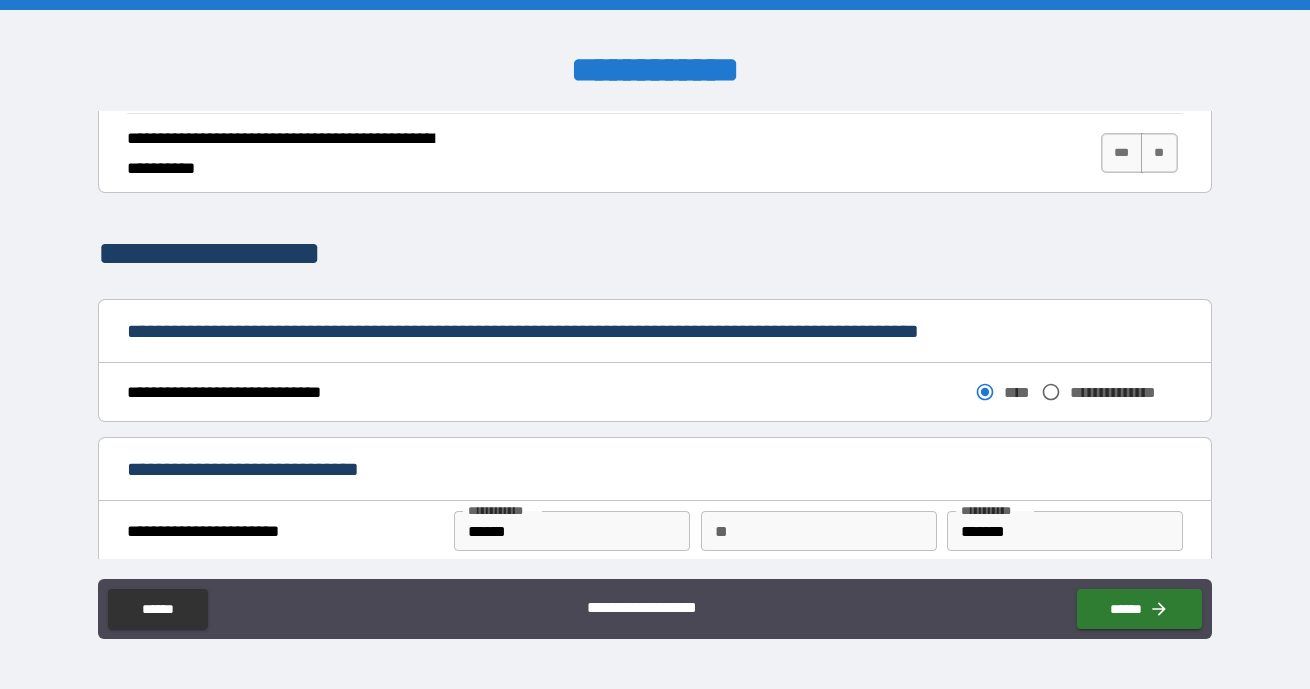 scroll, scrollTop: 935, scrollLeft: 0, axis: vertical 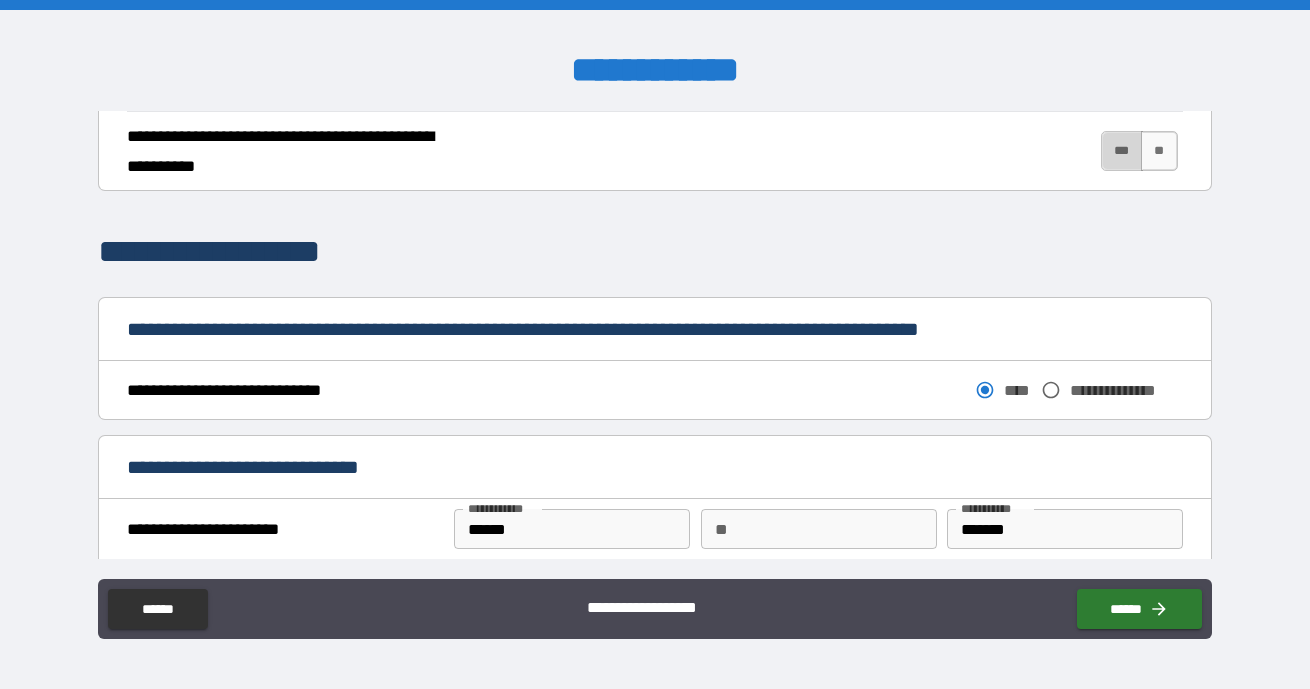 click on "***" at bounding box center [1122, 151] 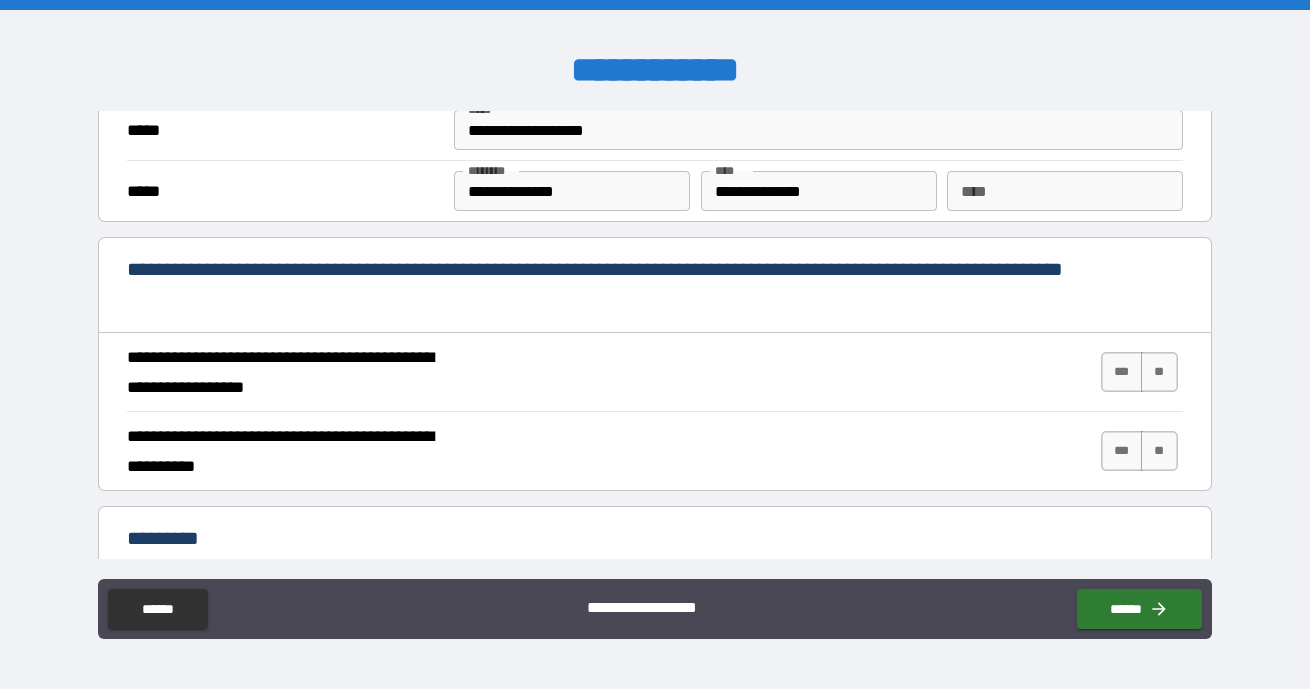 scroll, scrollTop: 1873, scrollLeft: 0, axis: vertical 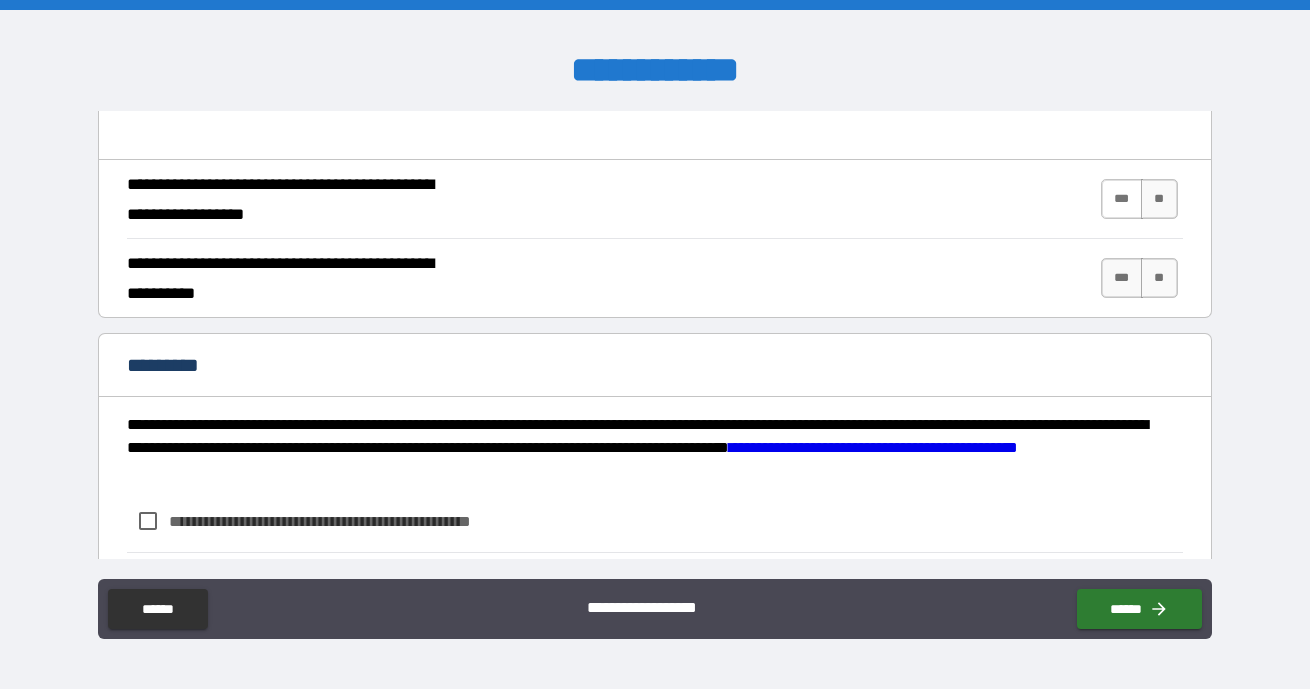 click on "***" at bounding box center (1122, 199) 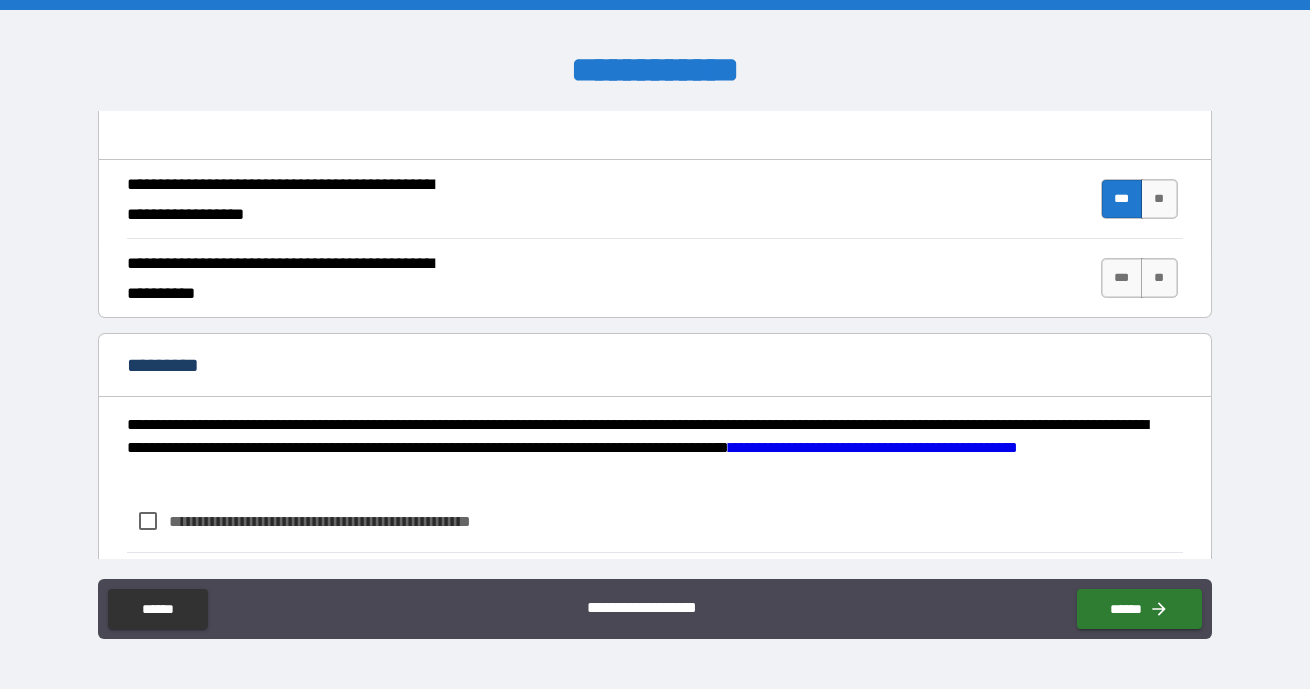 click on "*** **" at bounding box center (1139, 278) 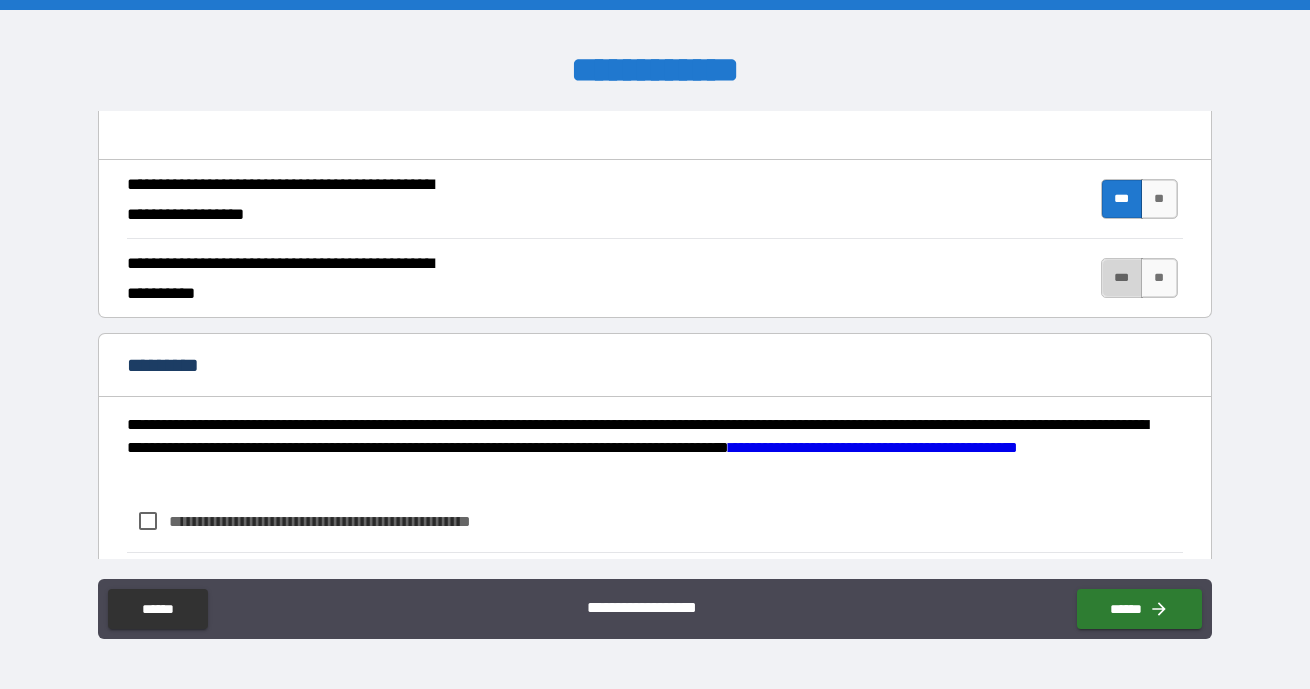 click on "***" at bounding box center [1122, 278] 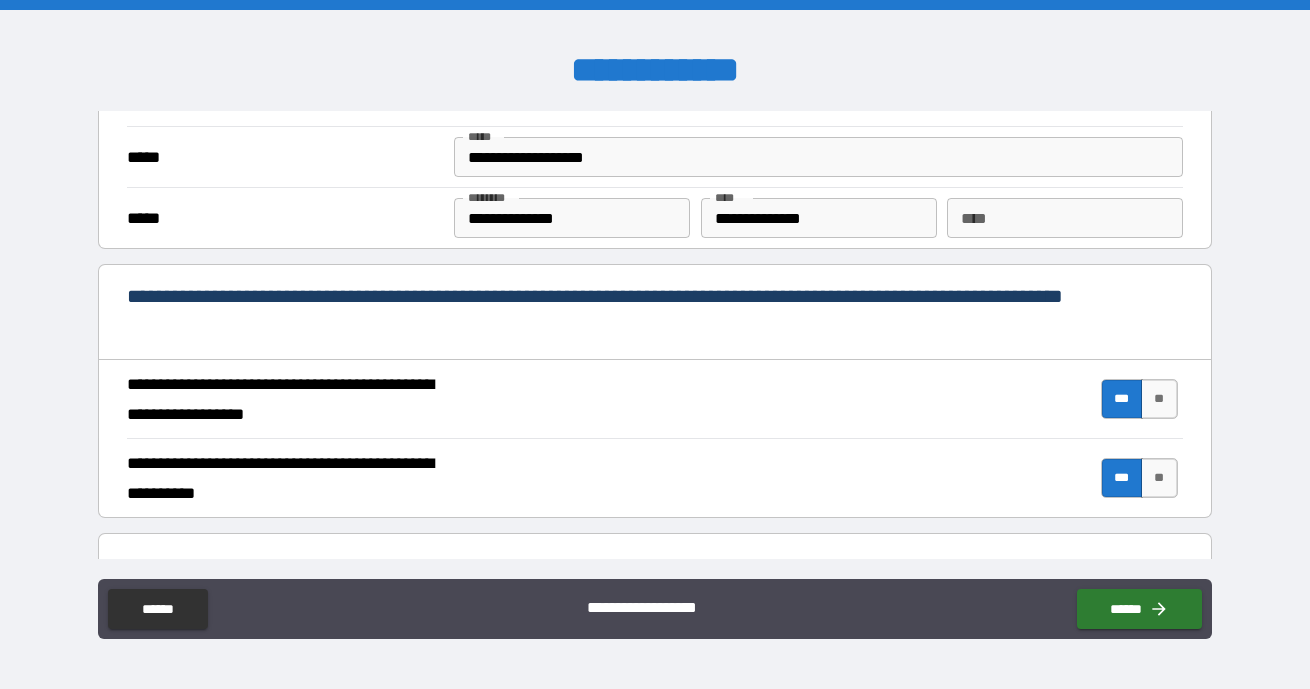 scroll, scrollTop: 1681, scrollLeft: 0, axis: vertical 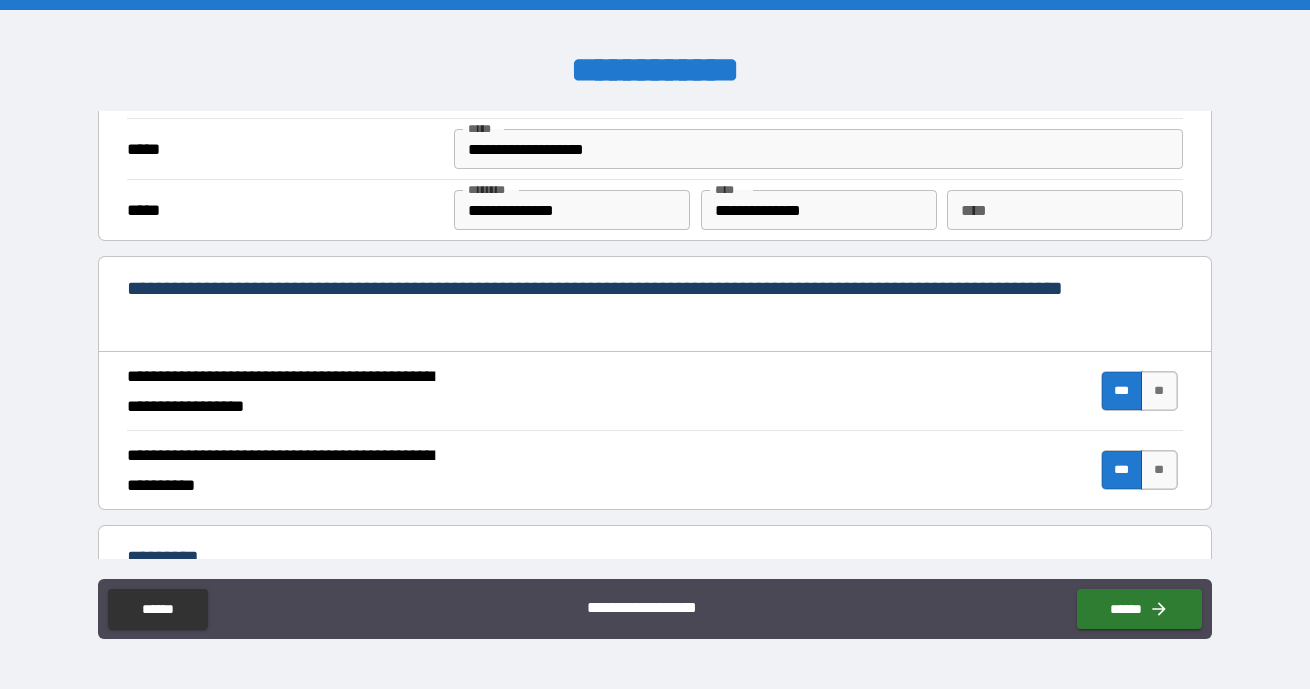 click on "***" at bounding box center [1122, 391] 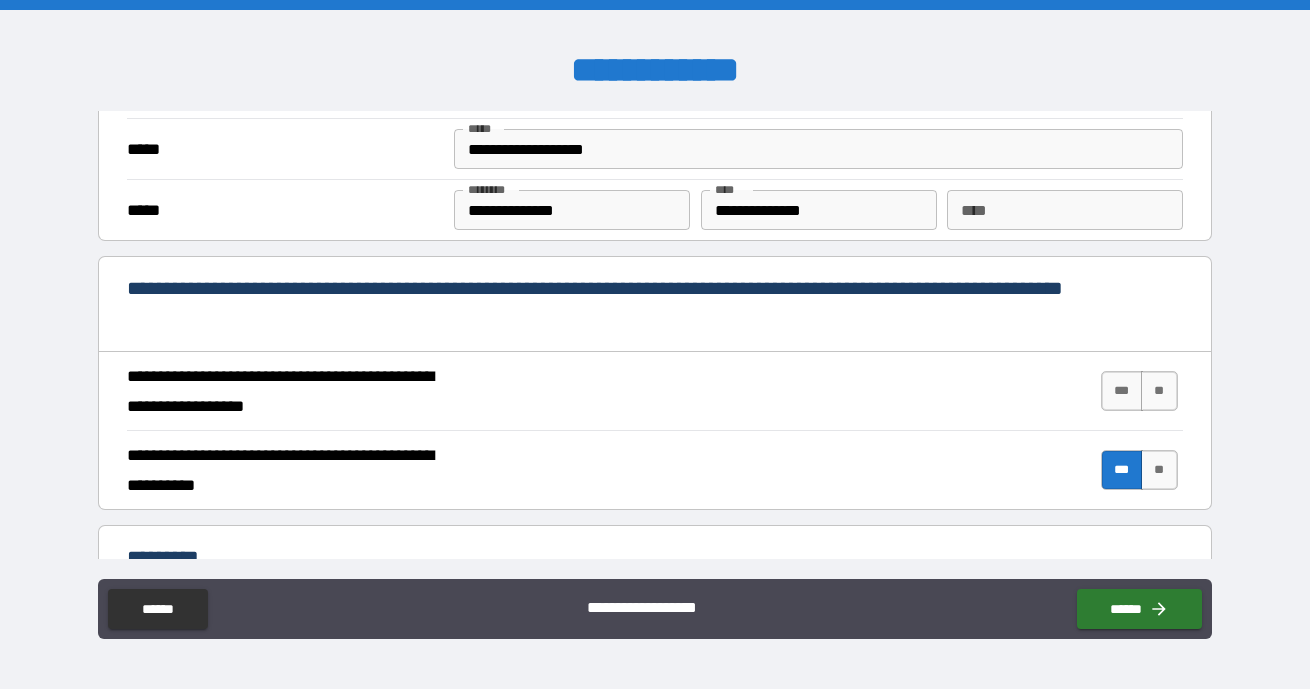 click on "***" at bounding box center (1122, 470) 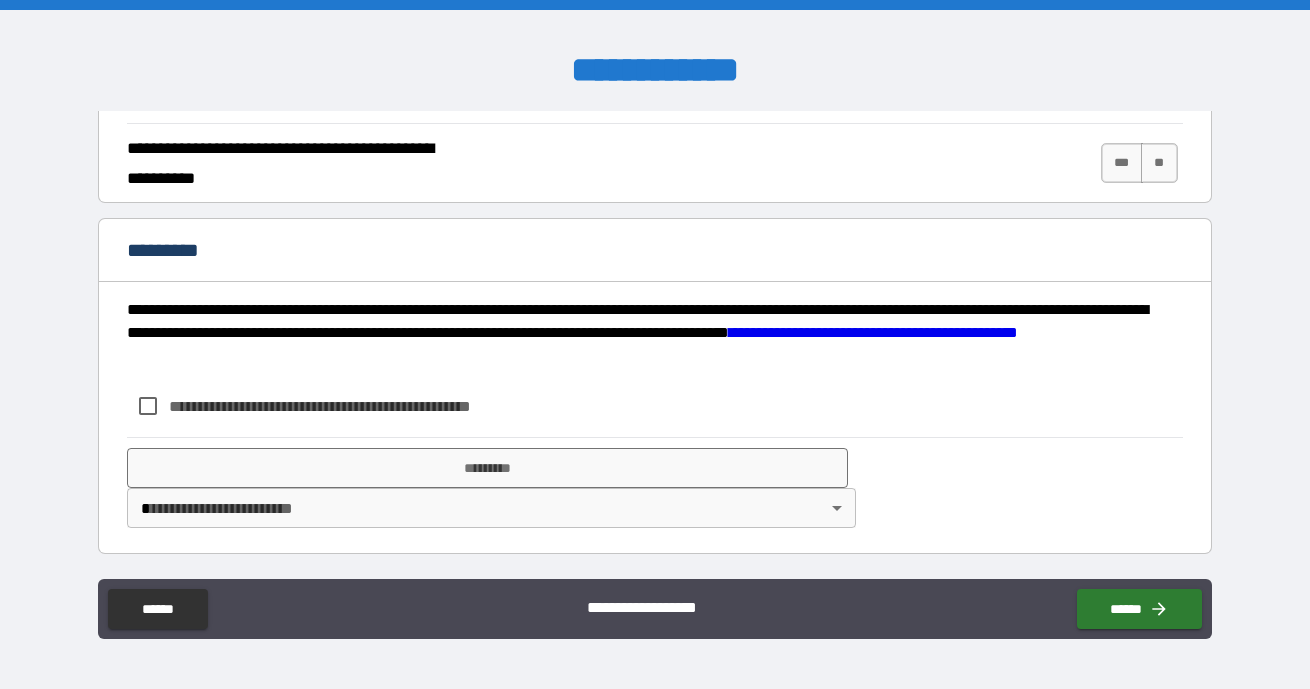 scroll, scrollTop: 1988, scrollLeft: 0, axis: vertical 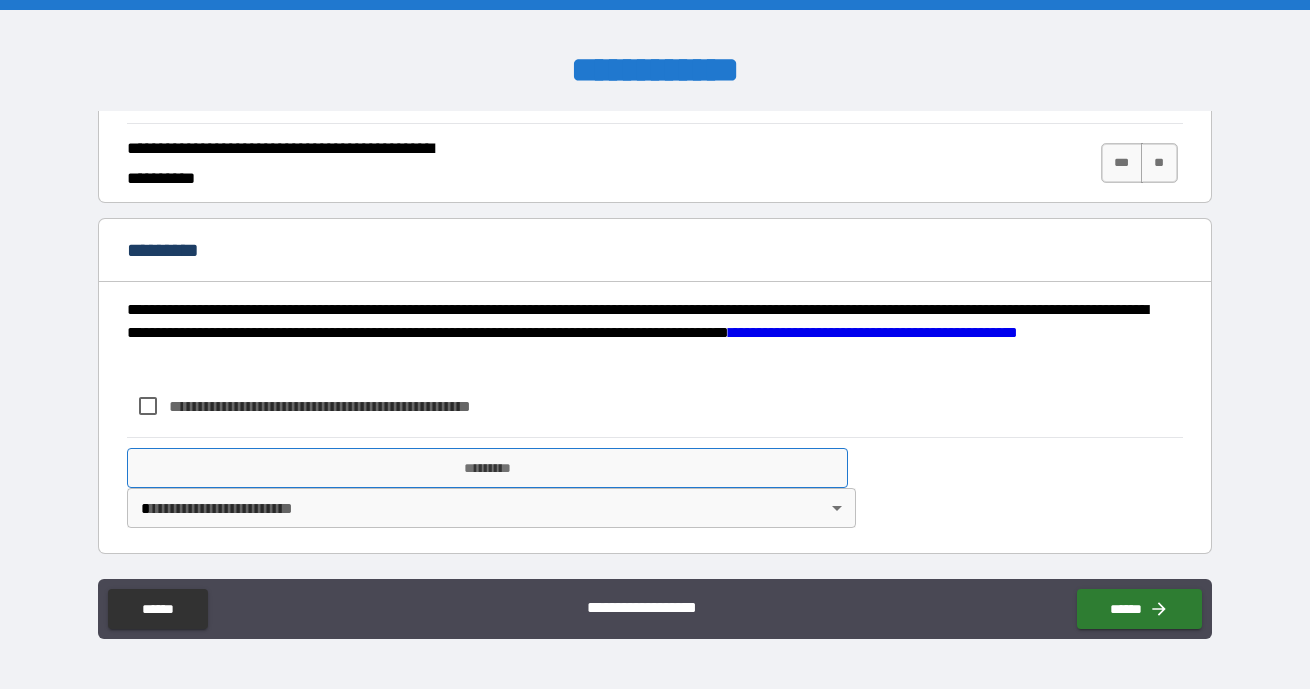click on "*********" at bounding box center [487, 468] 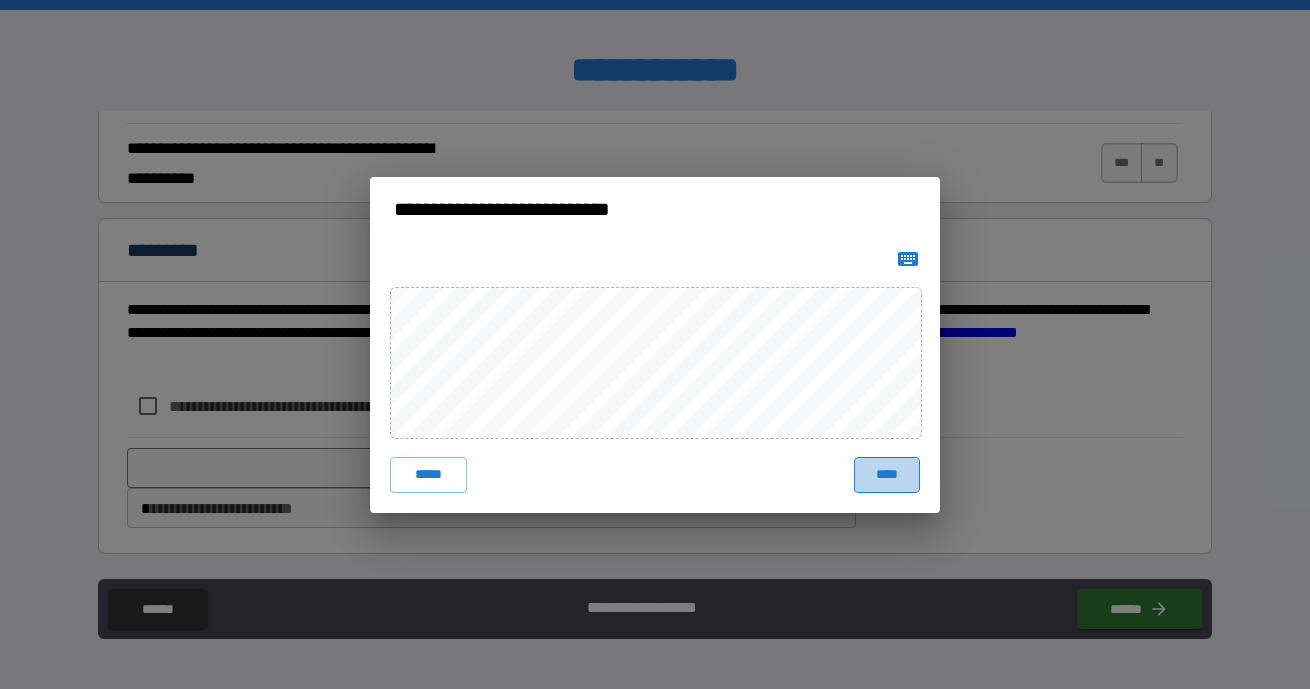 click on "****" at bounding box center [887, 475] 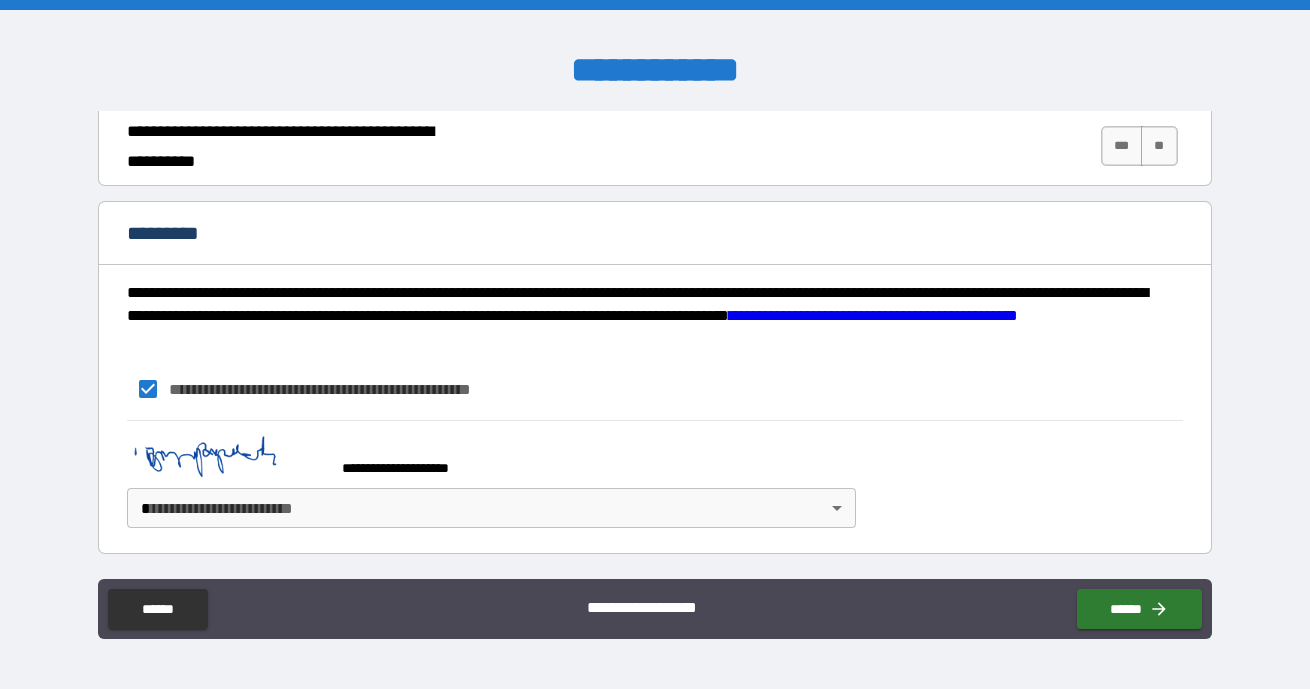 scroll, scrollTop: 2005, scrollLeft: 0, axis: vertical 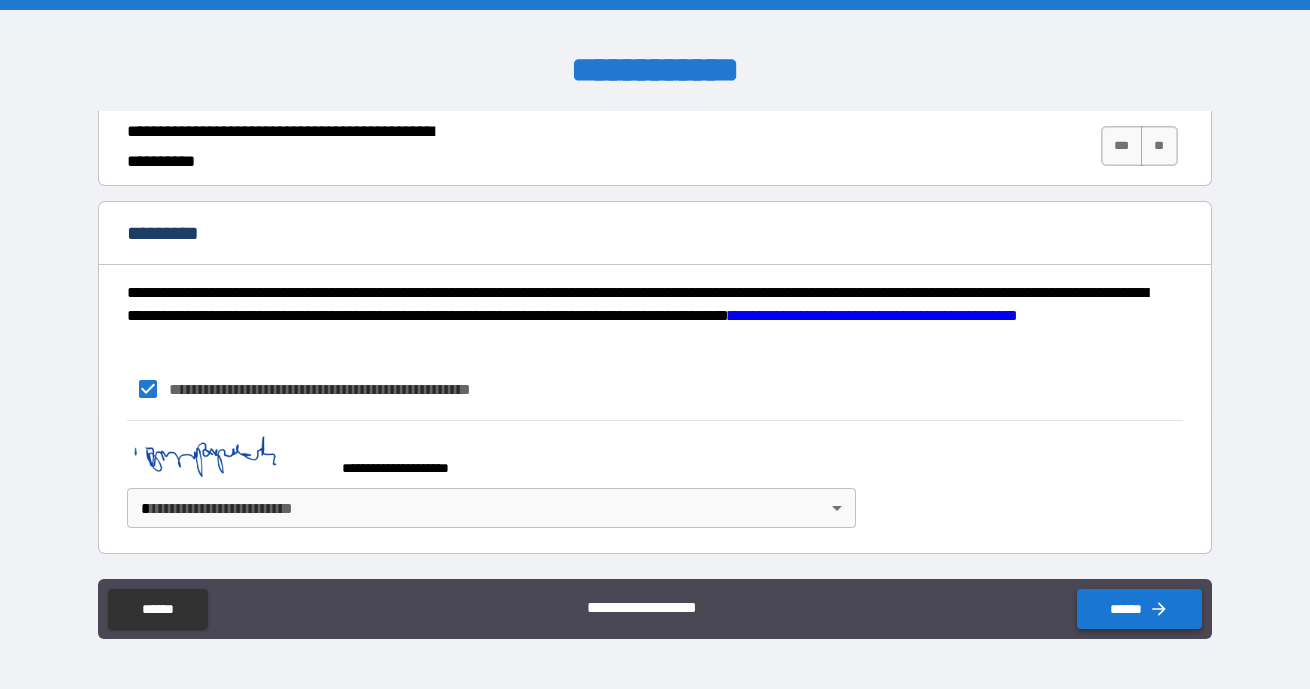 click on "******" at bounding box center [1139, 609] 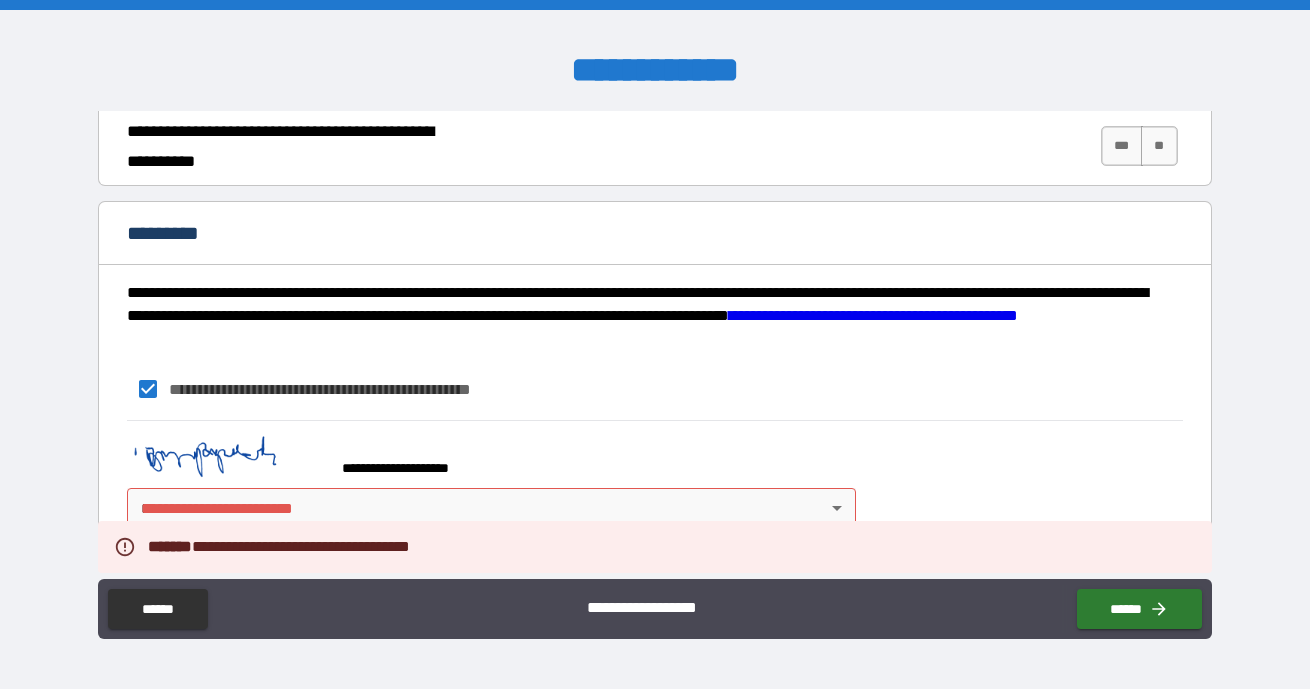 click on "**********" at bounding box center [655, 344] 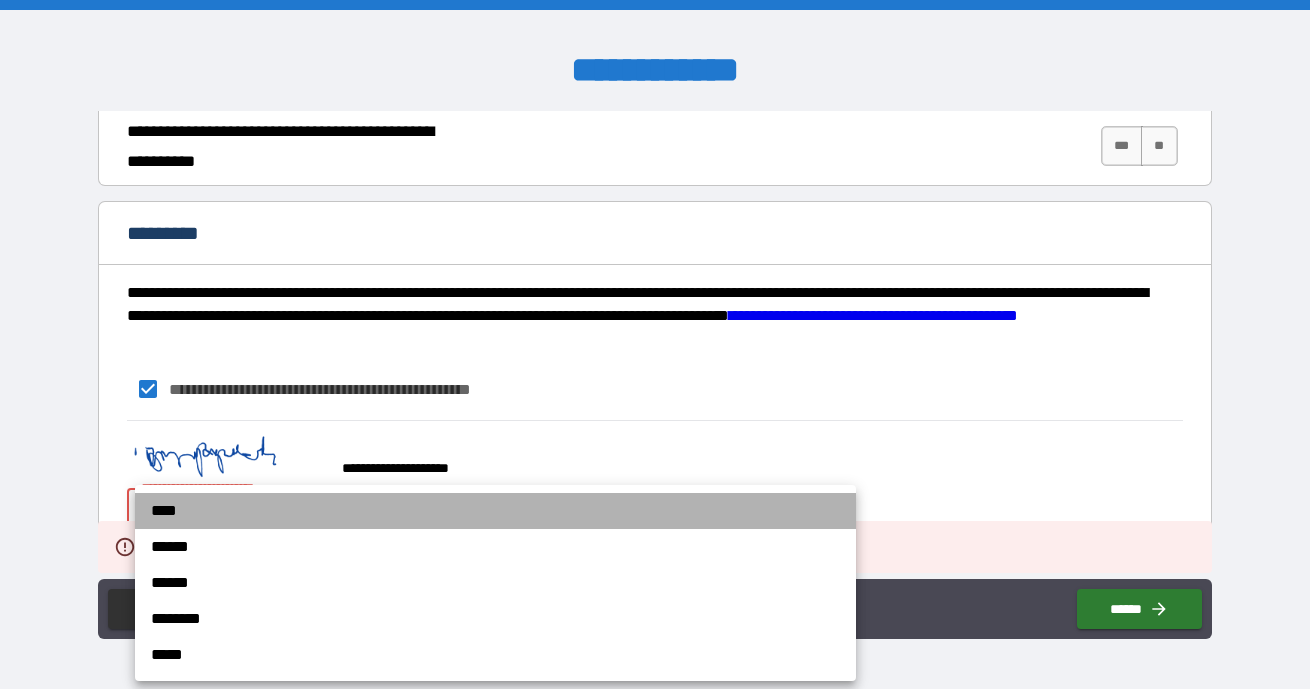 click on "****" at bounding box center [495, 511] 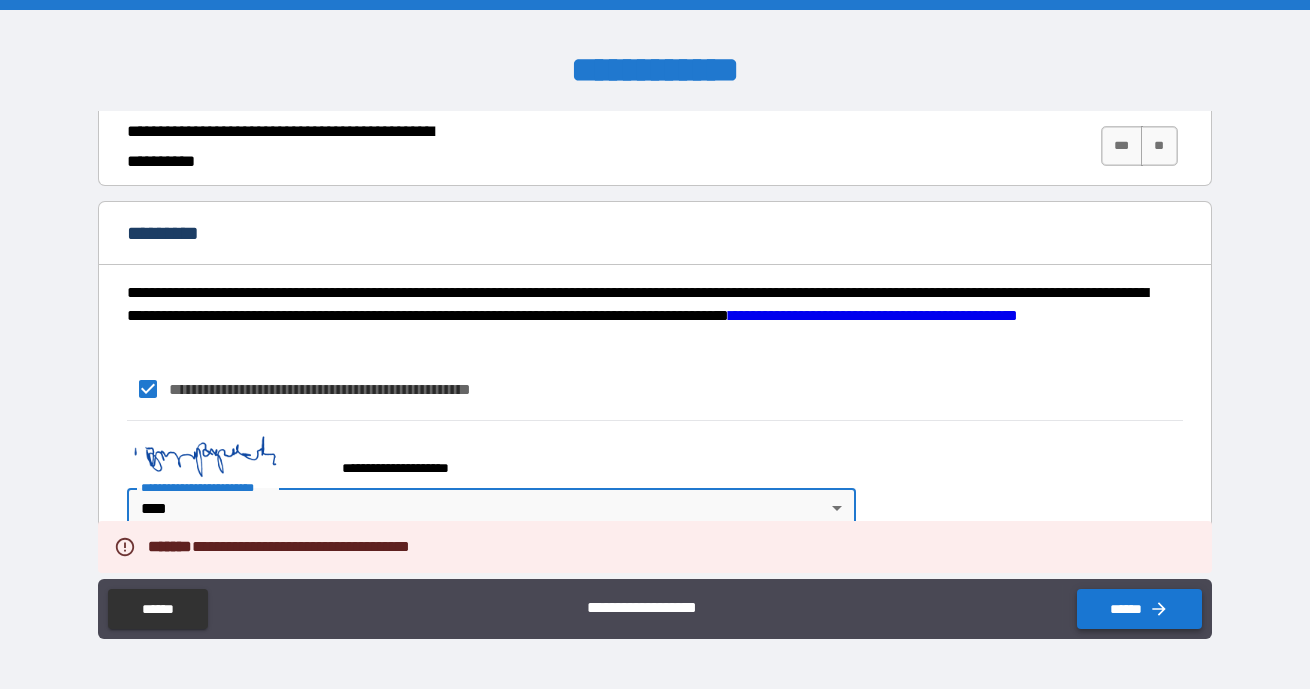 click on "******" at bounding box center (1139, 609) 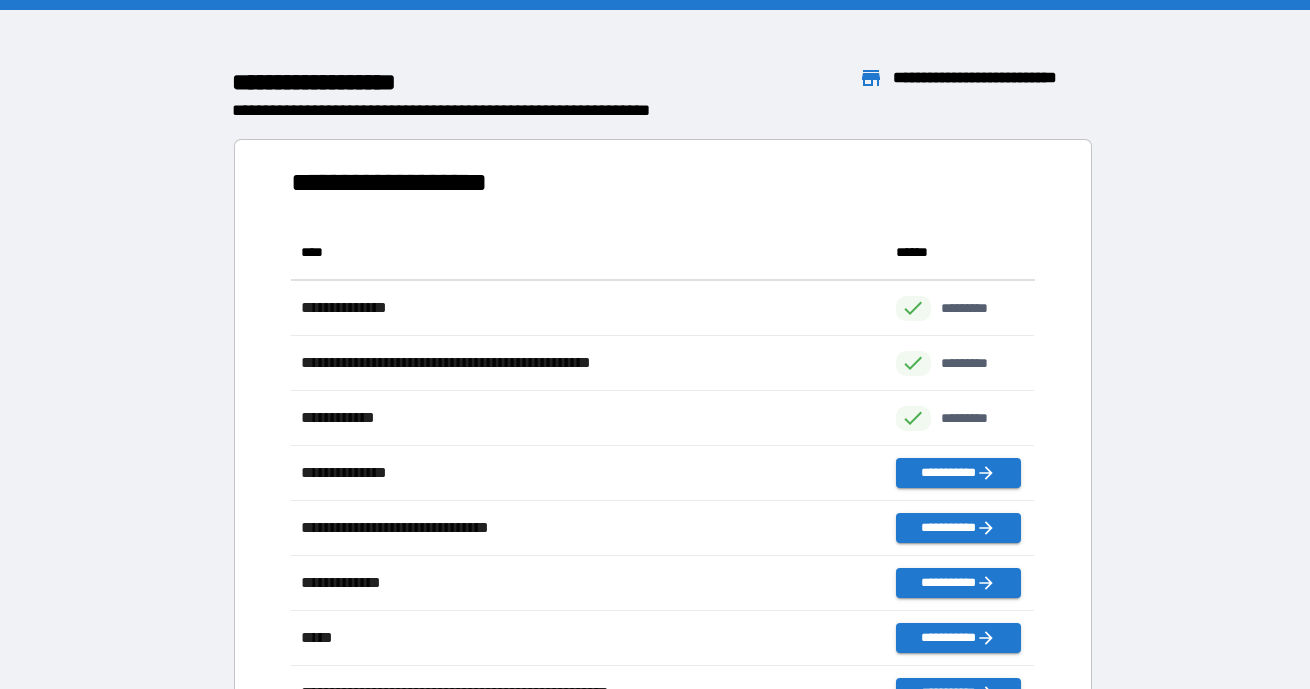 scroll, scrollTop: 1, scrollLeft: 1, axis: both 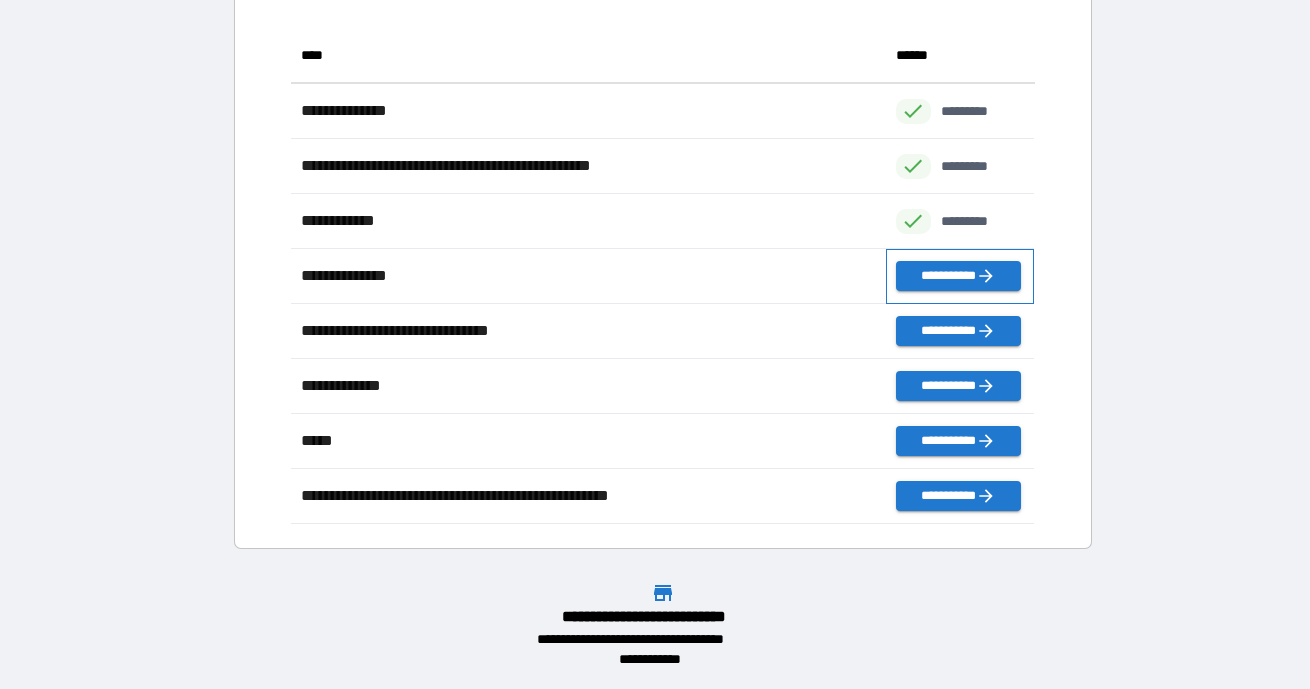 click on "**********" at bounding box center [960, 276] 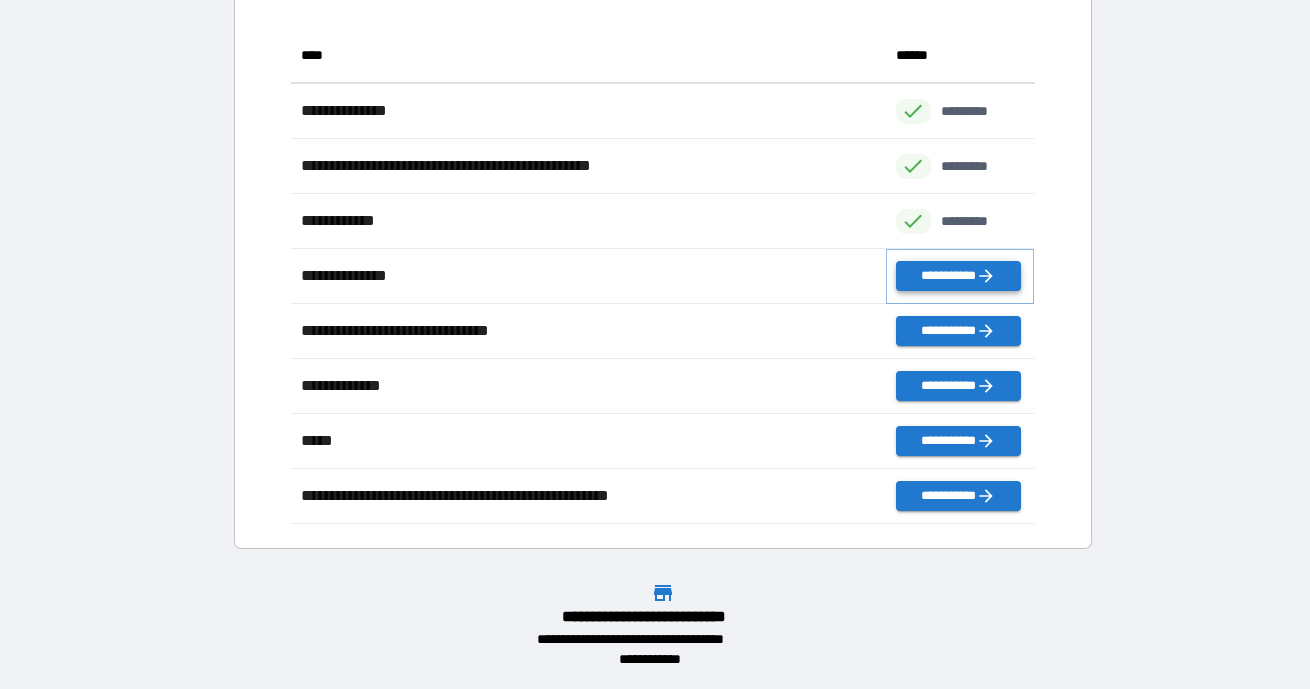 click on "**********" at bounding box center [958, 276] 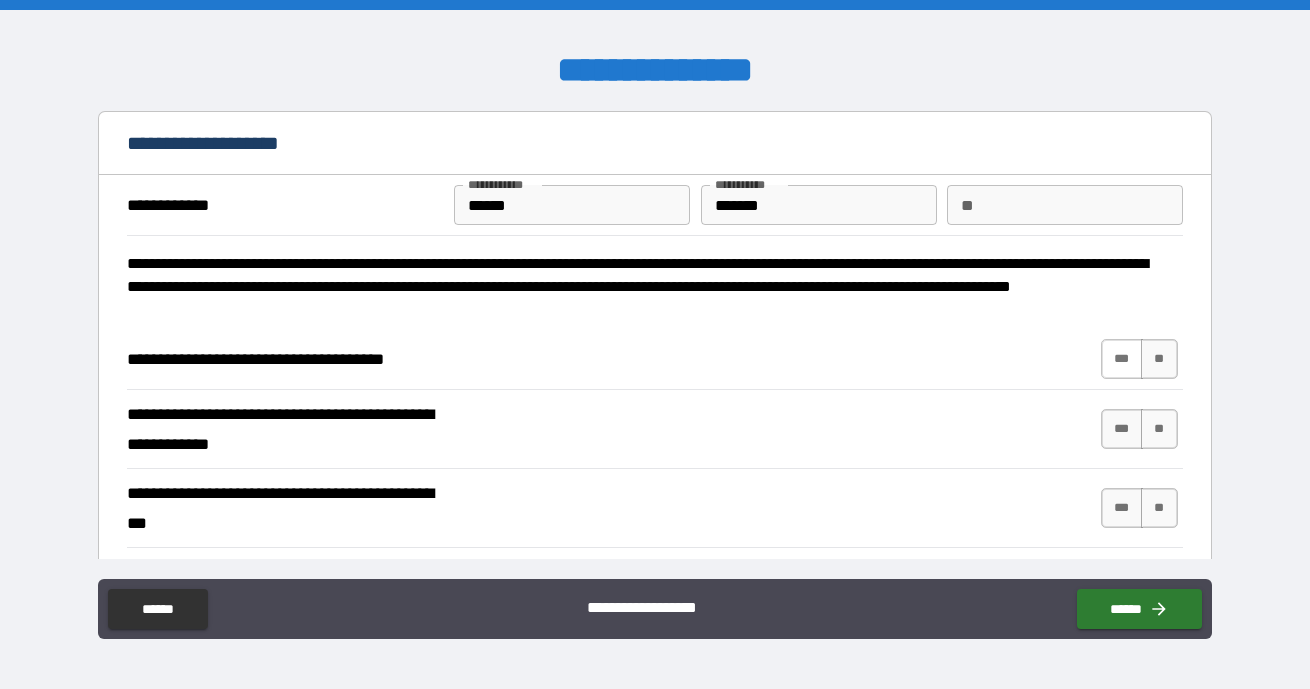 click on "***" at bounding box center (1122, 359) 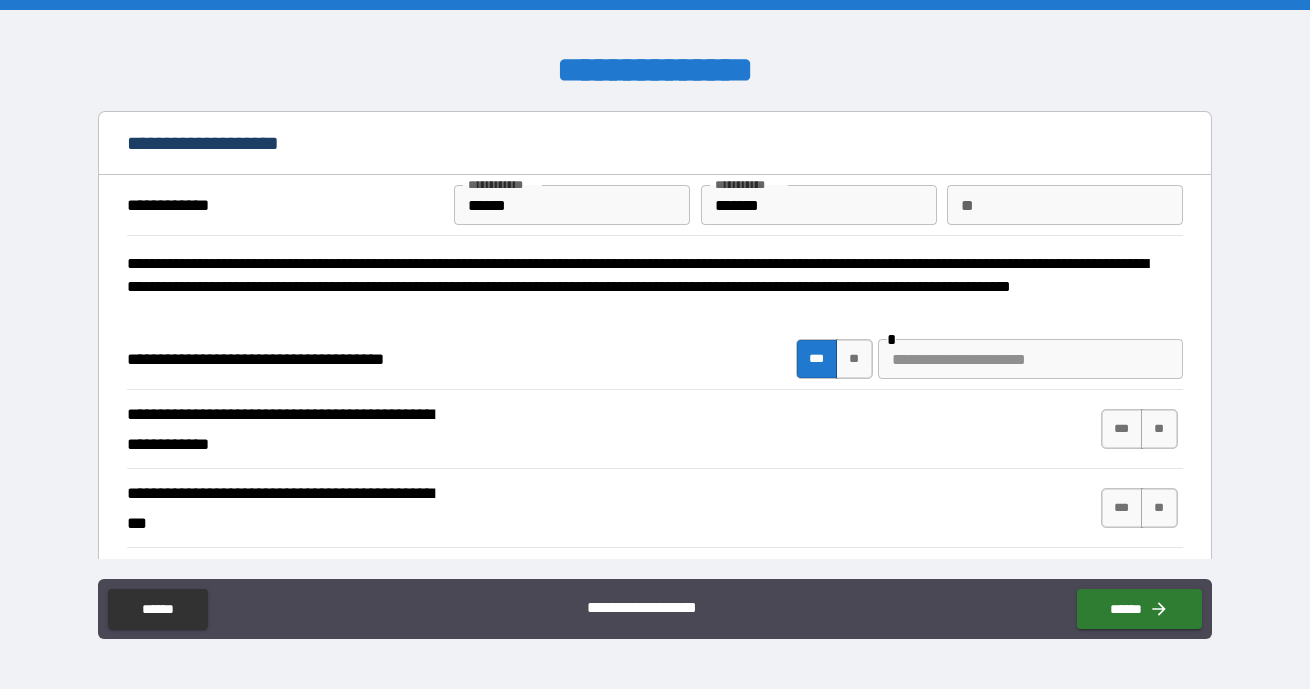 scroll, scrollTop: 90, scrollLeft: 0, axis: vertical 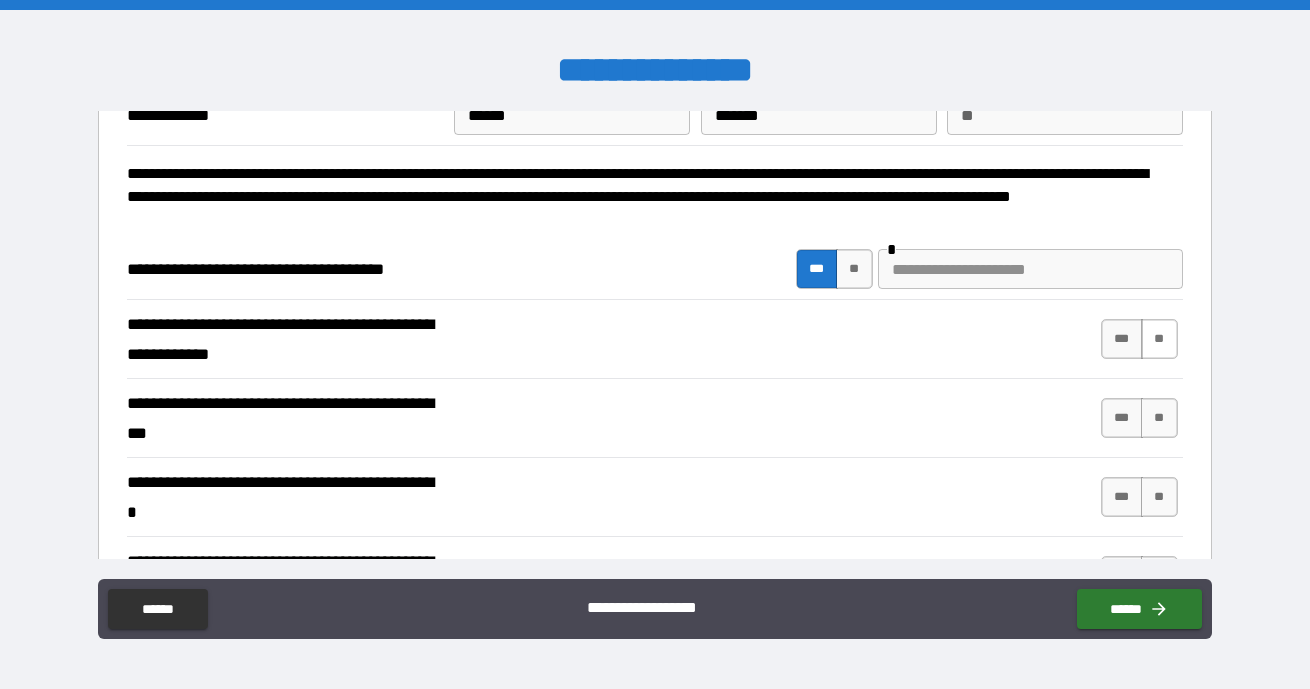 click on "**" at bounding box center (1159, 339) 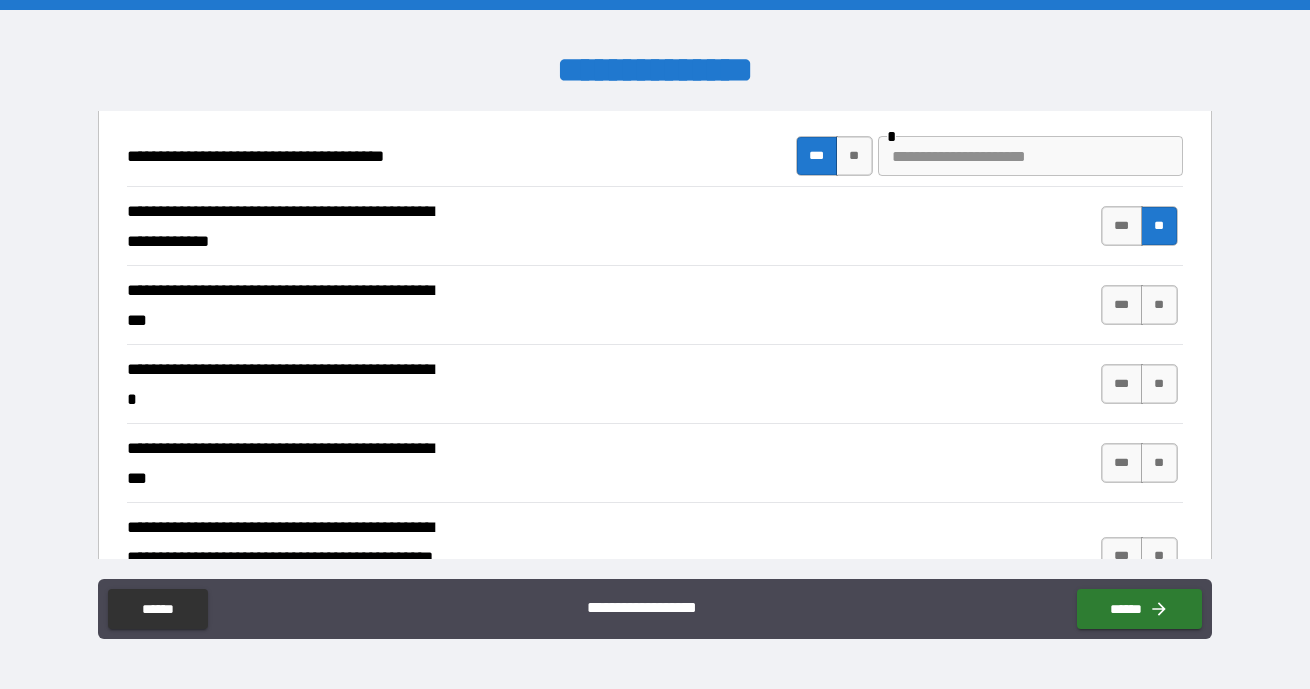 scroll, scrollTop: 207, scrollLeft: 0, axis: vertical 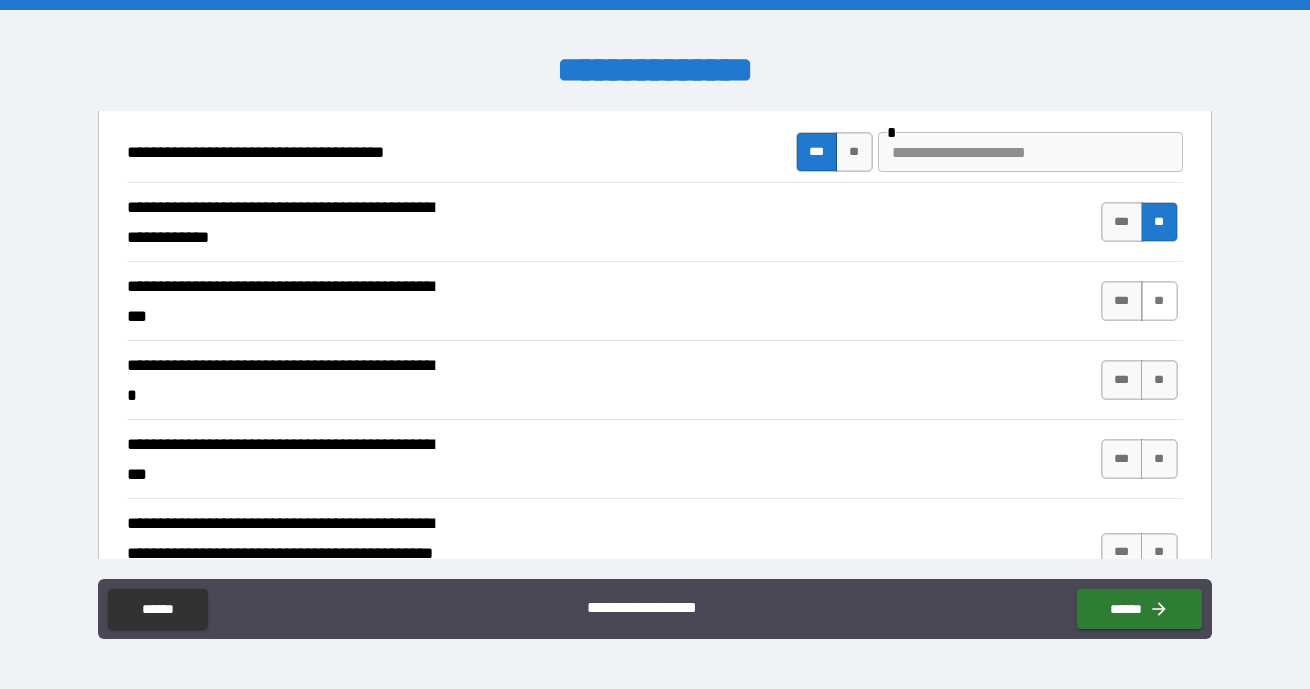 click on "**" at bounding box center [1159, 301] 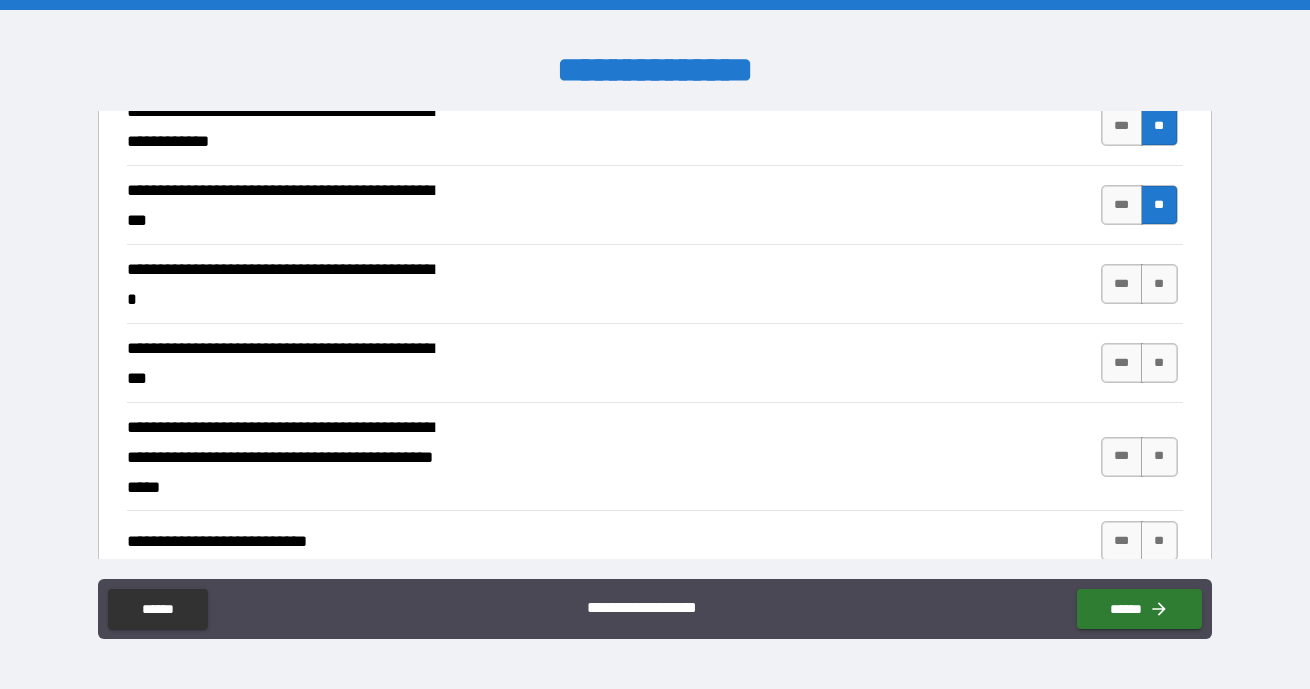 scroll, scrollTop: 334, scrollLeft: 0, axis: vertical 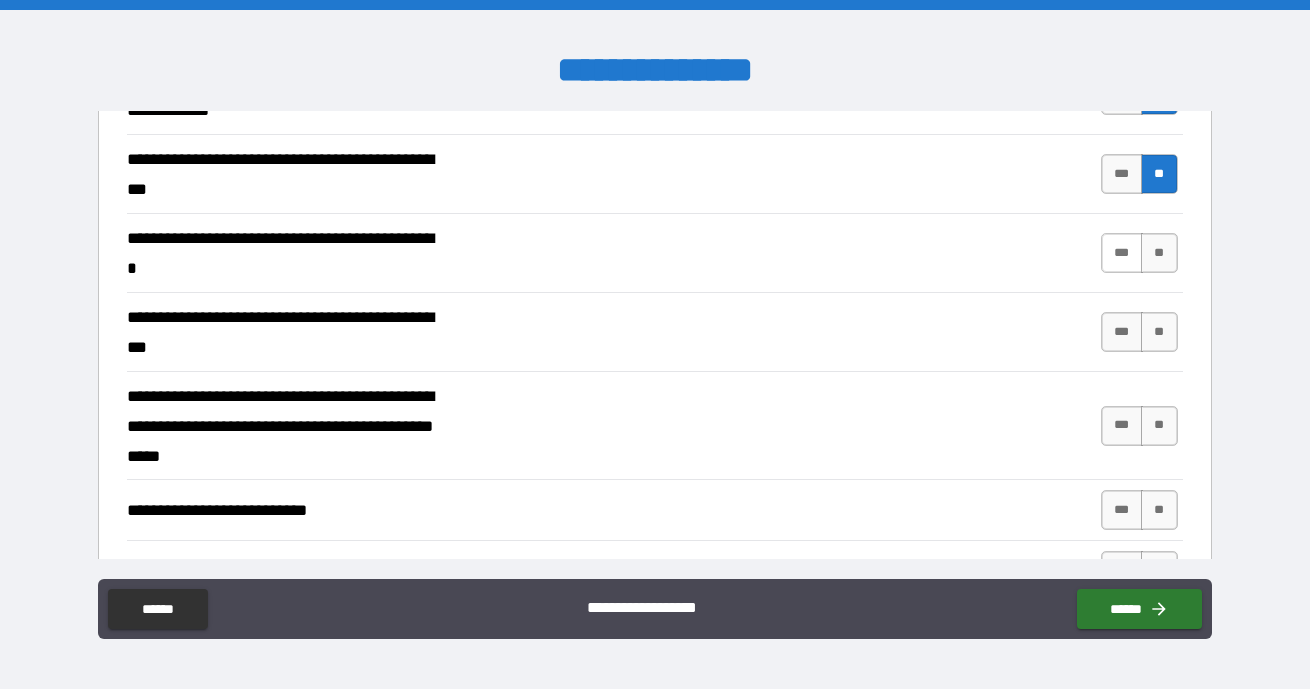 click on "***" at bounding box center (1122, 253) 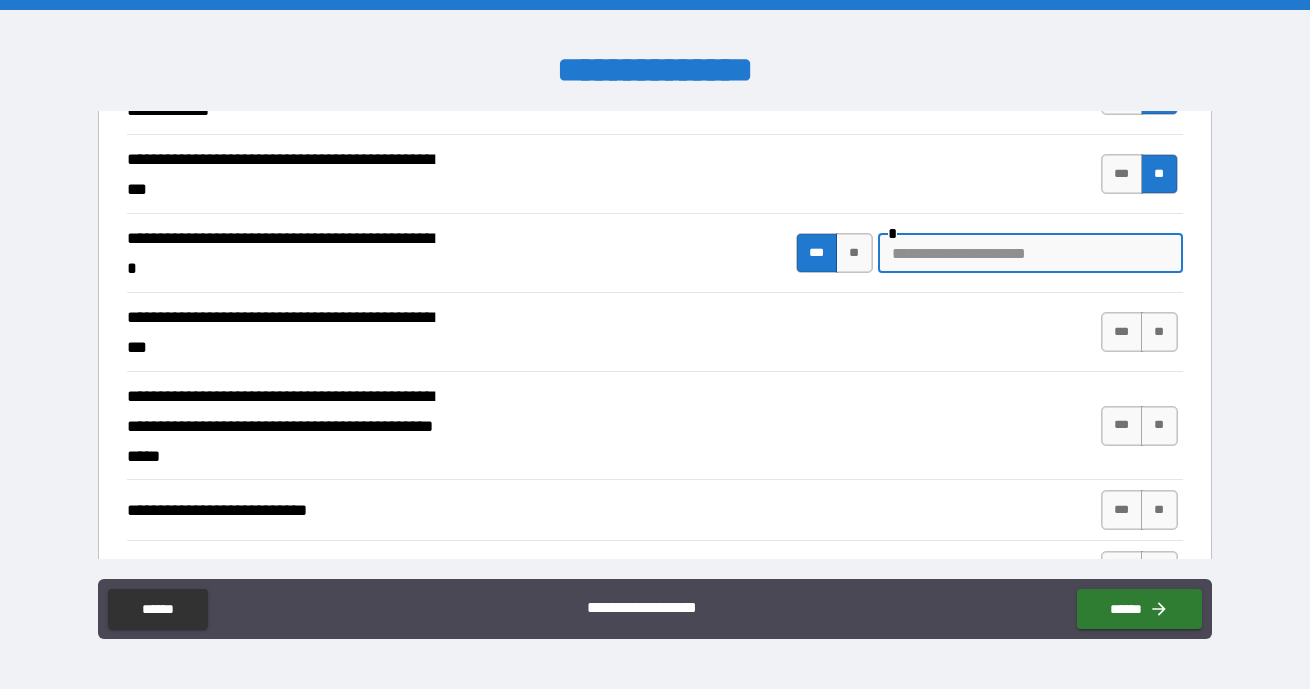 click at bounding box center [1030, 253] 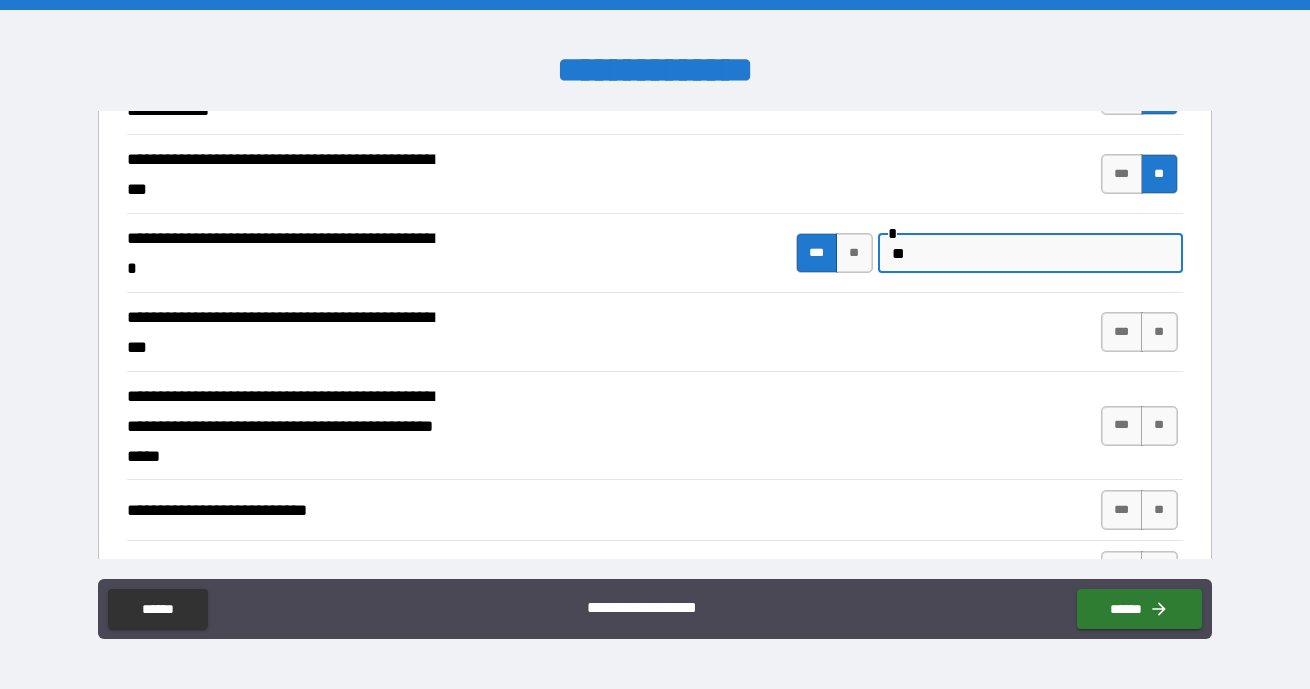 type on "*" 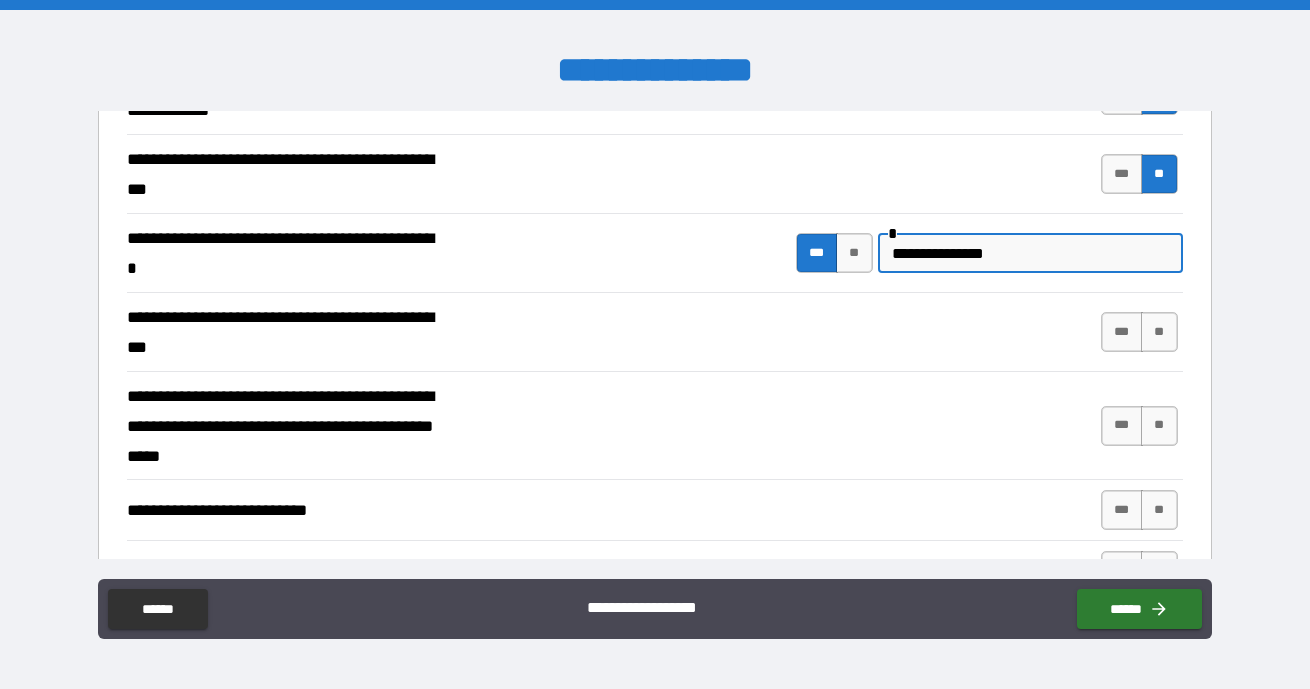 type on "**********" 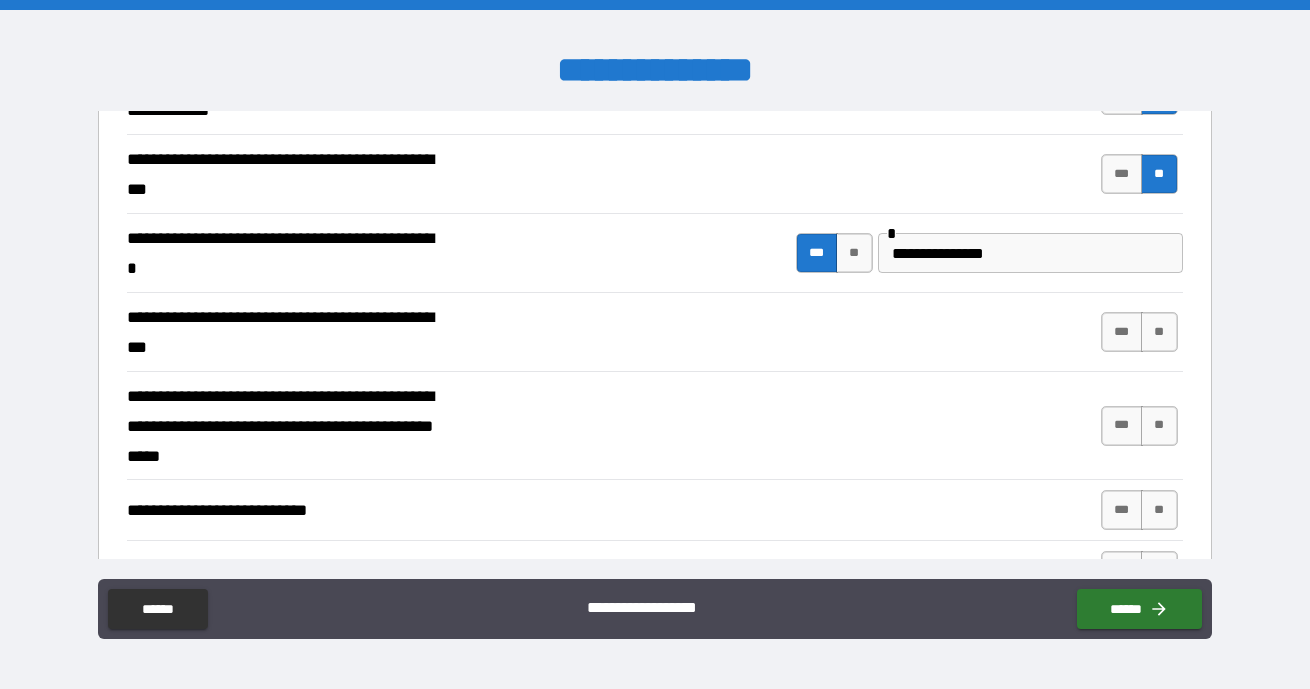 click on "**********" at bounding box center [655, 253] 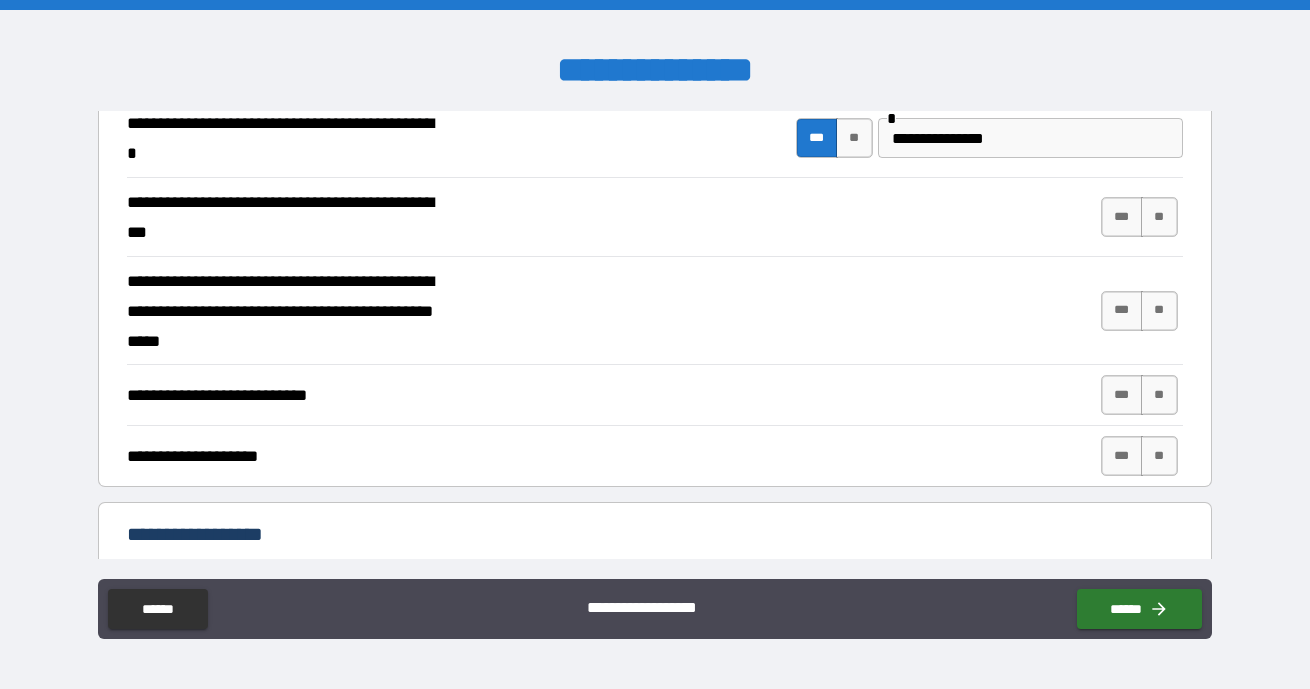scroll, scrollTop: 450, scrollLeft: 0, axis: vertical 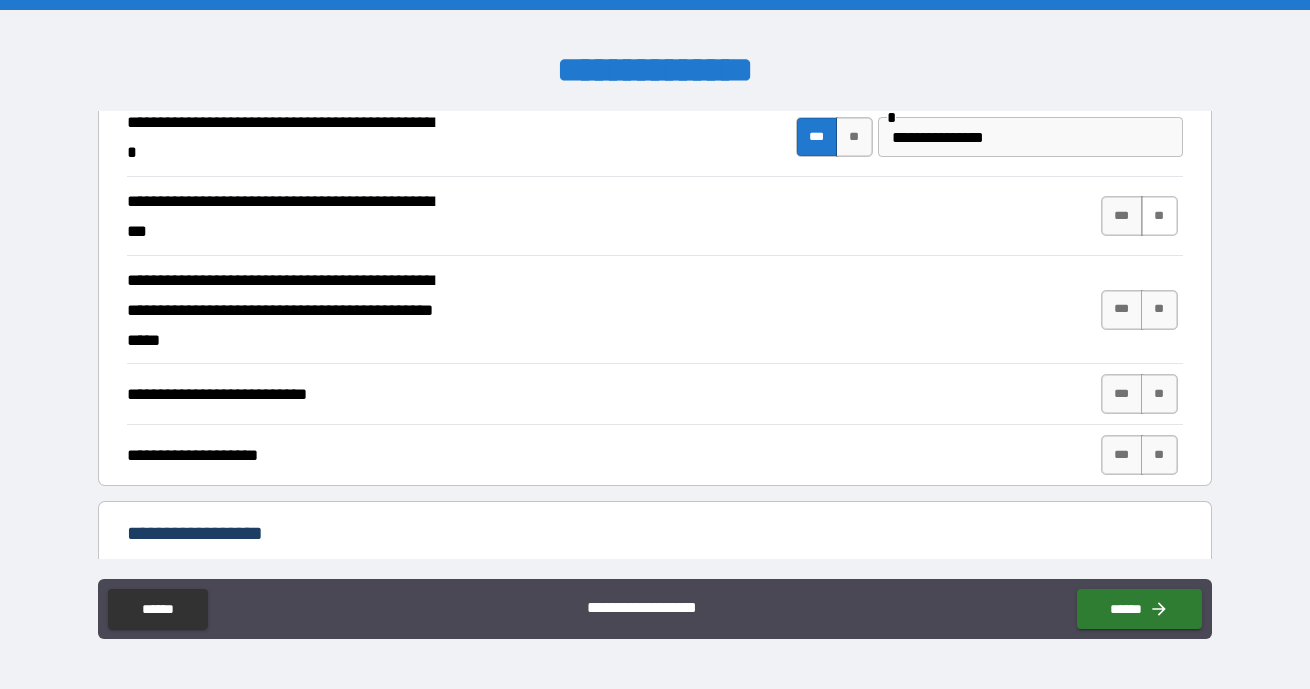 click on "**" at bounding box center (1159, 216) 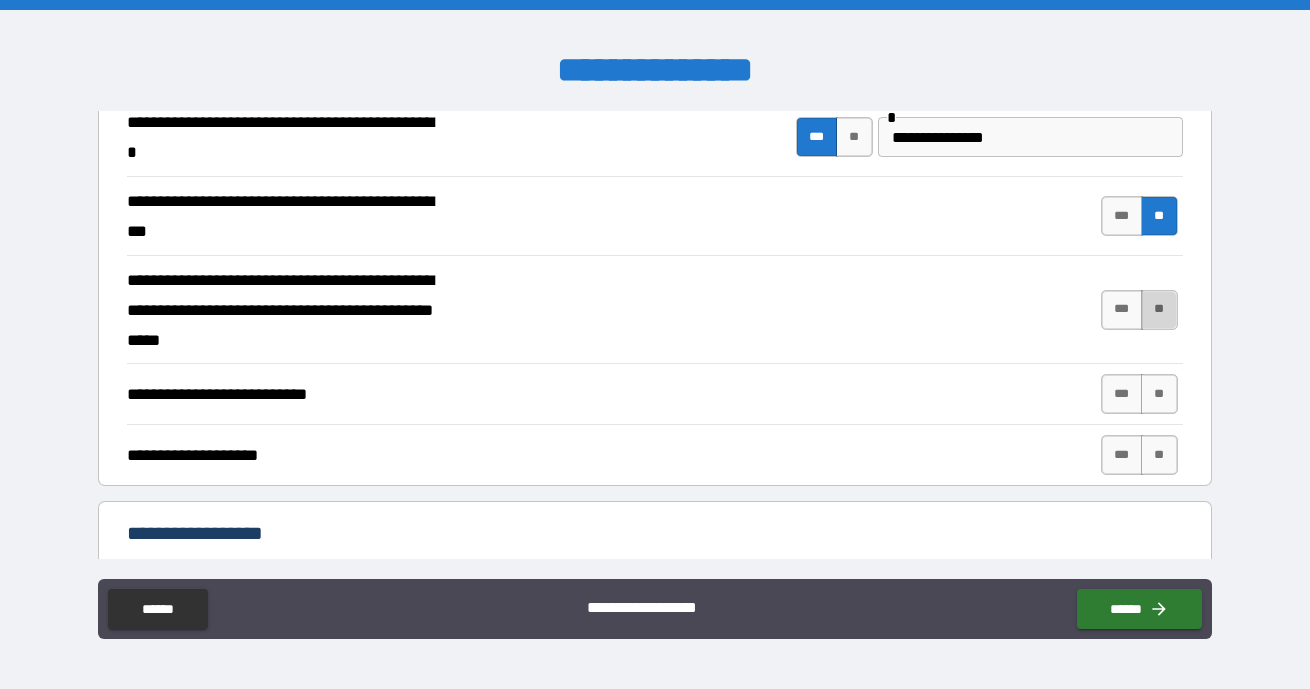 click on "**" at bounding box center [1159, 310] 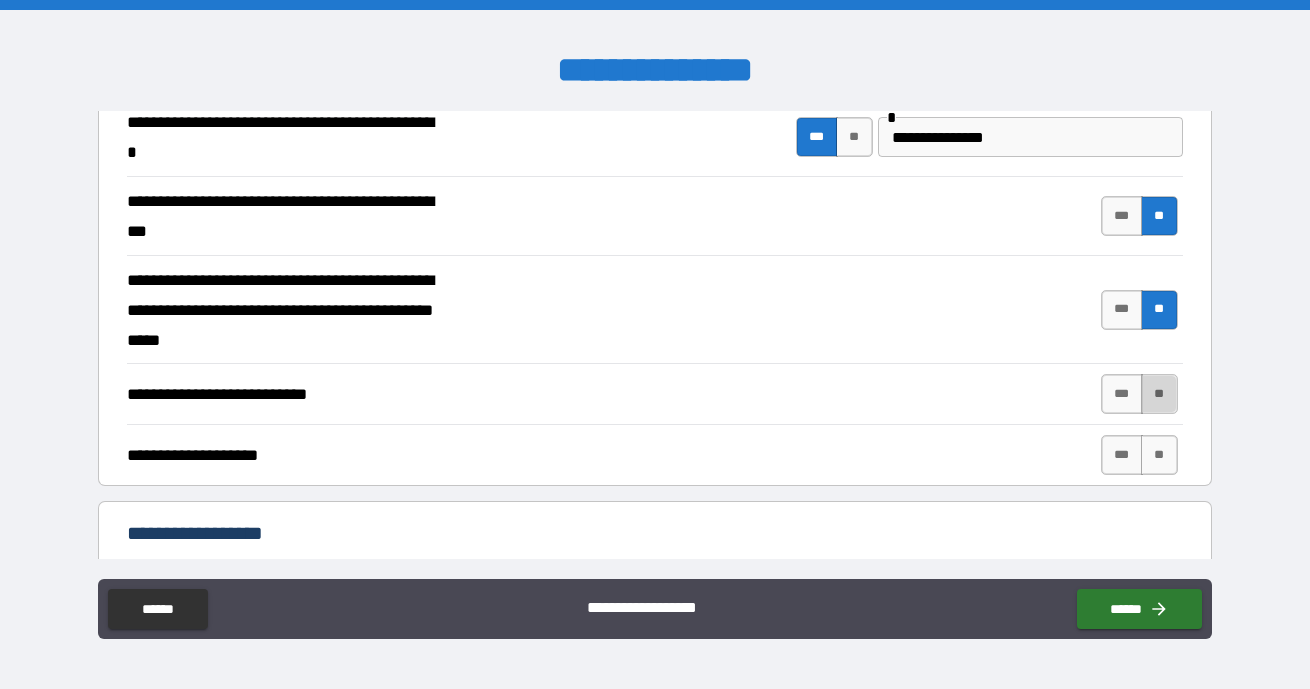 click on "**" at bounding box center [1159, 394] 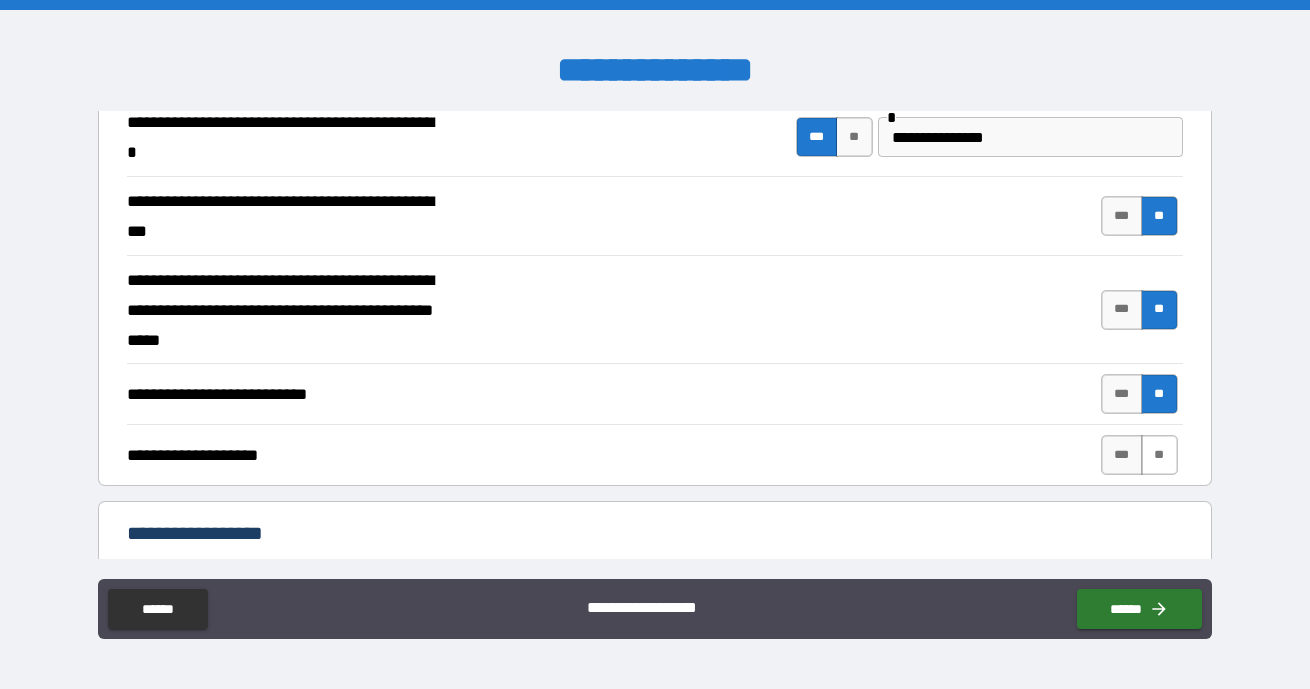 click on "**" at bounding box center [1159, 455] 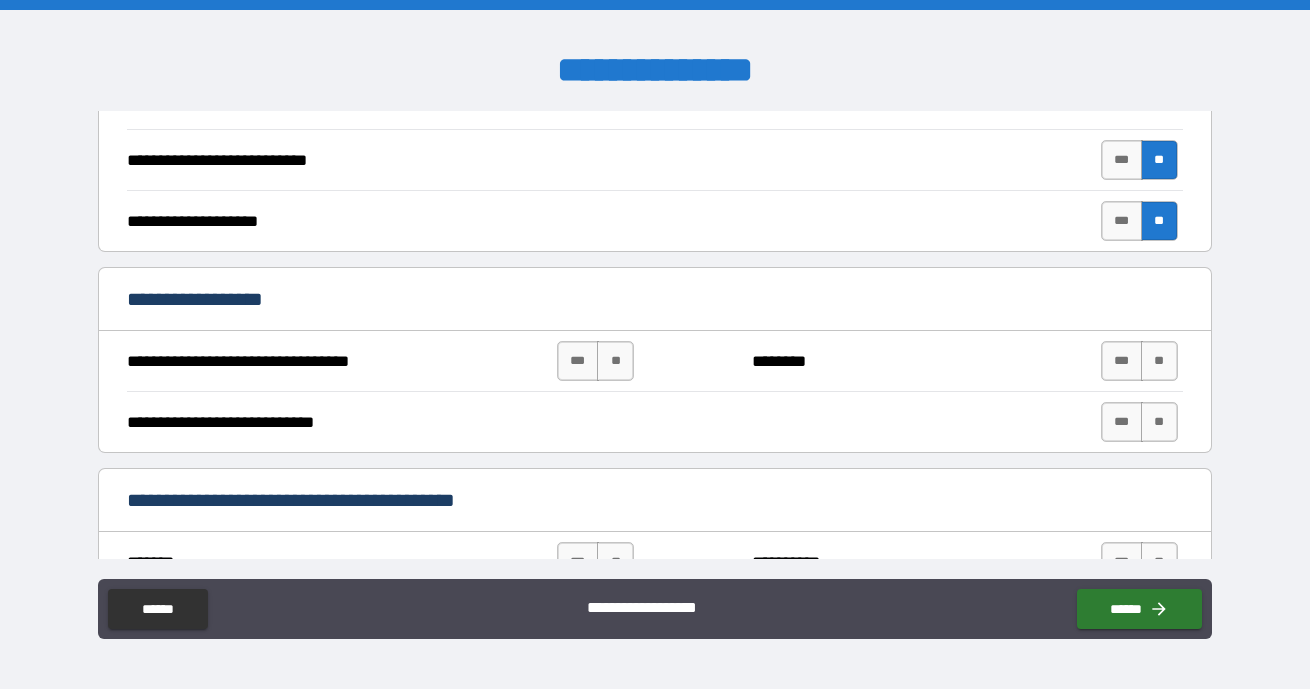 scroll, scrollTop: 692, scrollLeft: 0, axis: vertical 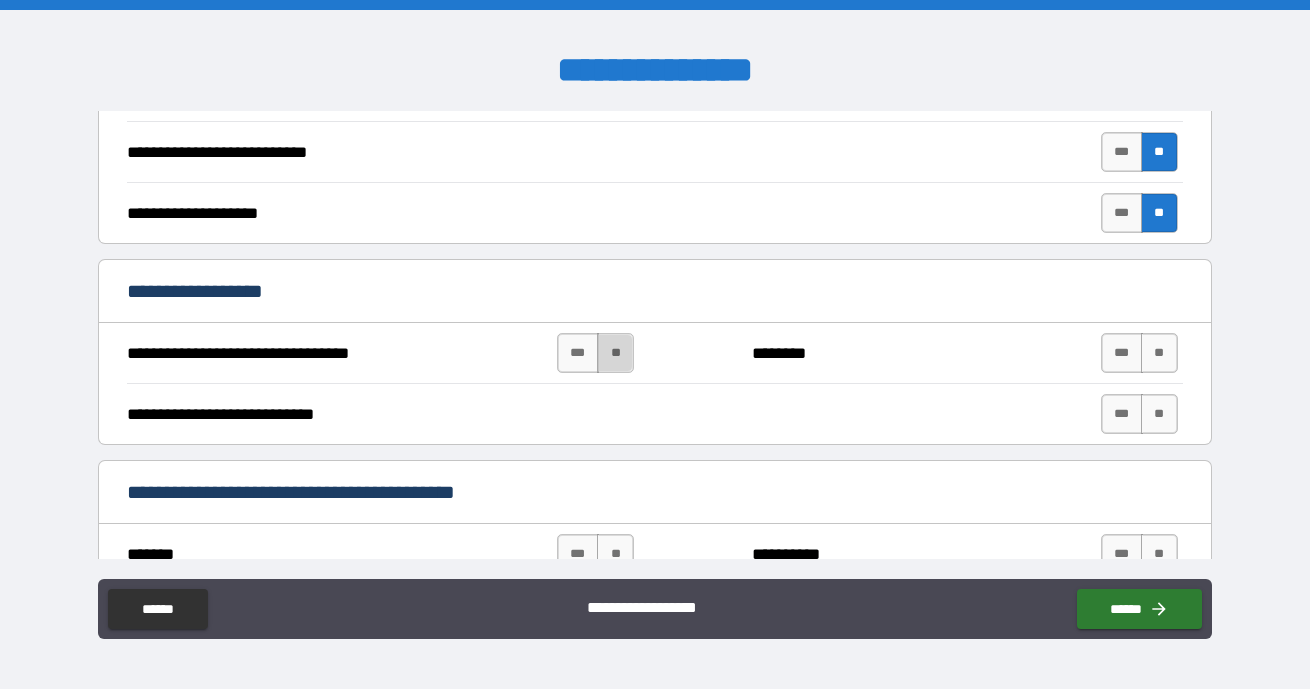 click on "**" at bounding box center (615, 353) 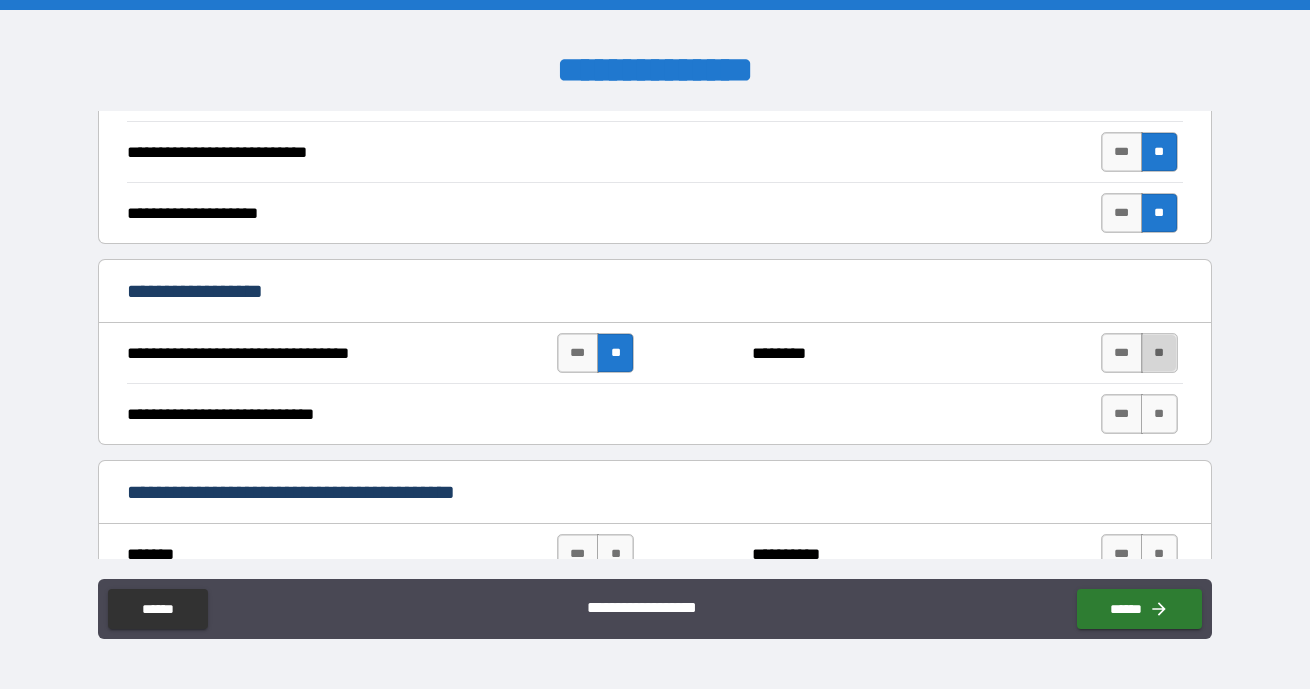 click on "**" at bounding box center (1159, 353) 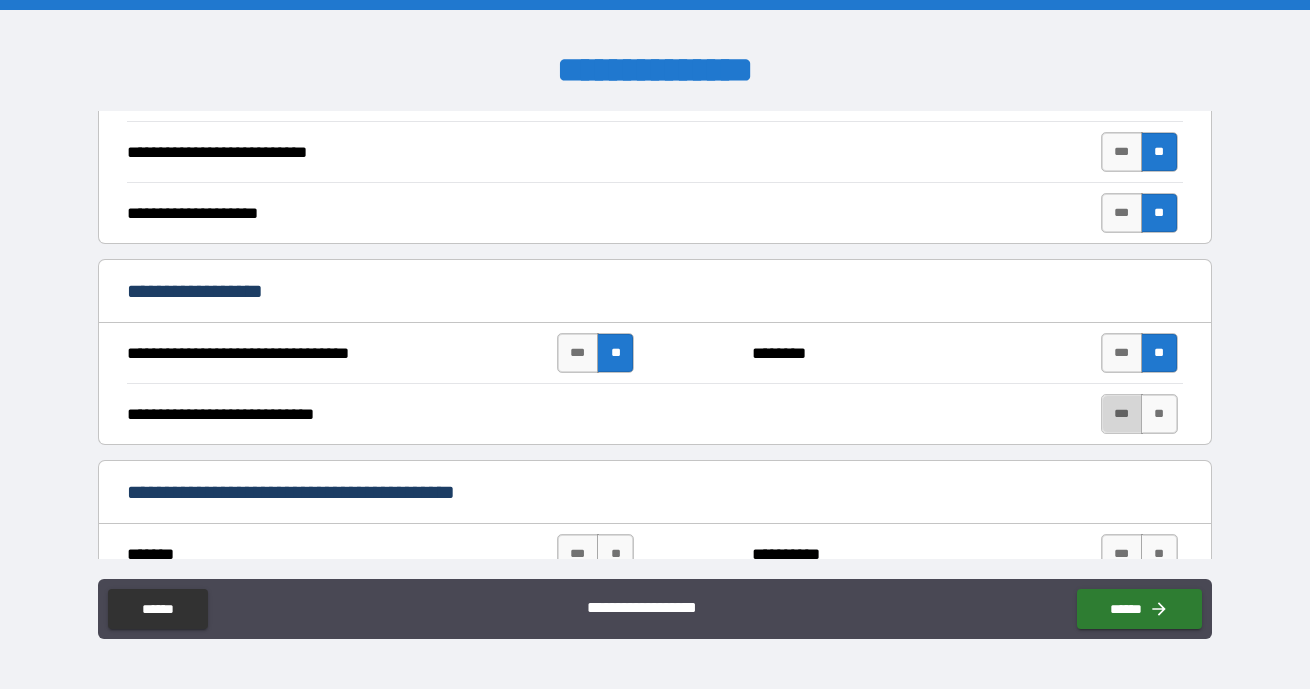 click on "***" at bounding box center [1122, 414] 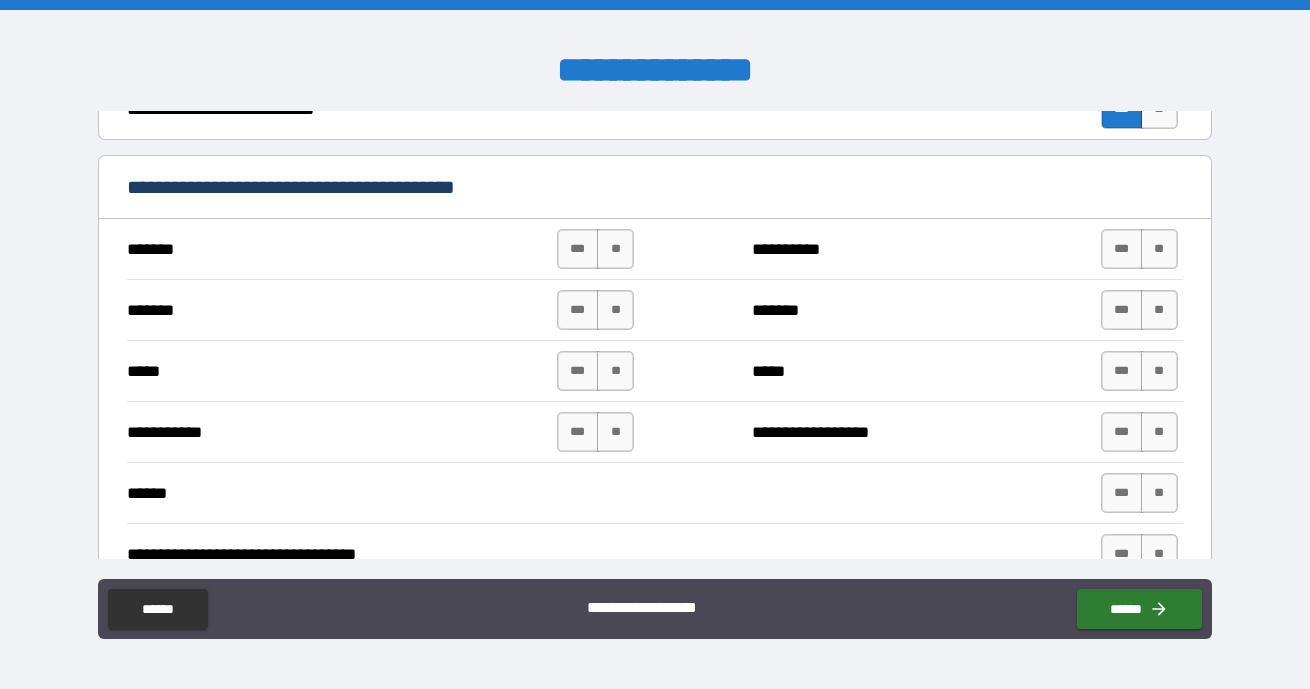 scroll, scrollTop: 999, scrollLeft: 0, axis: vertical 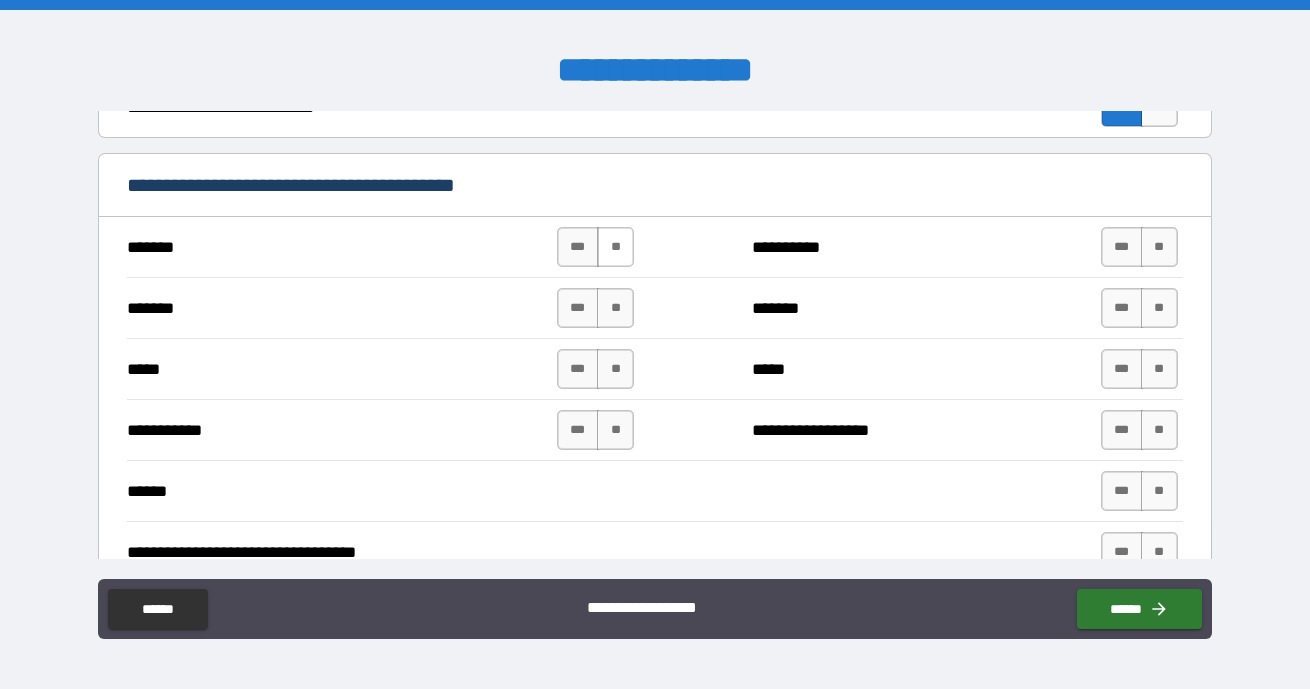 click on "**" at bounding box center [615, 247] 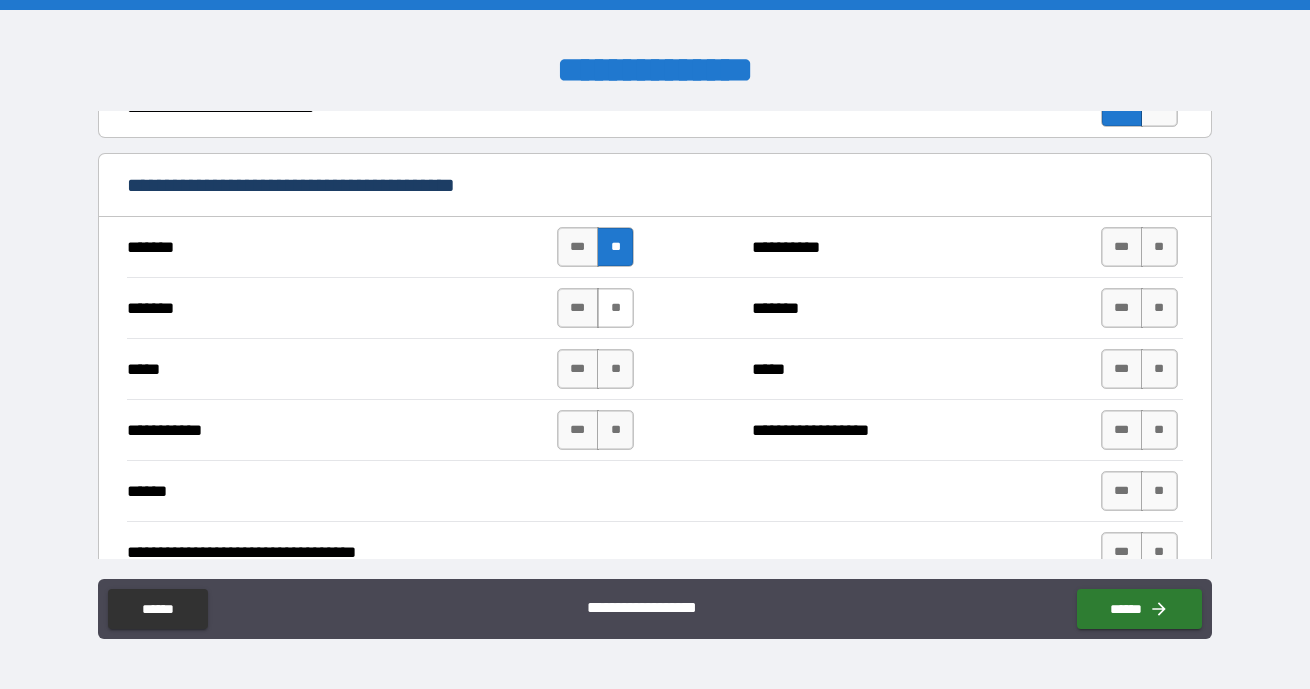 click on "**" at bounding box center (615, 308) 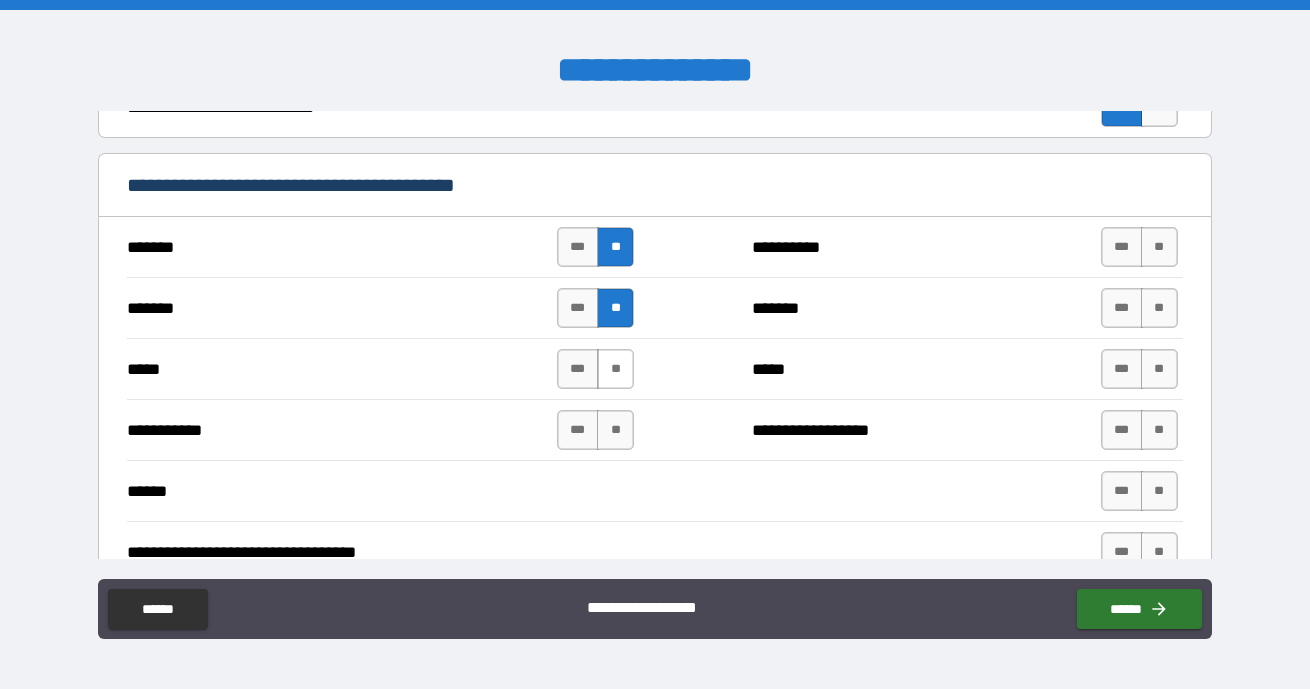 click on "**" at bounding box center [615, 369] 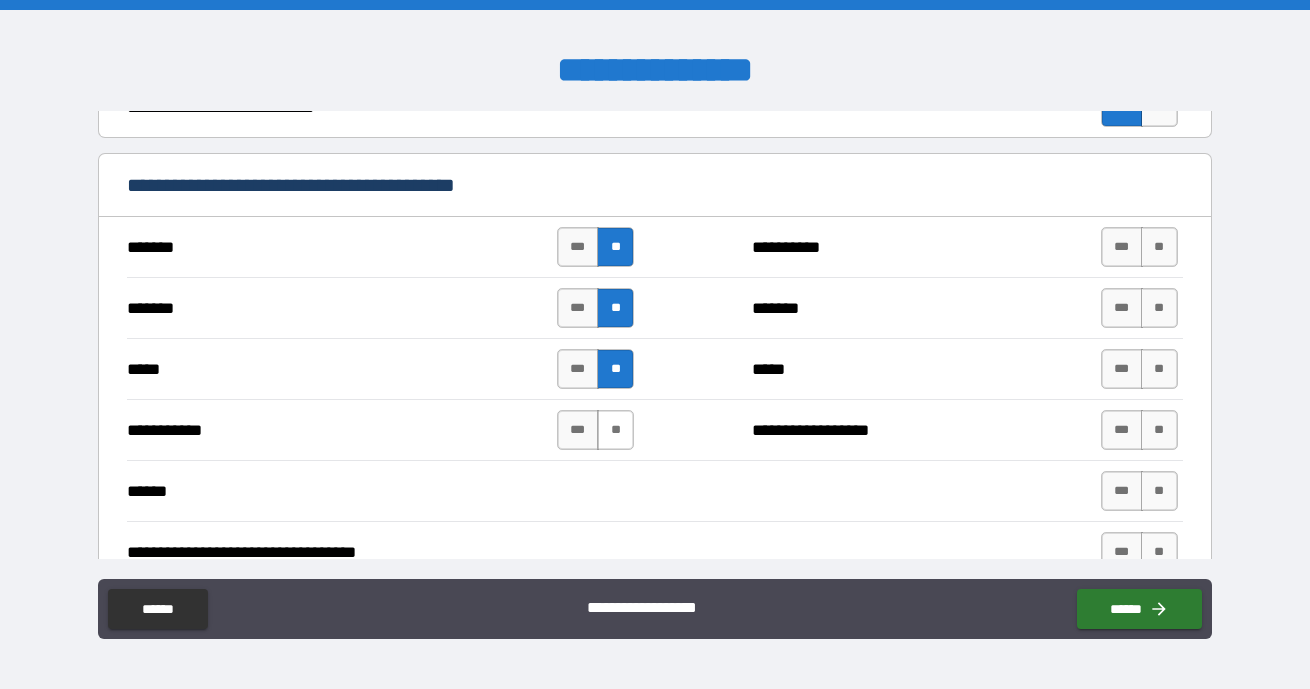click on "**" at bounding box center (615, 430) 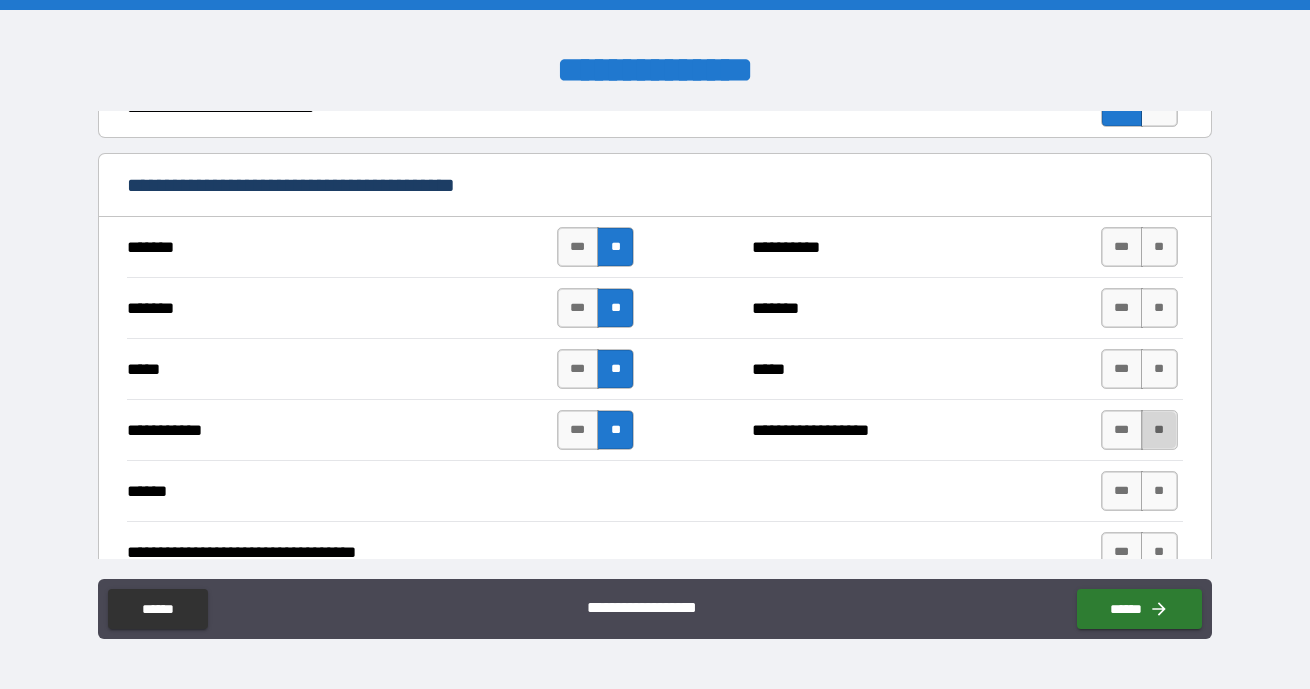 click on "**" at bounding box center [1159, 430] 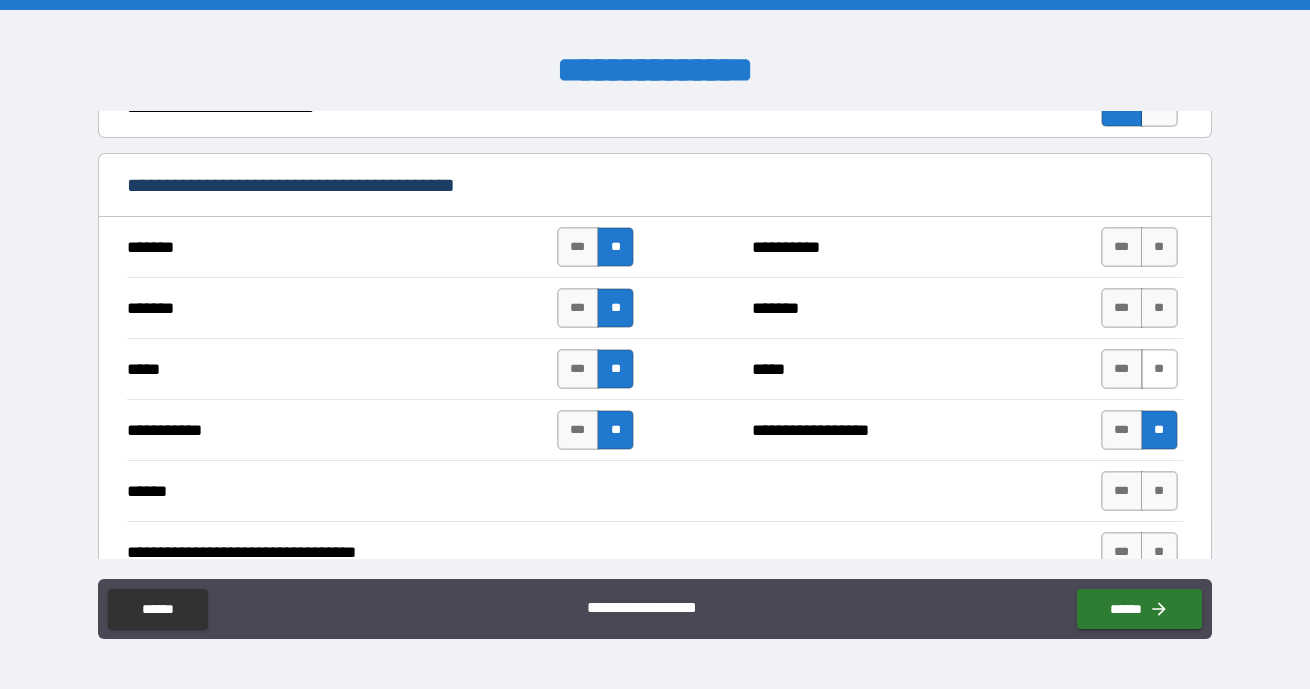 click on "**" at bounding box center [1159, 369] 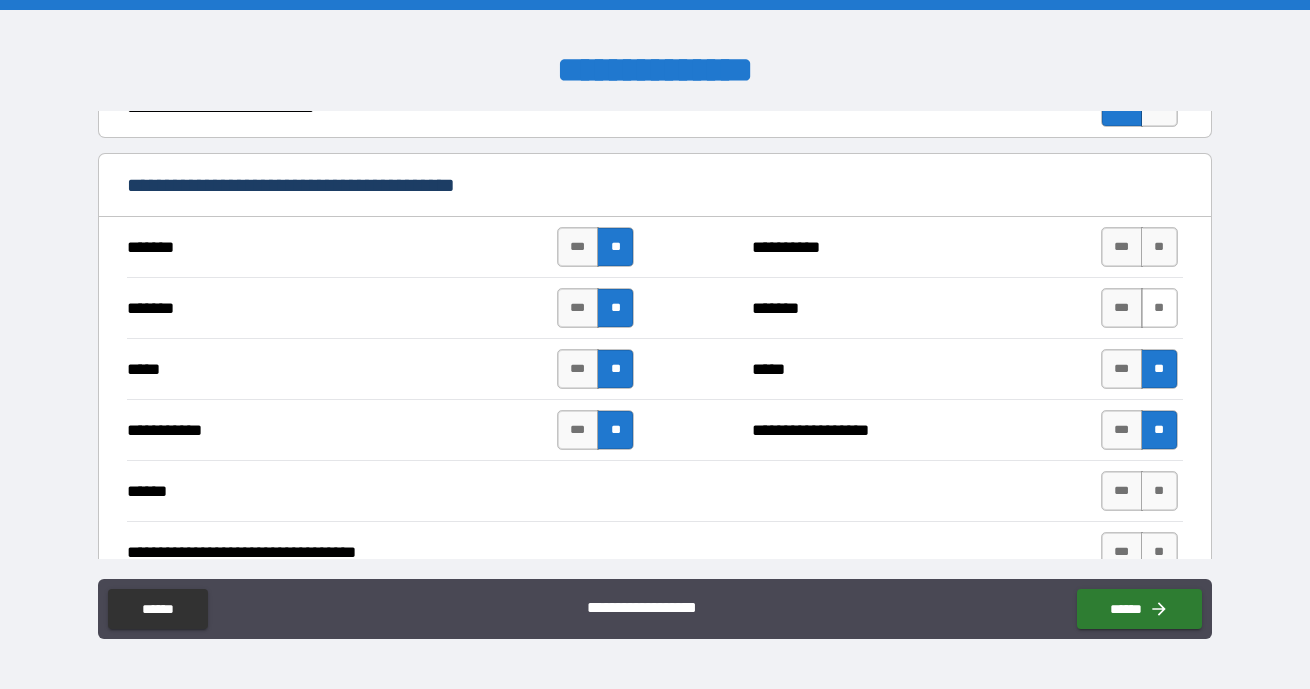 click on "**" at bounding box center (1159, 308) 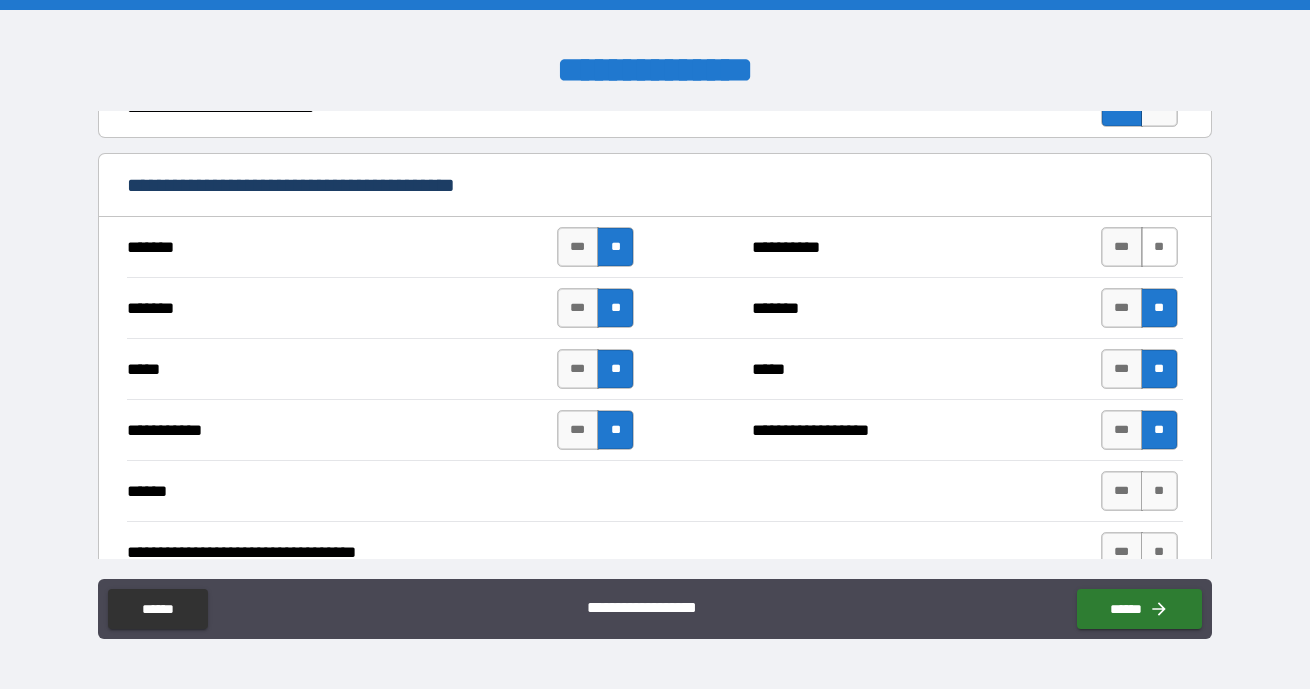 click on "**" at bounding box center [1159, 247] 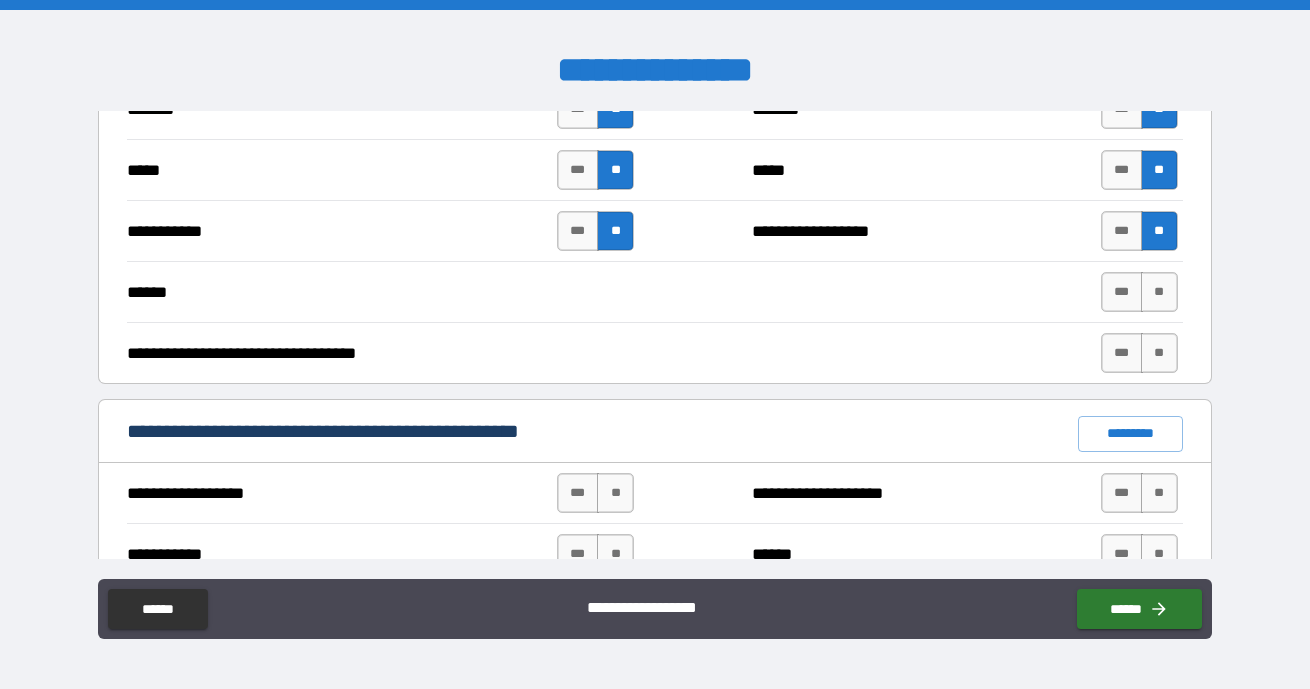 scroll, scrollTop: 1200, scrollLeft: 0, axis: vertical 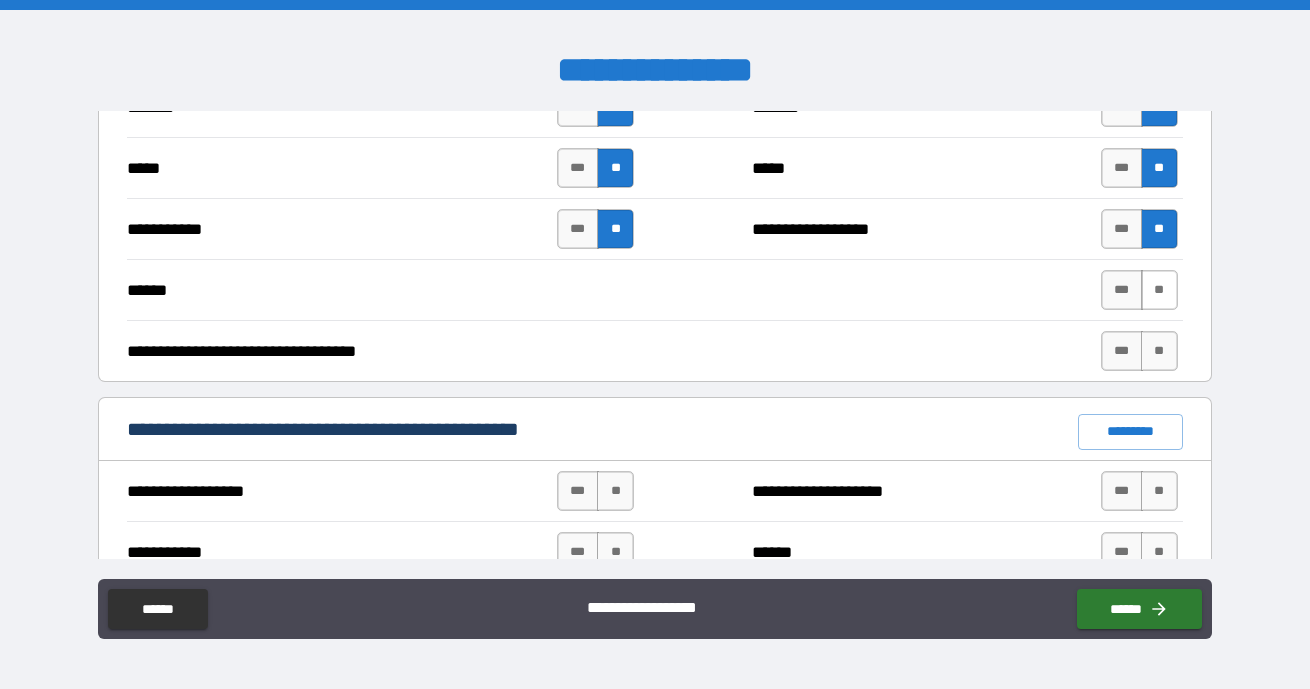 click on "**" at bounding box center (1159, 290) 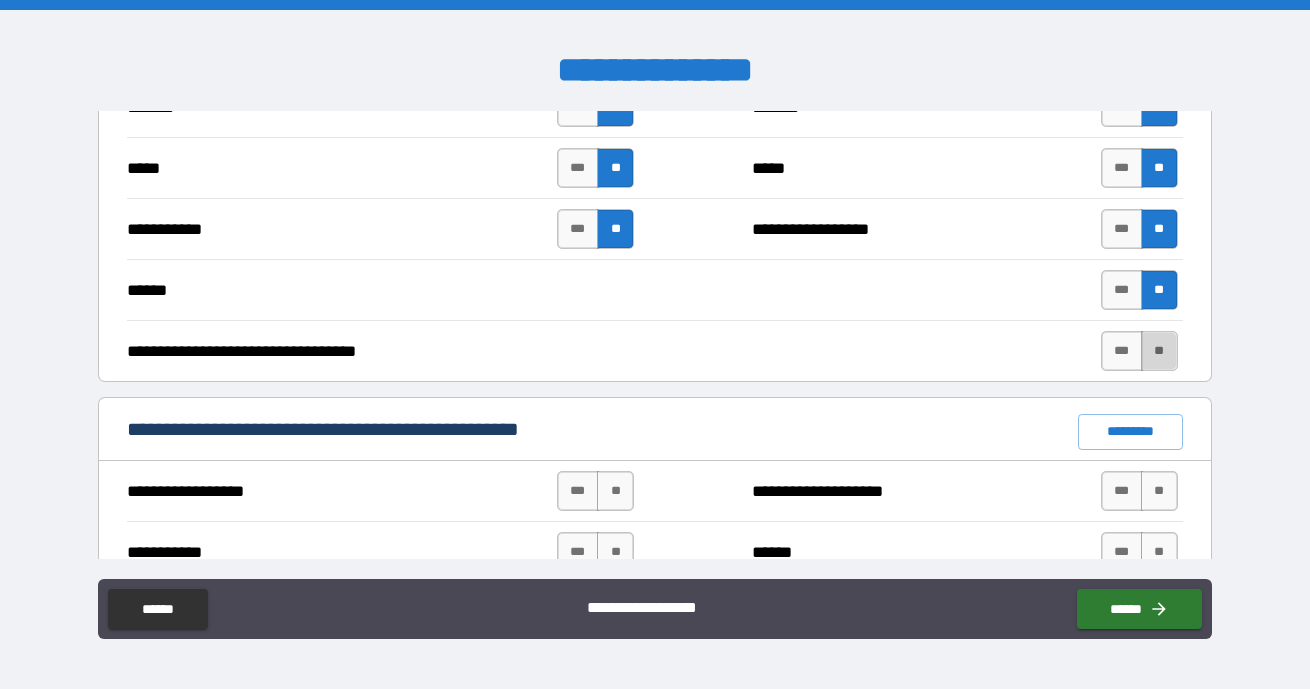 click on "**" at bounding box center (1159, 351) 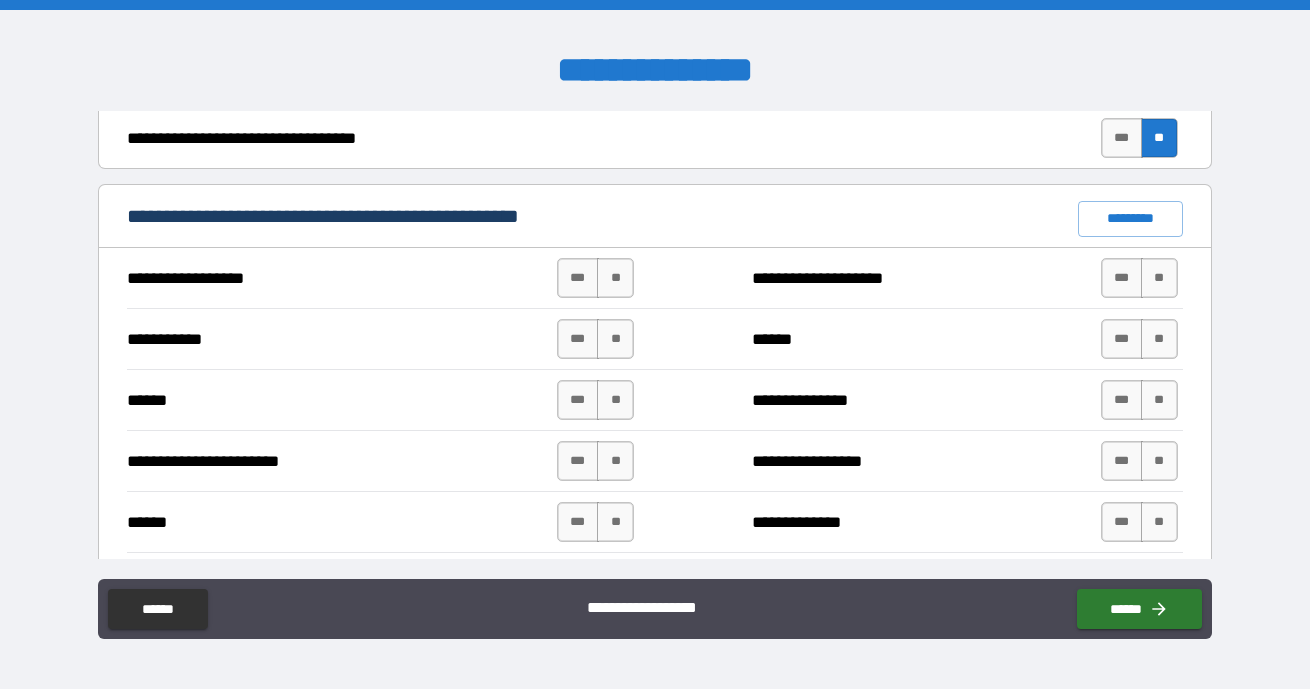 scroll, scrollTop: 1408, scrollLeft: 0, axis: vertical 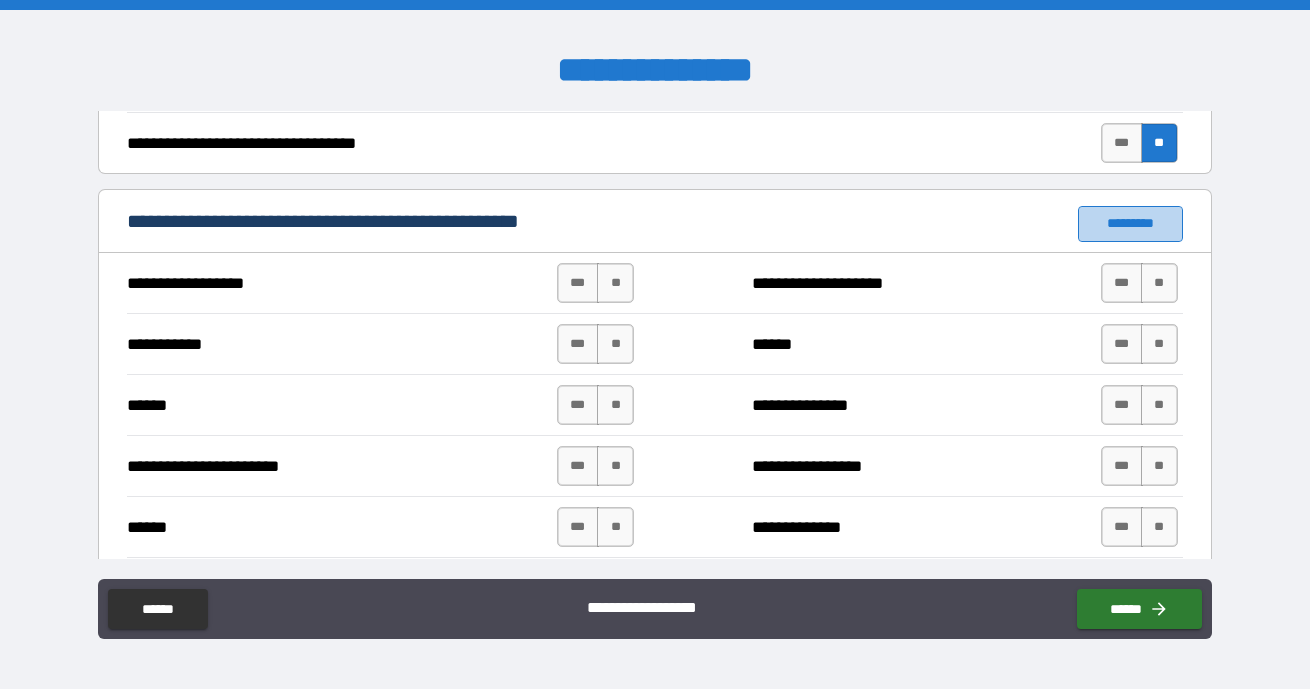 click on "*********" at bounding box center (1130, 224) 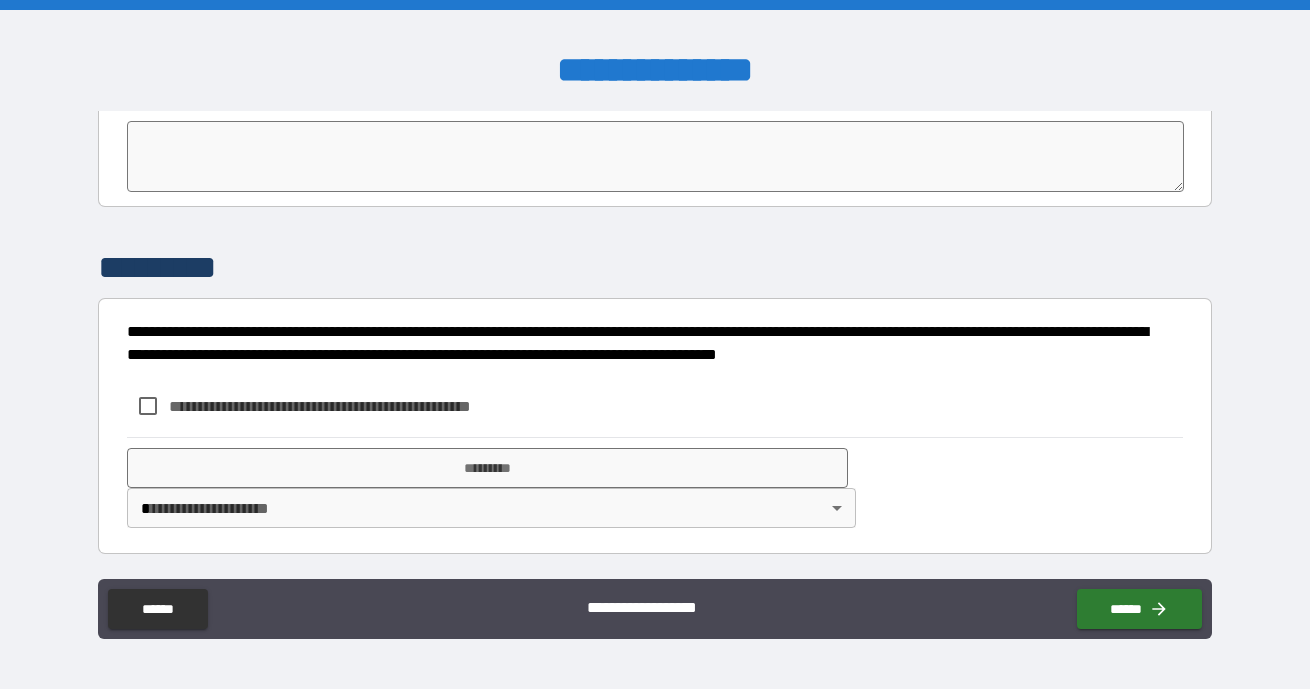 scroll, scrollTop: 4087, scrollLeft: 0, axis: vertical 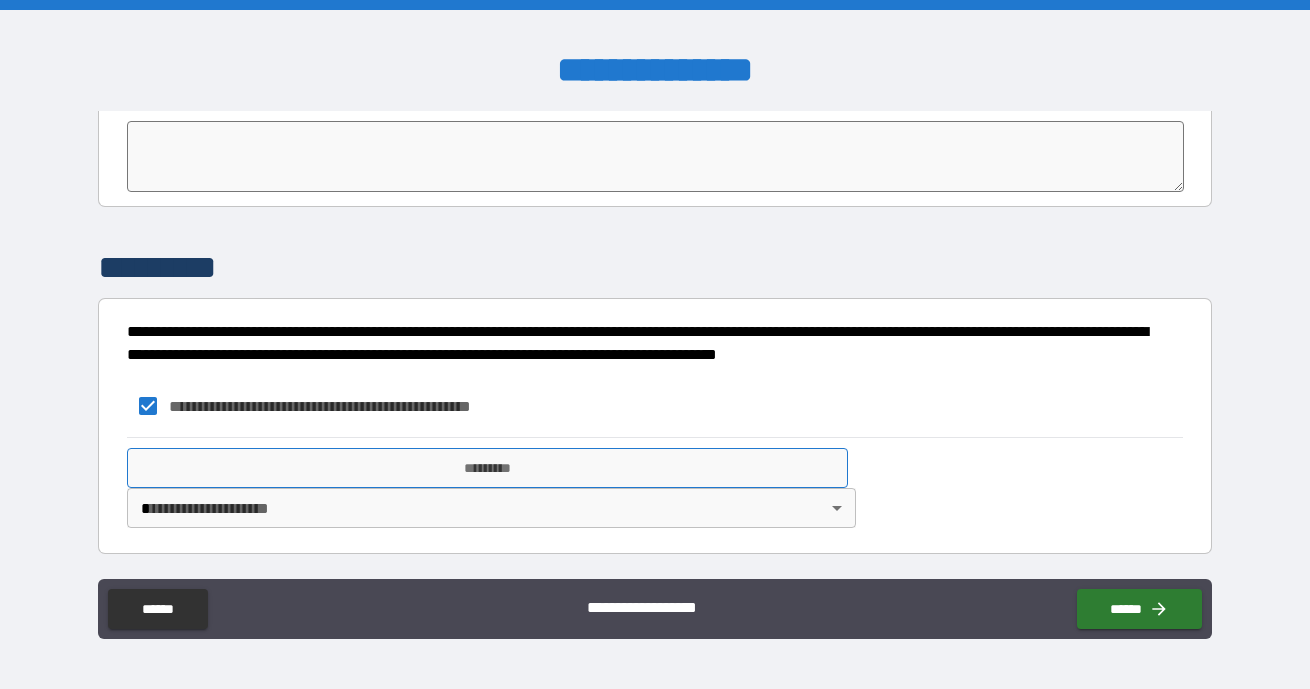 click on "*********" at bounding box center (487, 468) 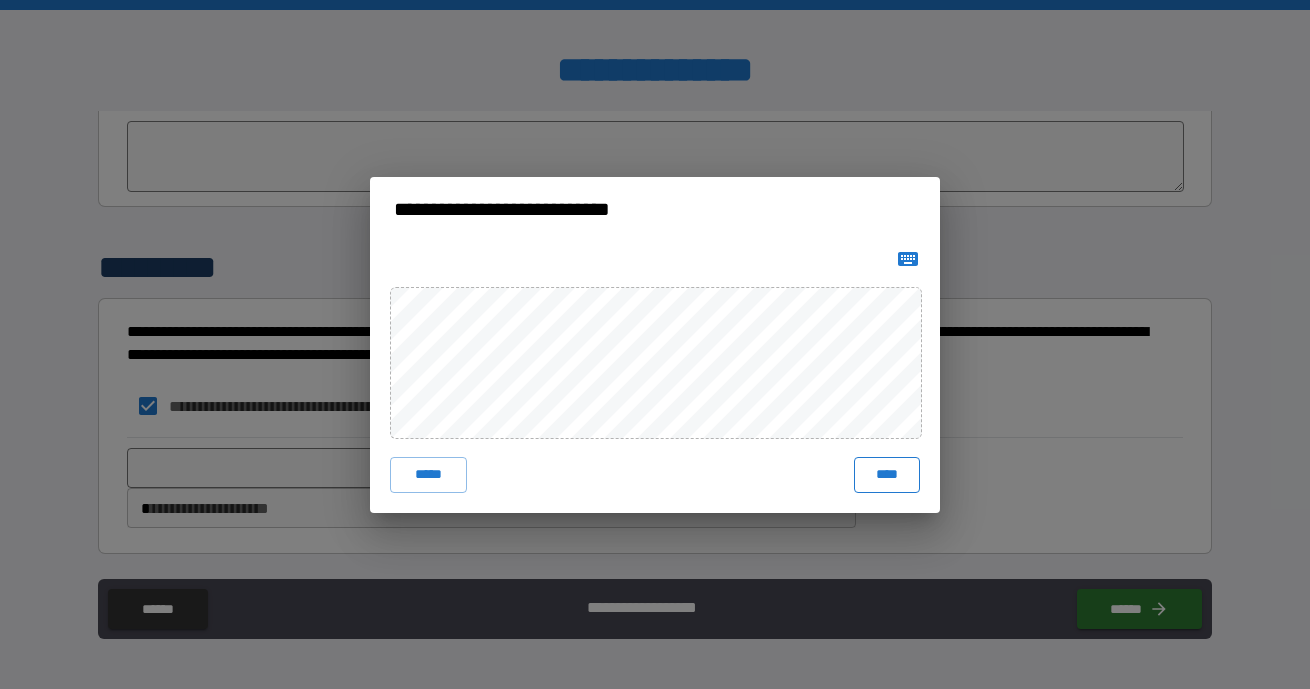 click on "****" at bounding box center [887, 475] 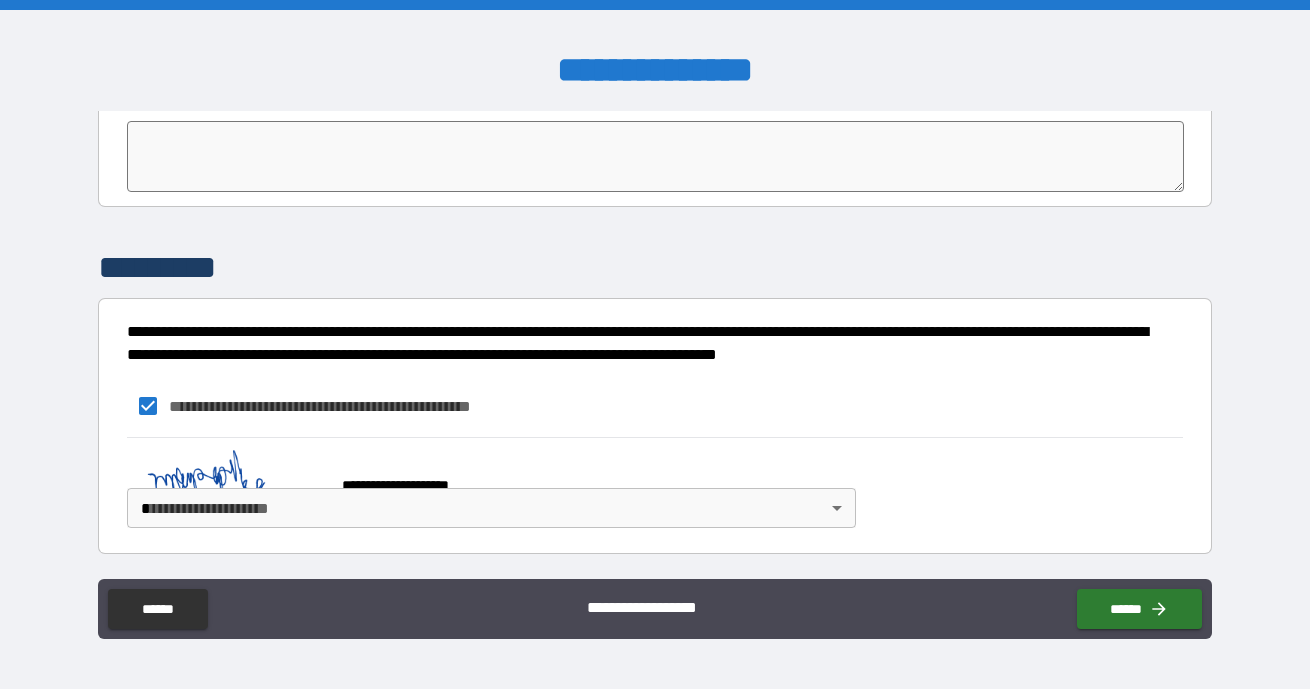 scroll, scrollTop: 4077, scrollLeft: 0, axis: vertical 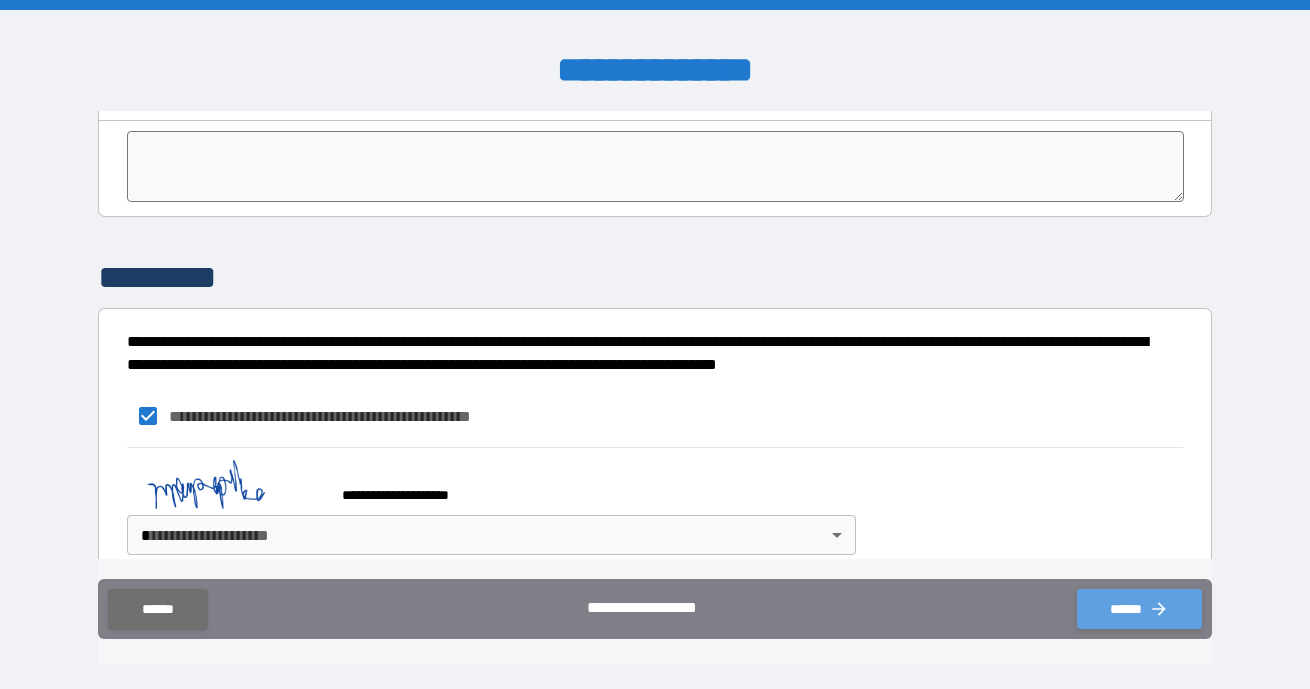 click on "******" at bounding box center (1139, 609) 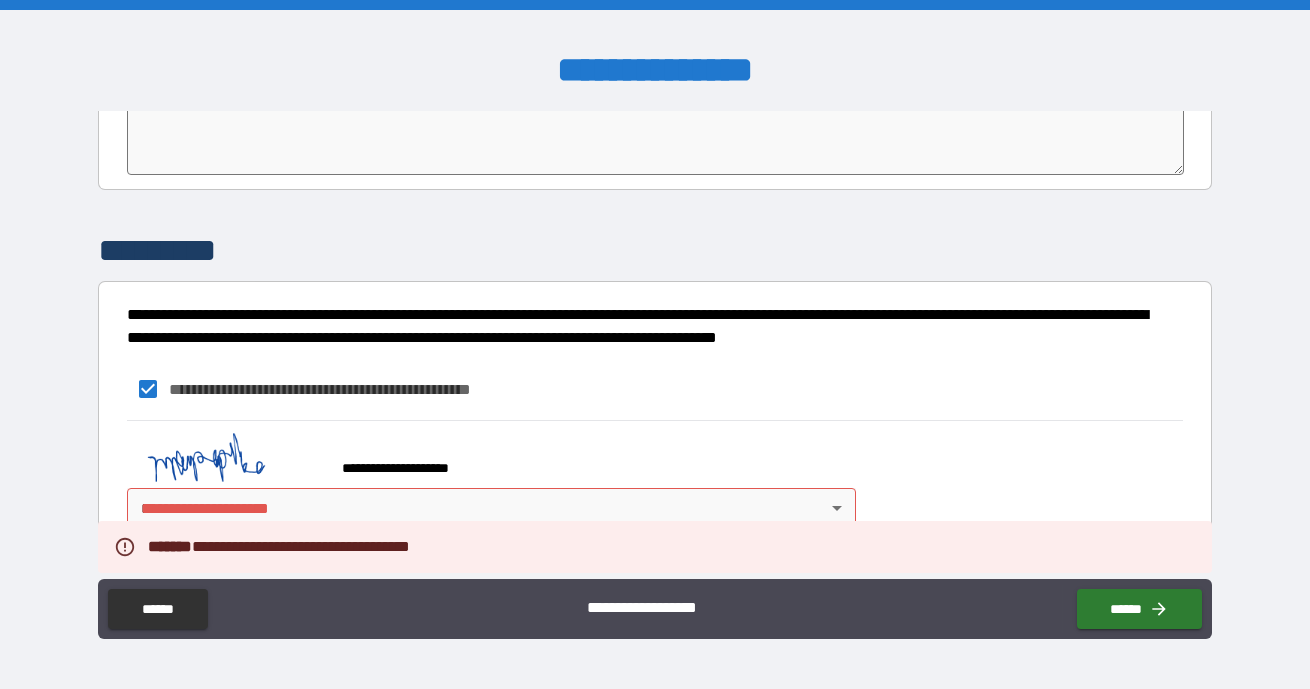 scroll, scrollTop: 4104, scrollLeft: 0, axis: vertical 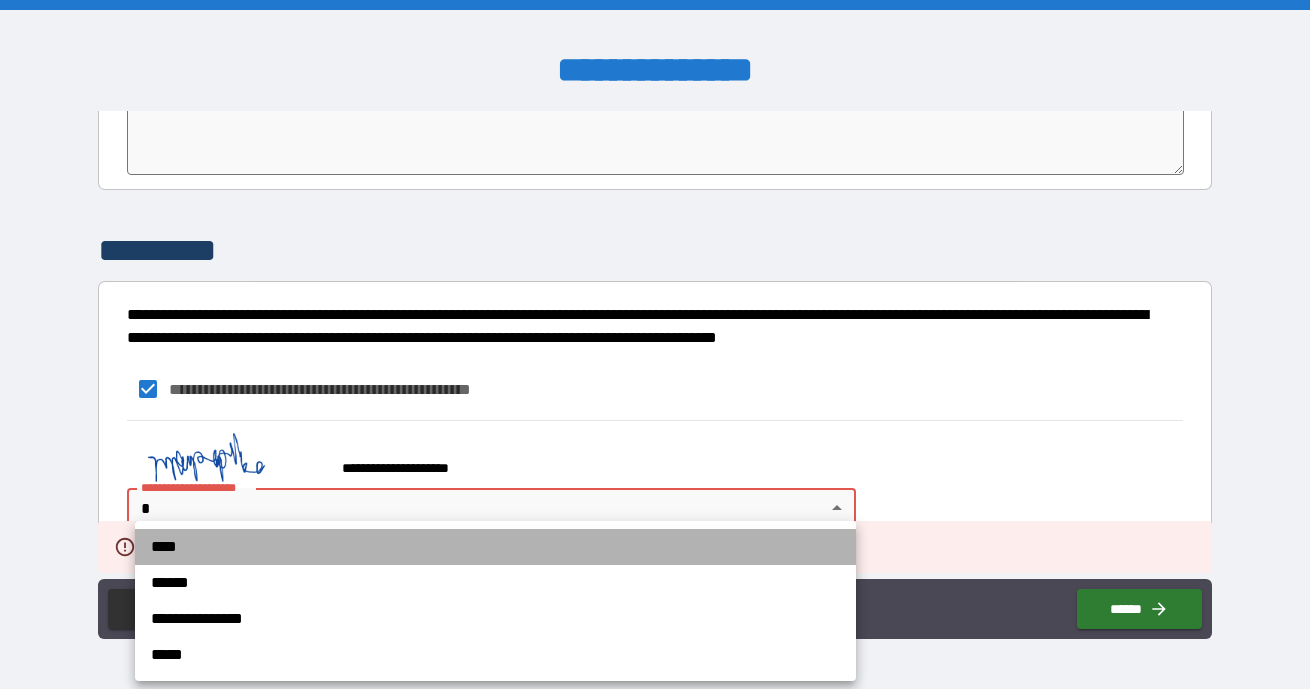 click on "****" at bounding box center [495, 547] 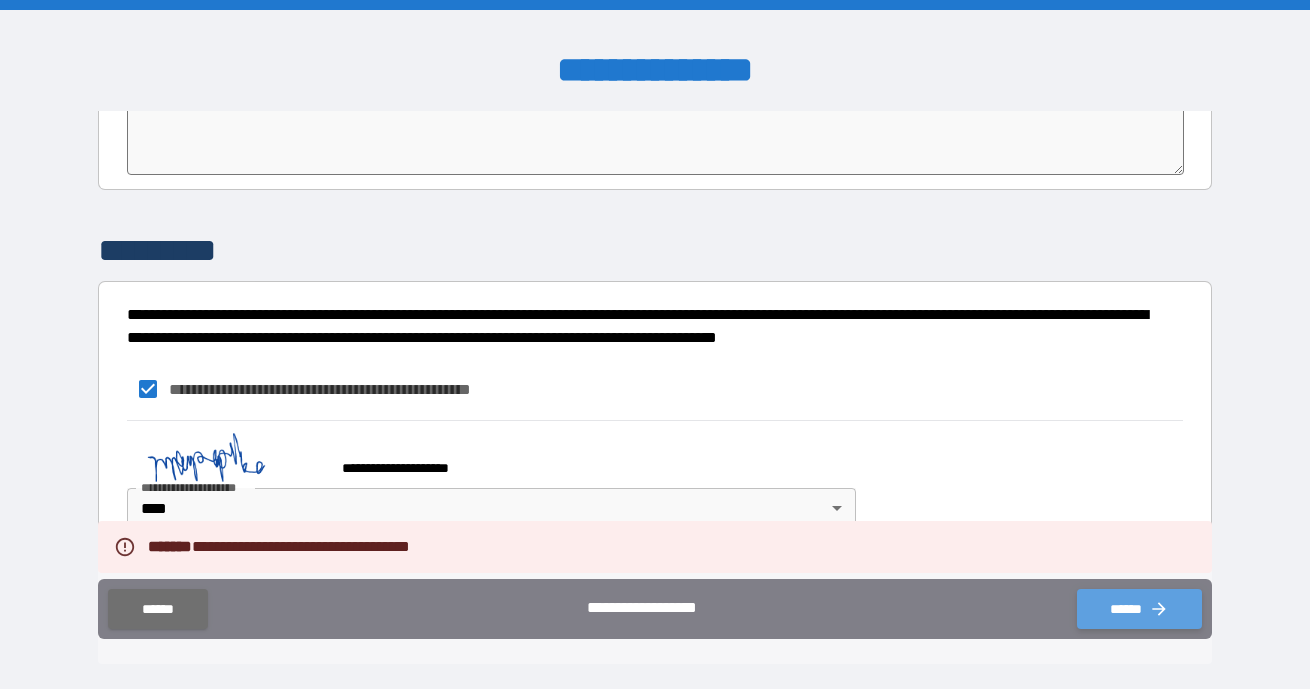 click on "******" at bounding box center (1139, 609) 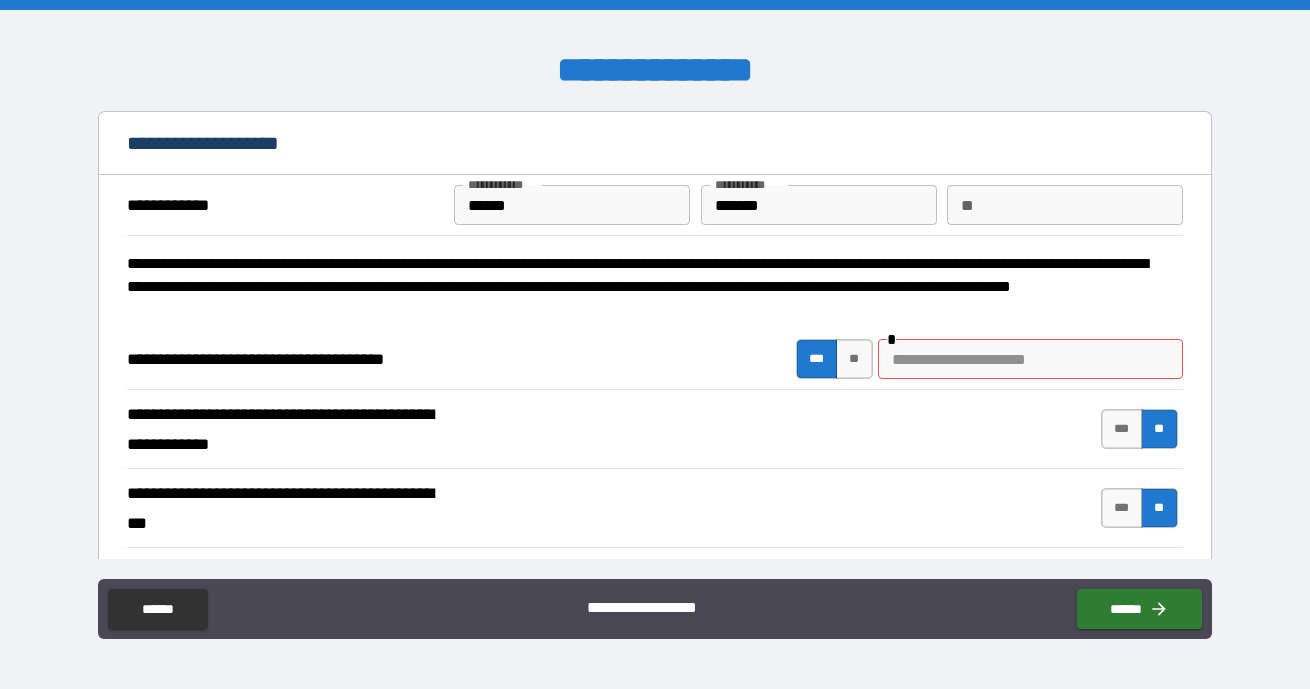 scroll, scrollTop: 0, scrollLeft: 0, axis: both 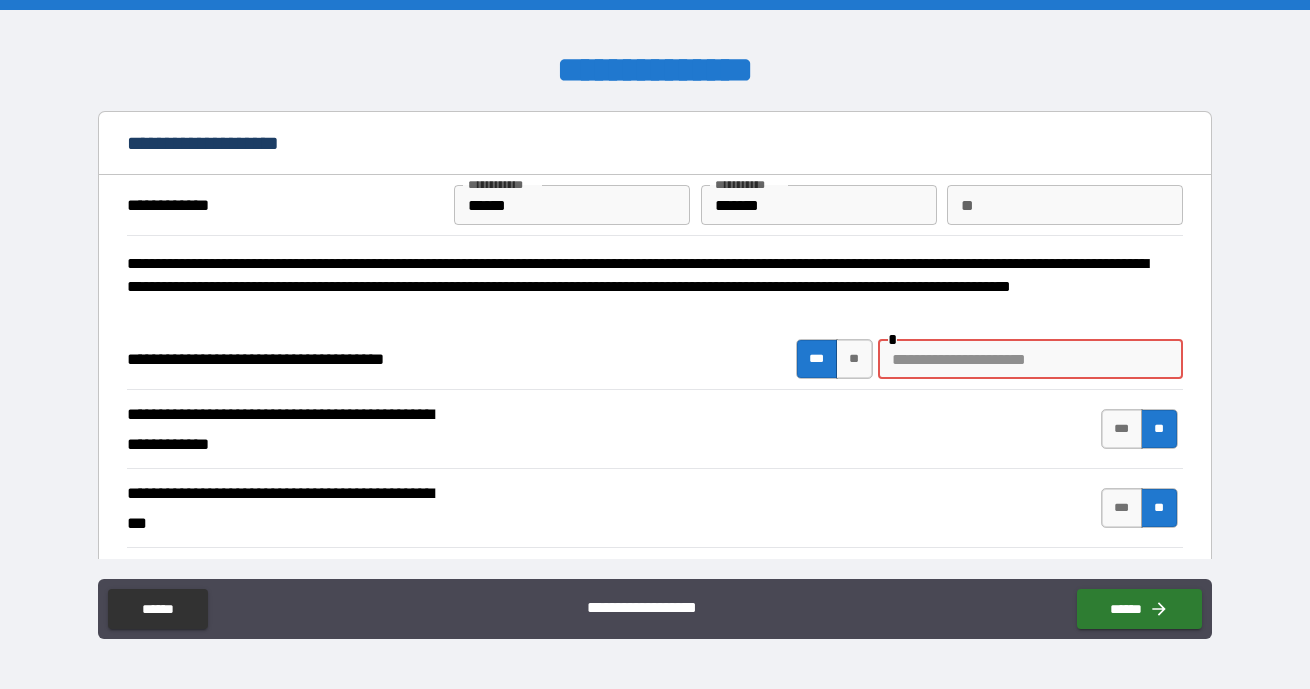 click at bounding box center [1030, 359] 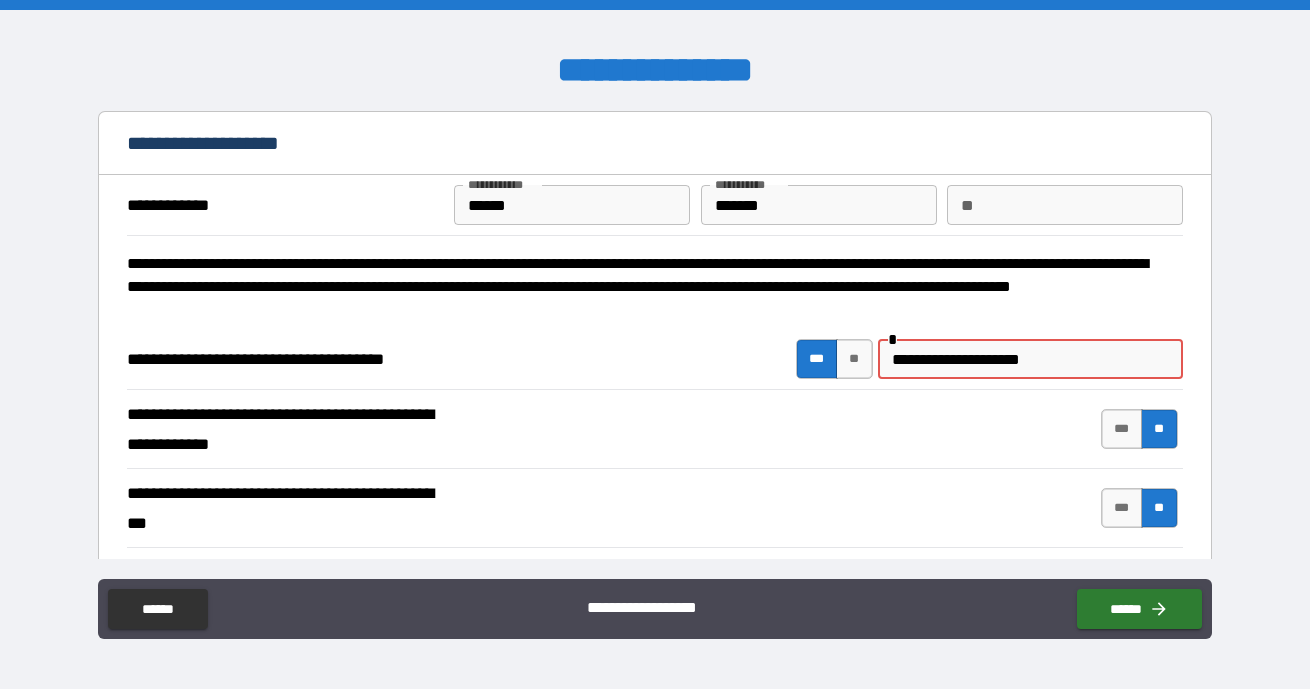 type on "**********" 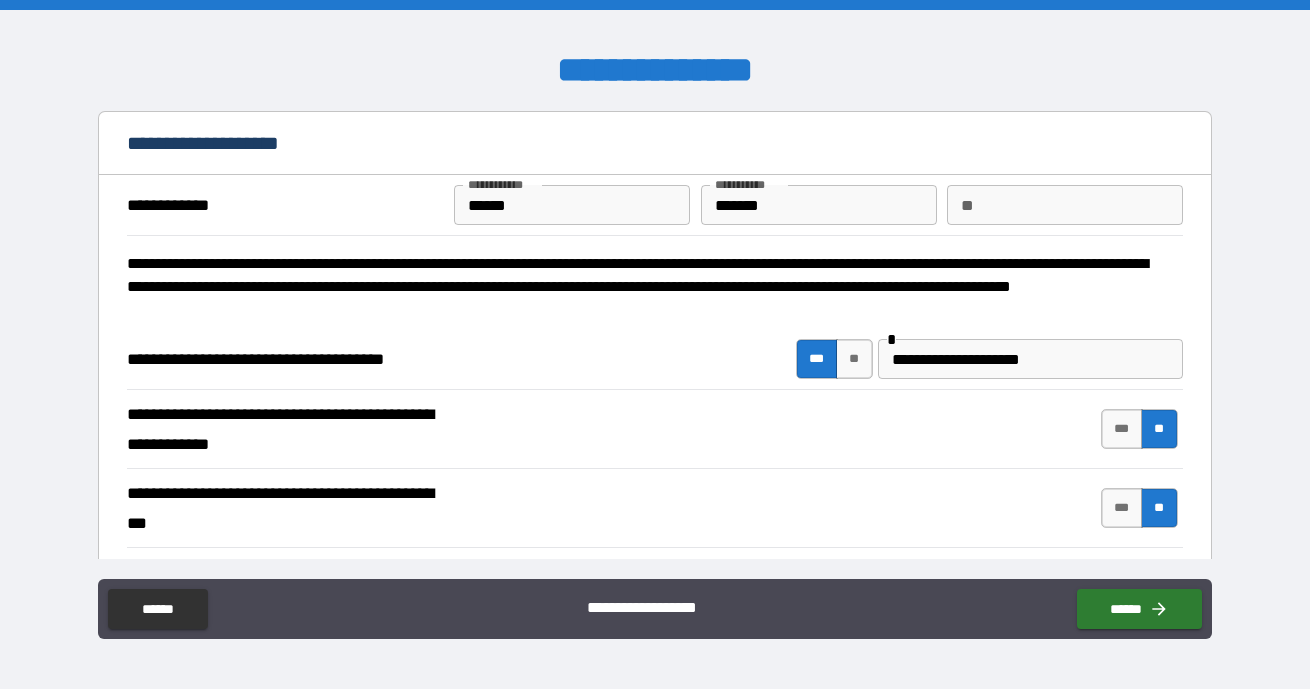 click on "**********" at bounding box center (655, 359) 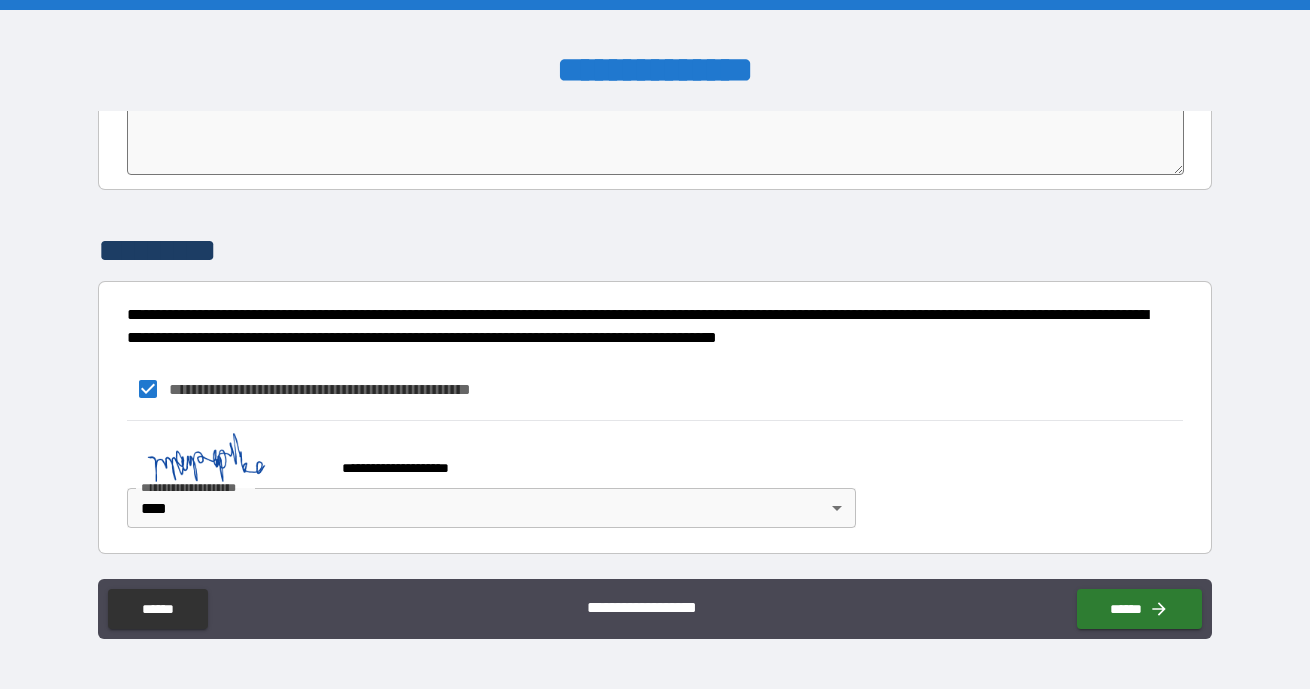 scroll, scrollTop: 4104, scrollLeft: 0, axis: vertical 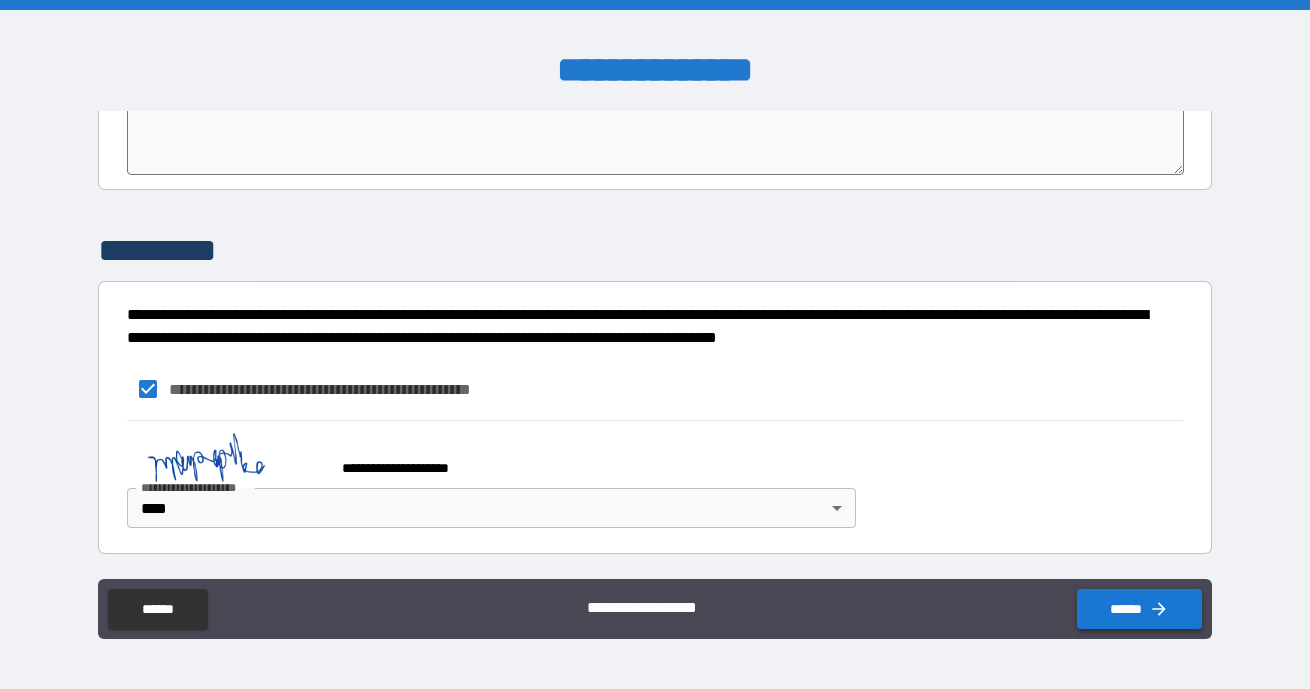 click on "******" at bounding box center [1139, 609] 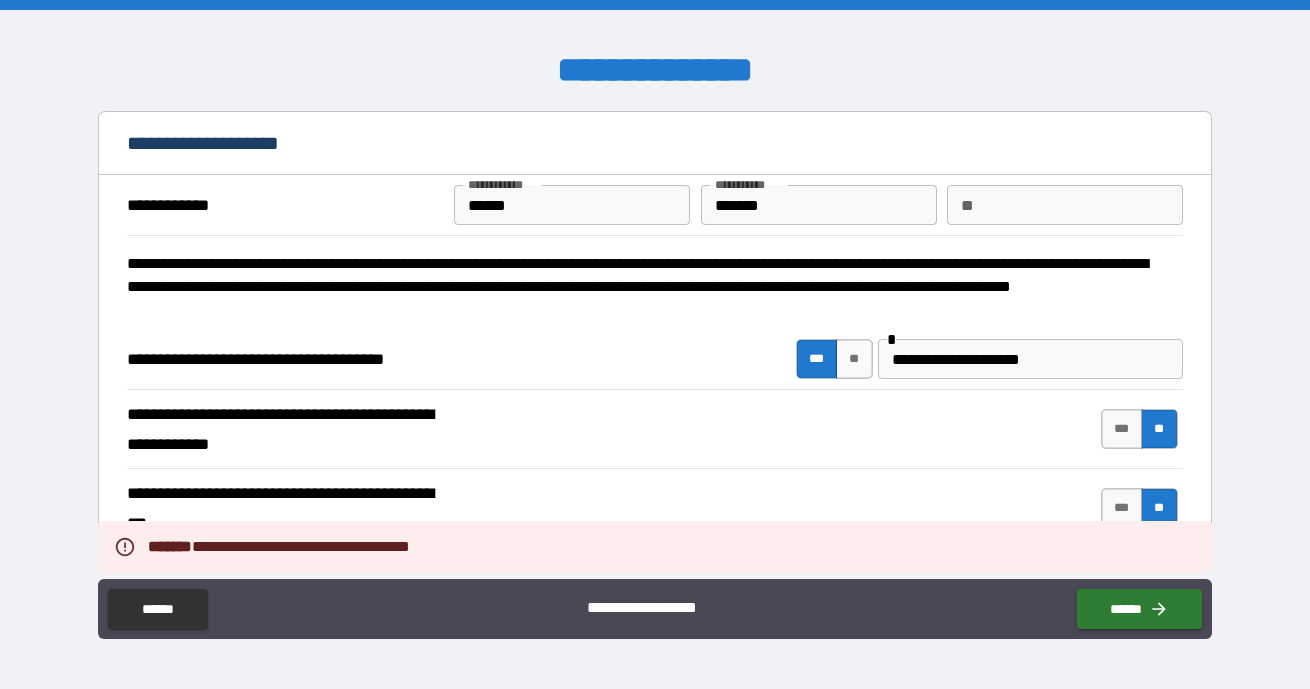 scroll, scrollTop: 0, scrollLeft: 0, axis: both 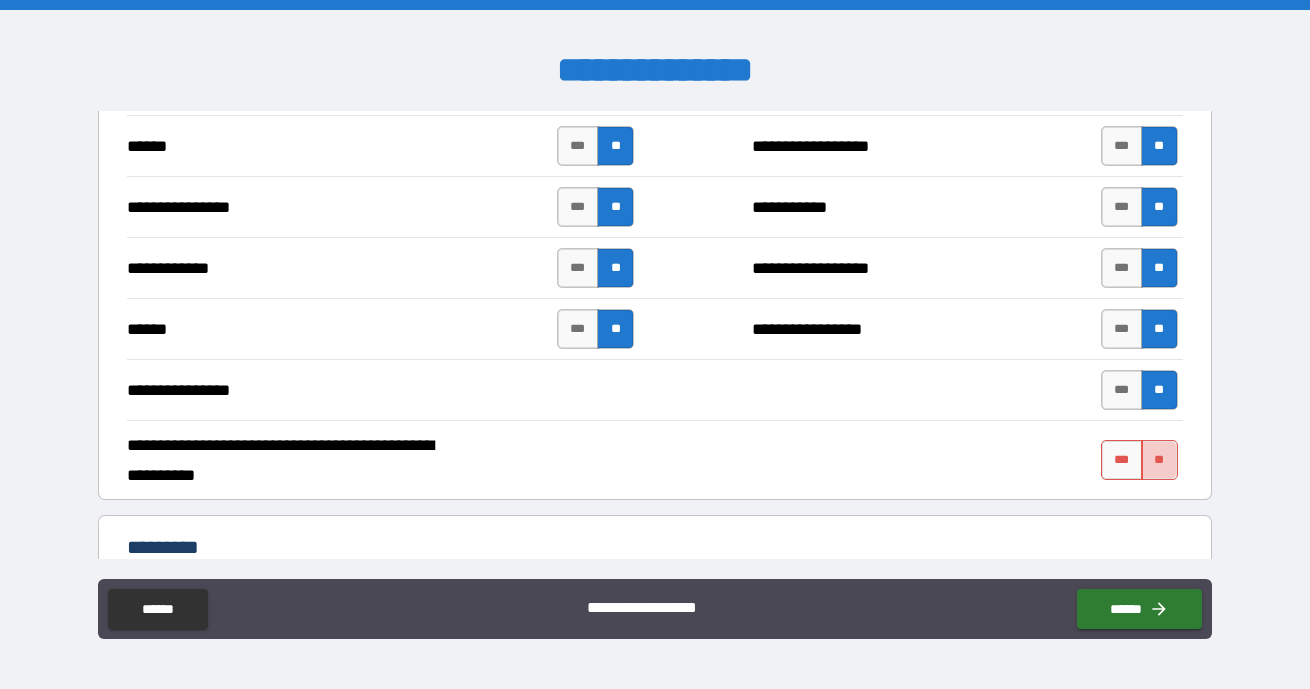click on "**" at bounding box center (1159, 460) 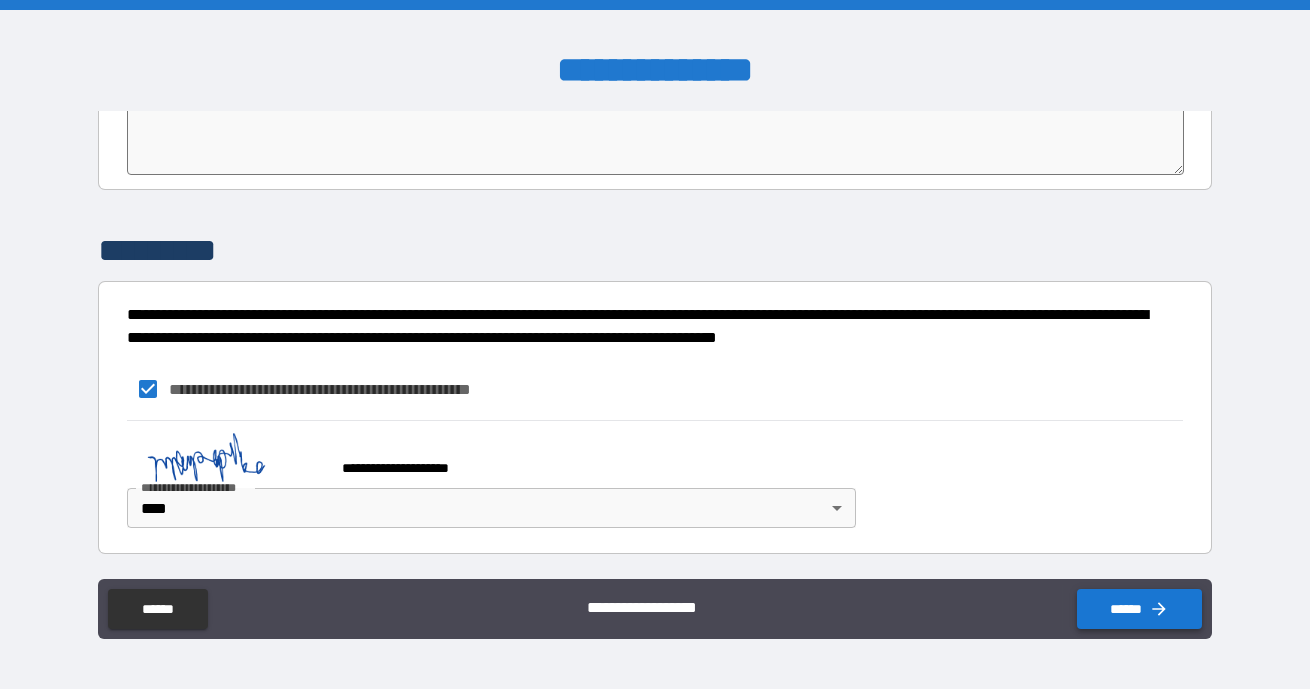 scroll, scrollTop: 4104, scrollLeft: 0, axis: vertical 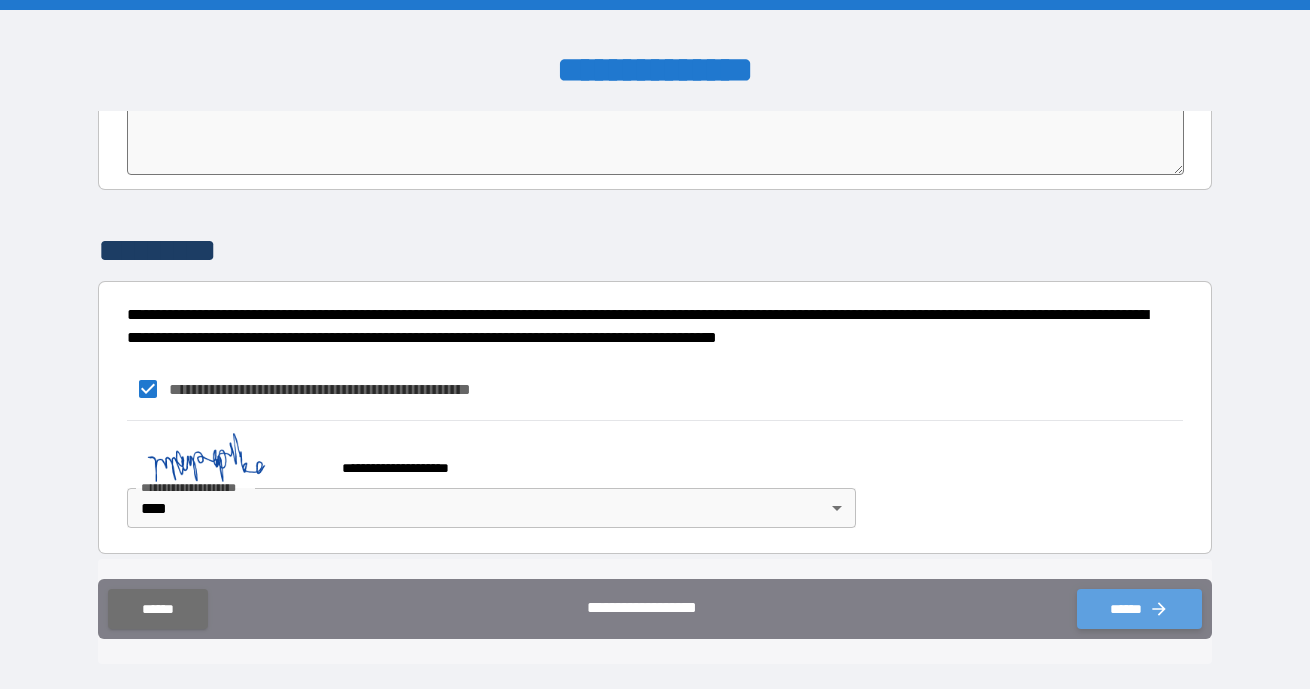 click on "******" at bounding box center (1139, 609) 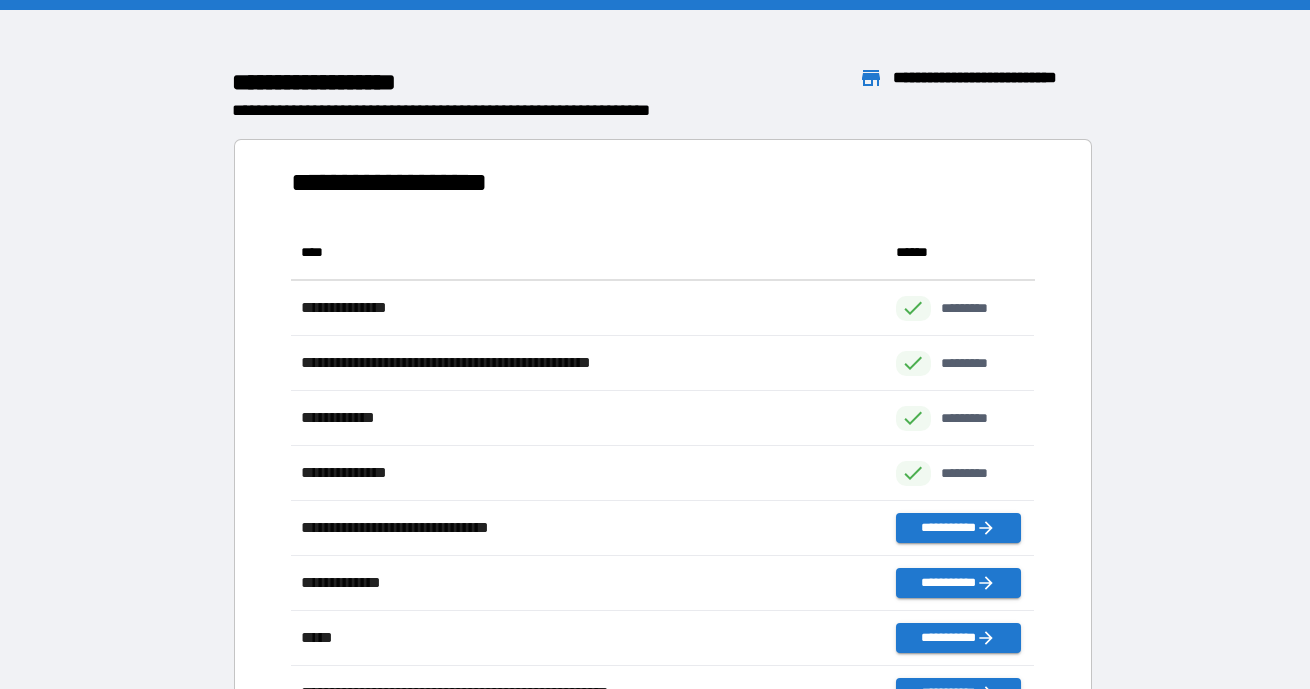 scroll, scrollTop: 1, scrollLeft: 1, axis: both 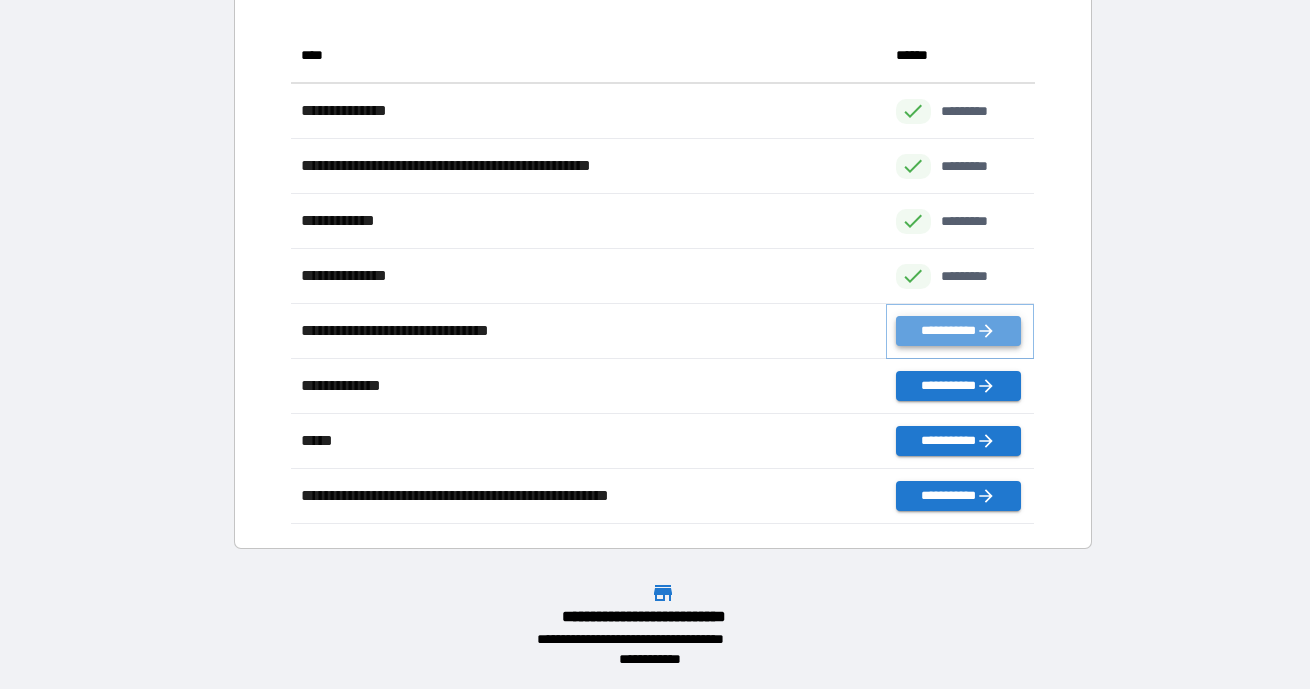 click on "**********" at bounding box center (958, 331) 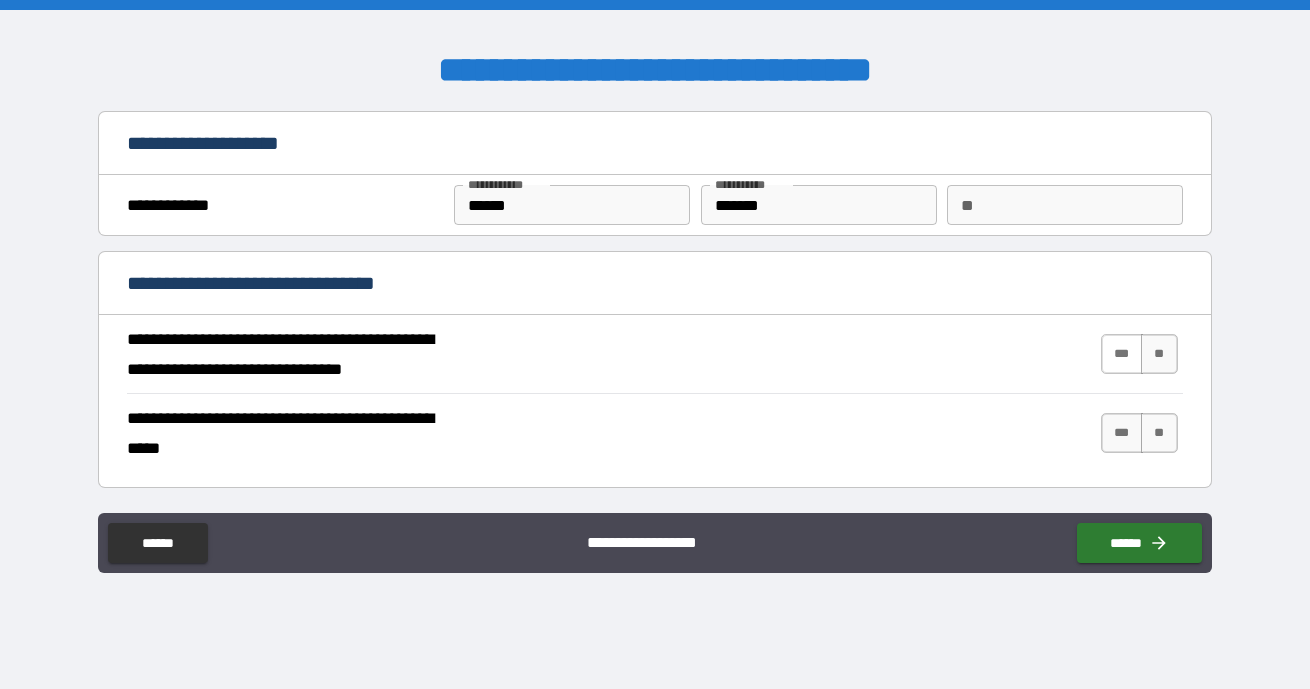 click on "***" at bounding box center (1122, 354) 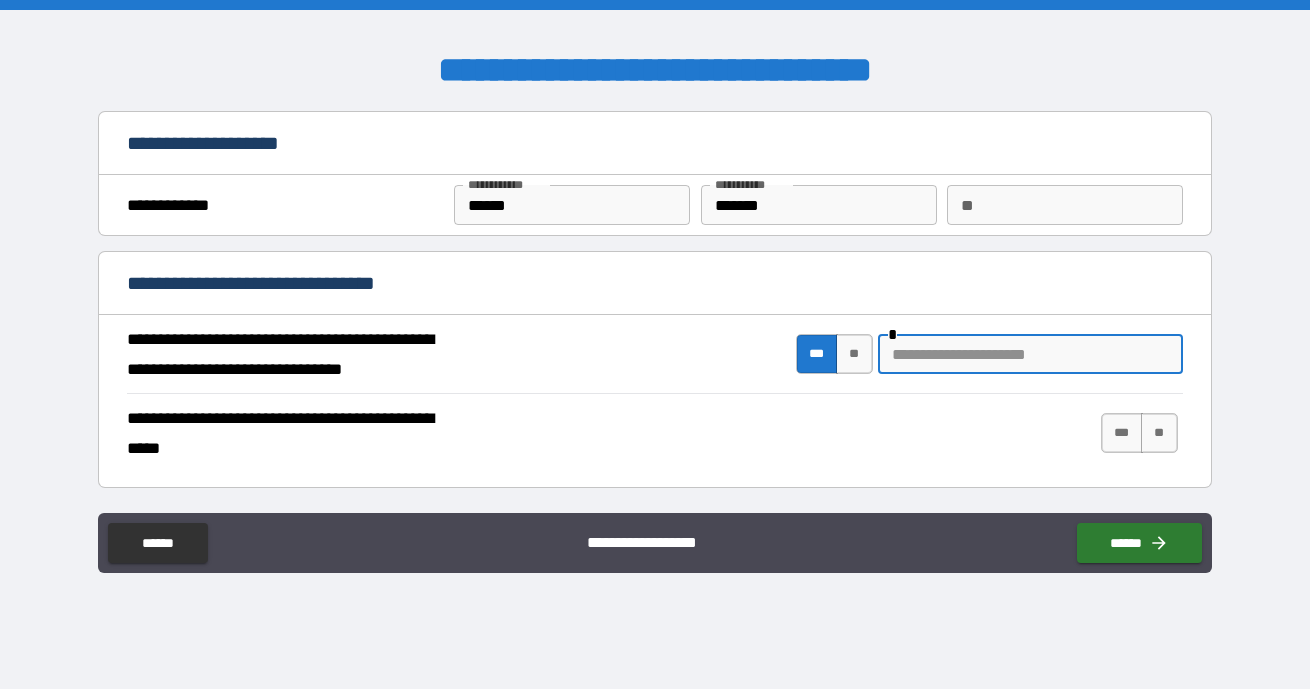 click at bounding box center (1030, 354) 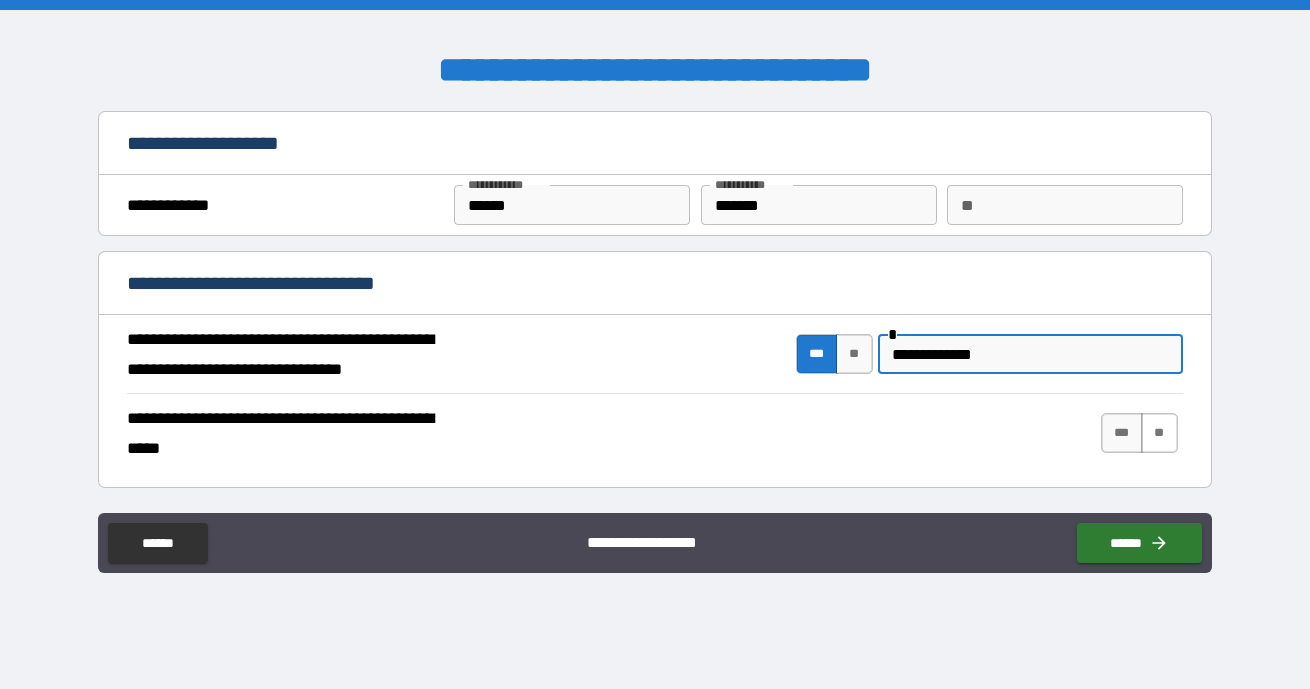 type on "**********" 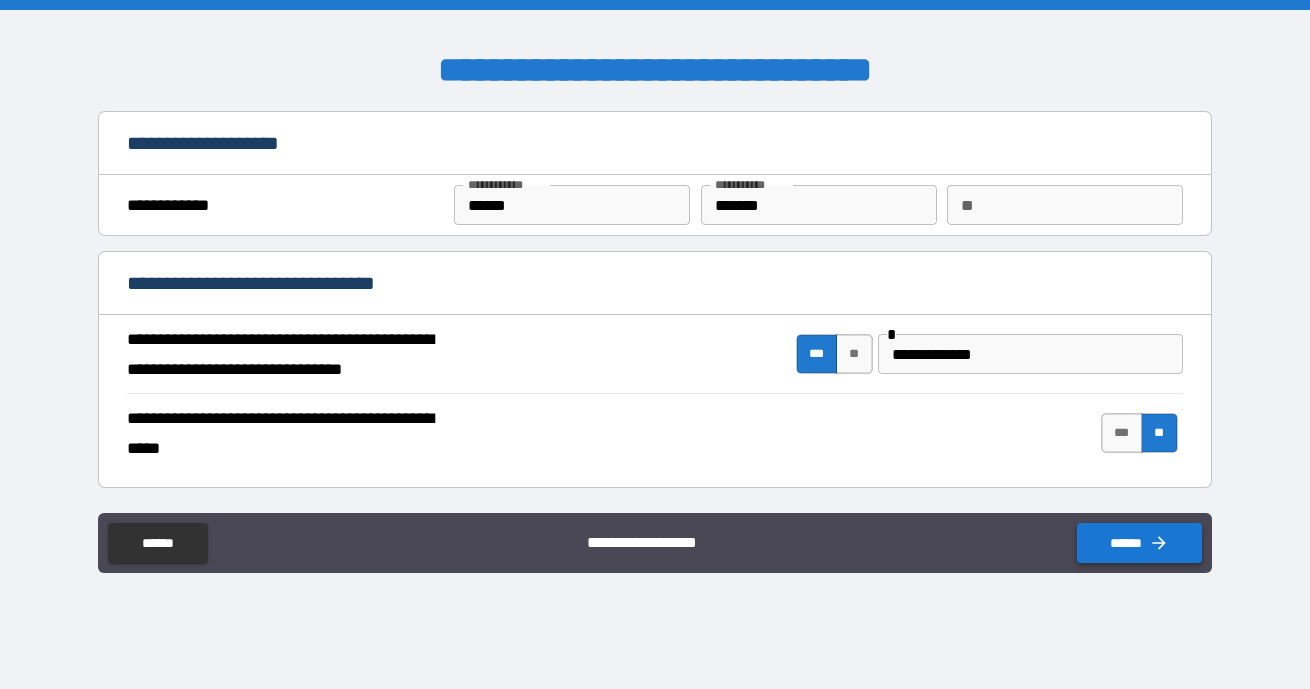 click on "******" at bounding box center [1139, 543] 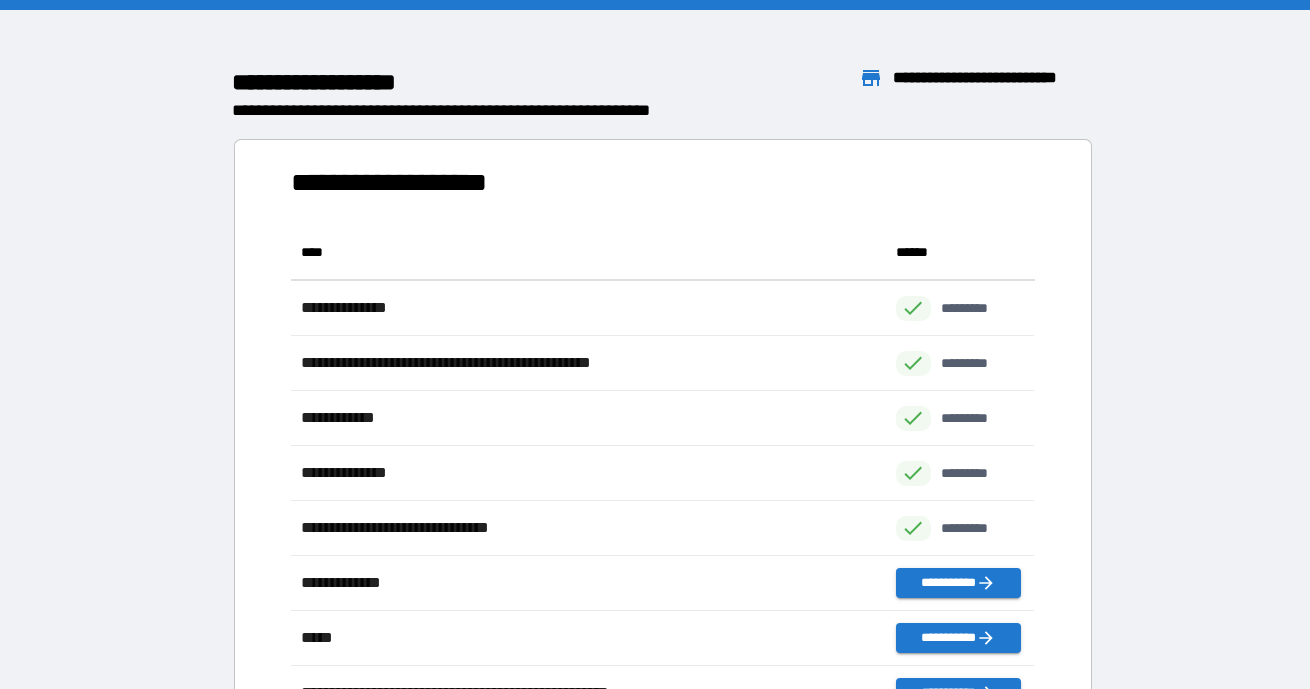 scroll, scrollTop: 1, scrollLeft: 1, axis: both 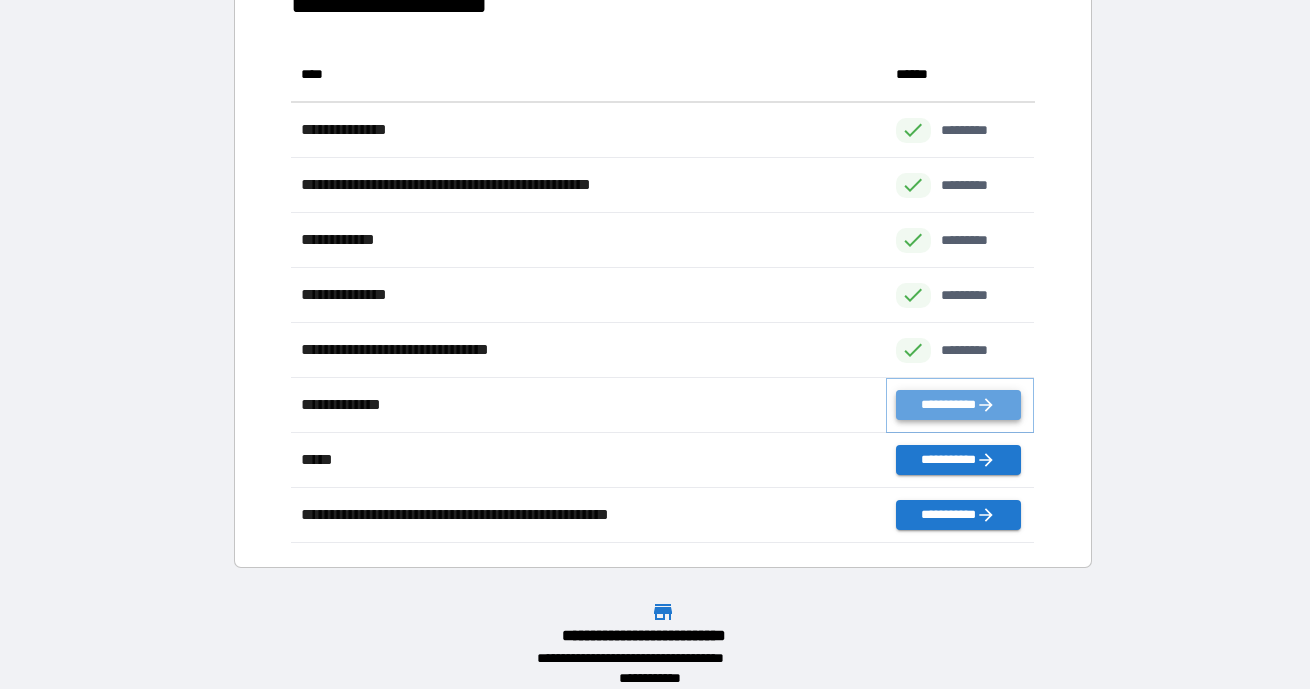 click on "**********" at bounding box center (958, 405) 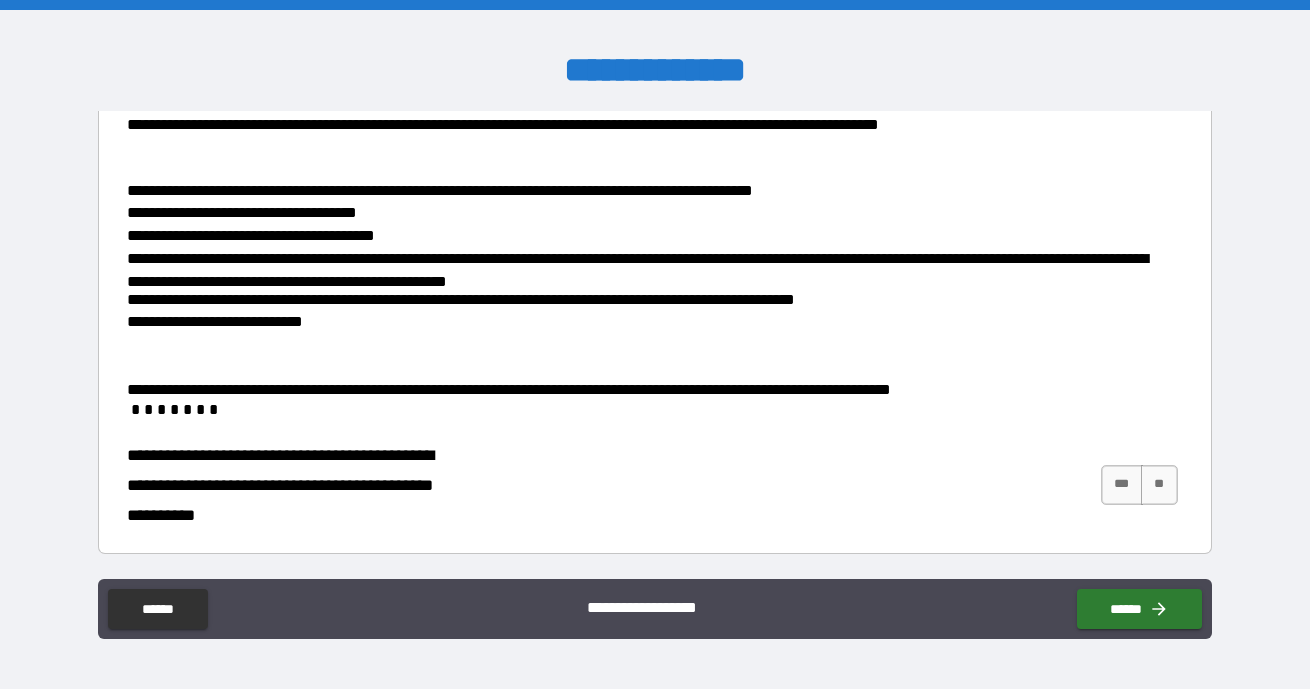scroll, scrollTop: 395, scrollLeft: 0, axis: vertical 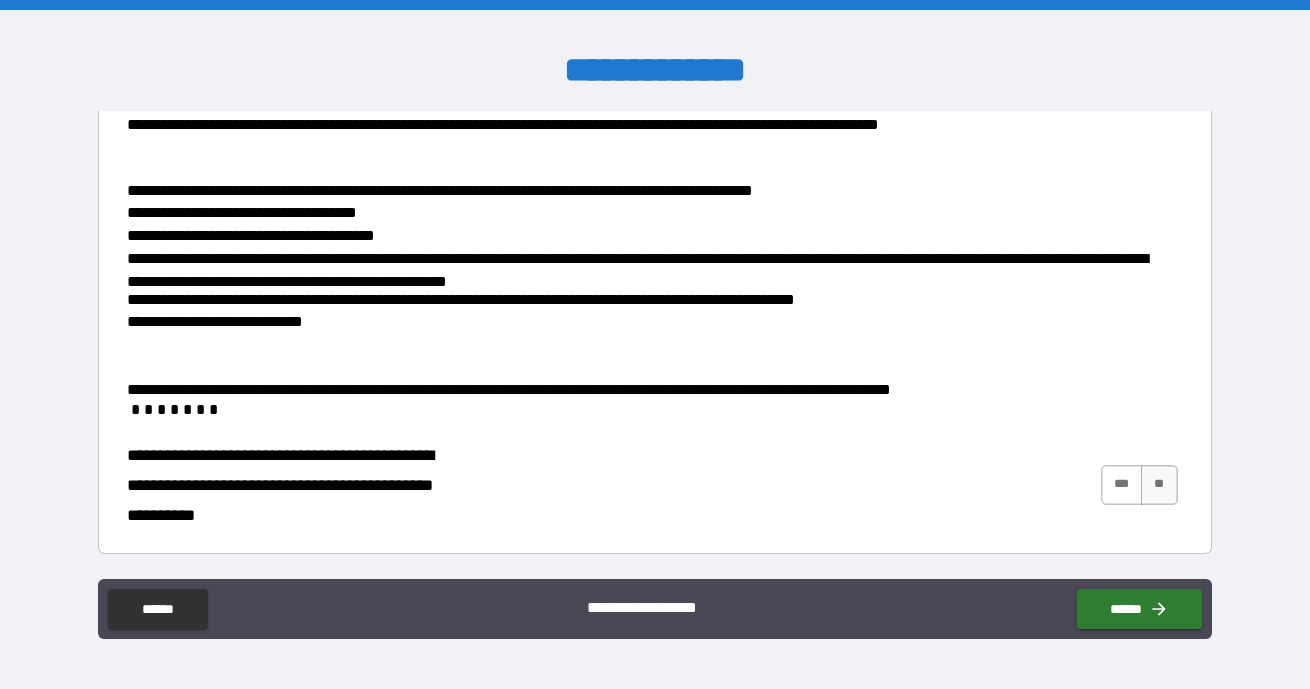 click on "***" at bounding box center (1122, 485) 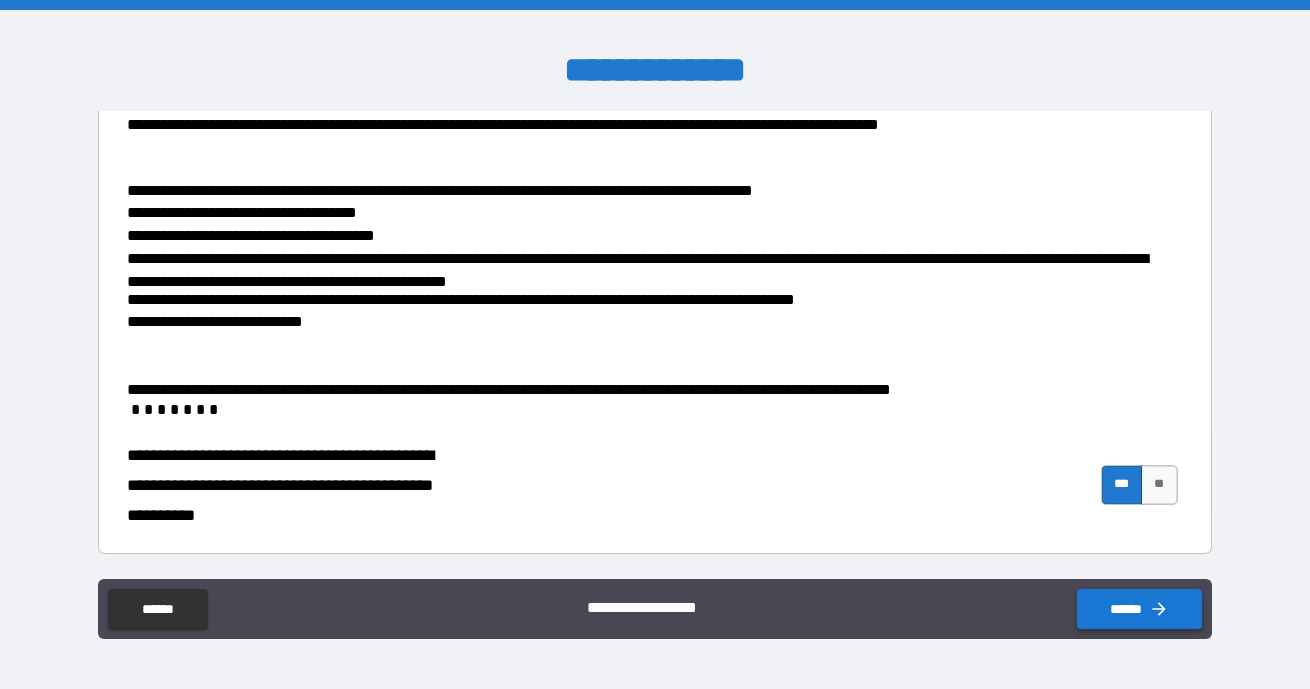click on "******" at bounding box center (1139, 609) 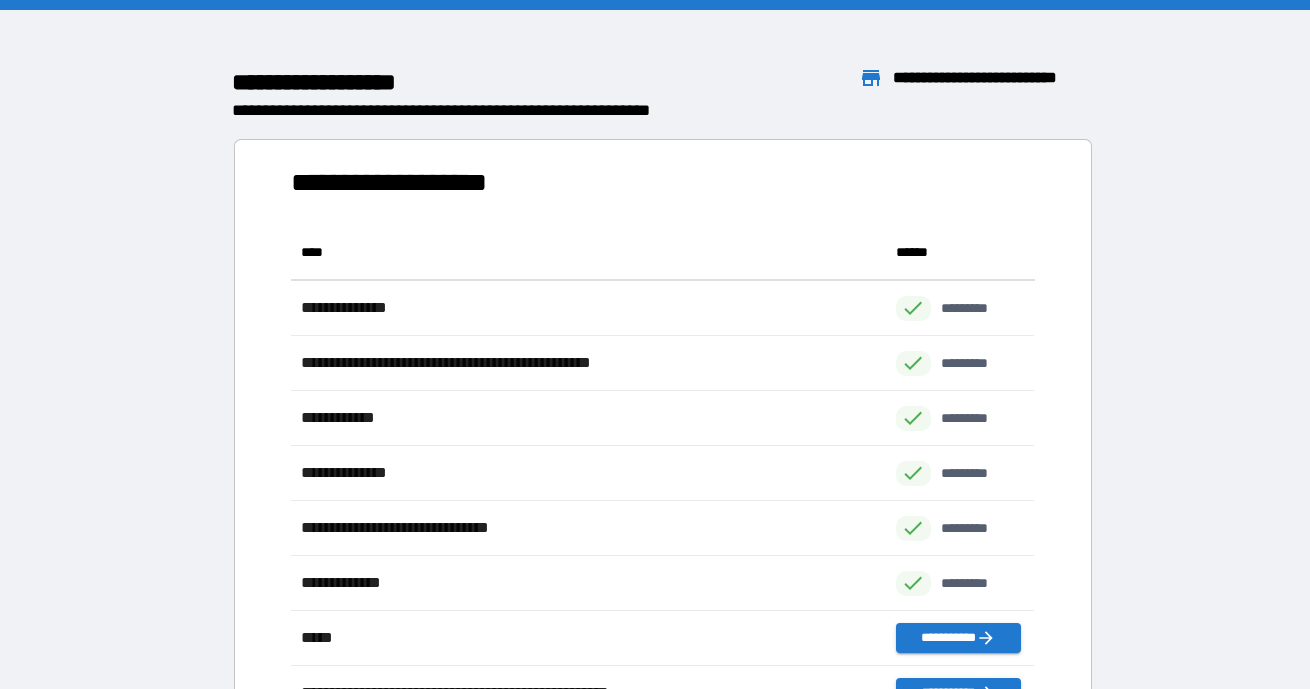 scroll, scrollTop: 1, scrollLeft: 1, axis: both 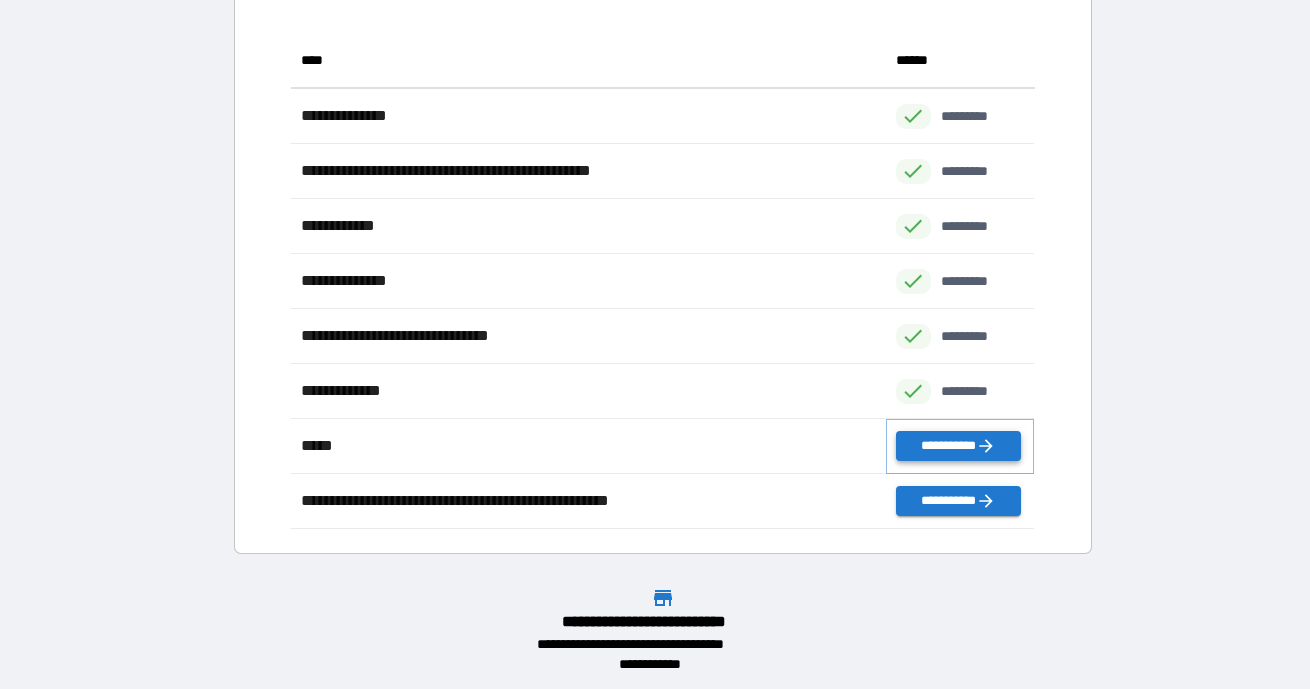 click on "**********" at bounding box center (958, 446) 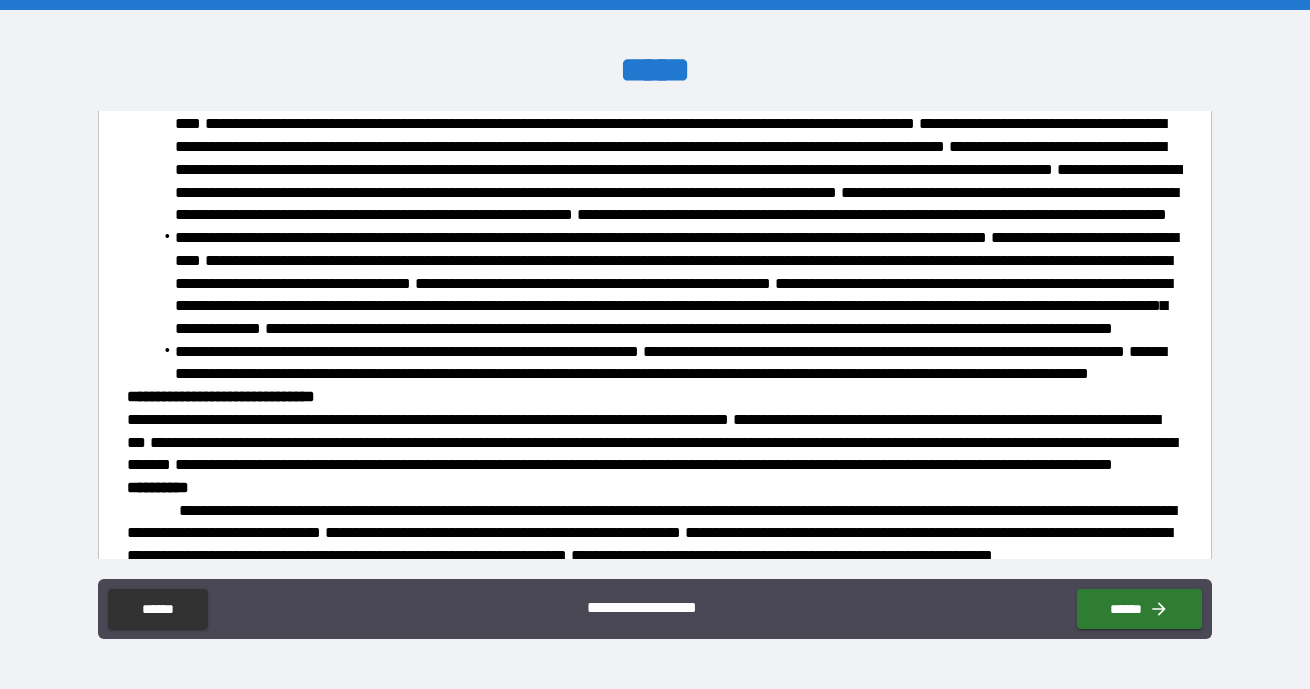 scroll, scrollTop: 2182, scrollLeft: 0, axis: vertical 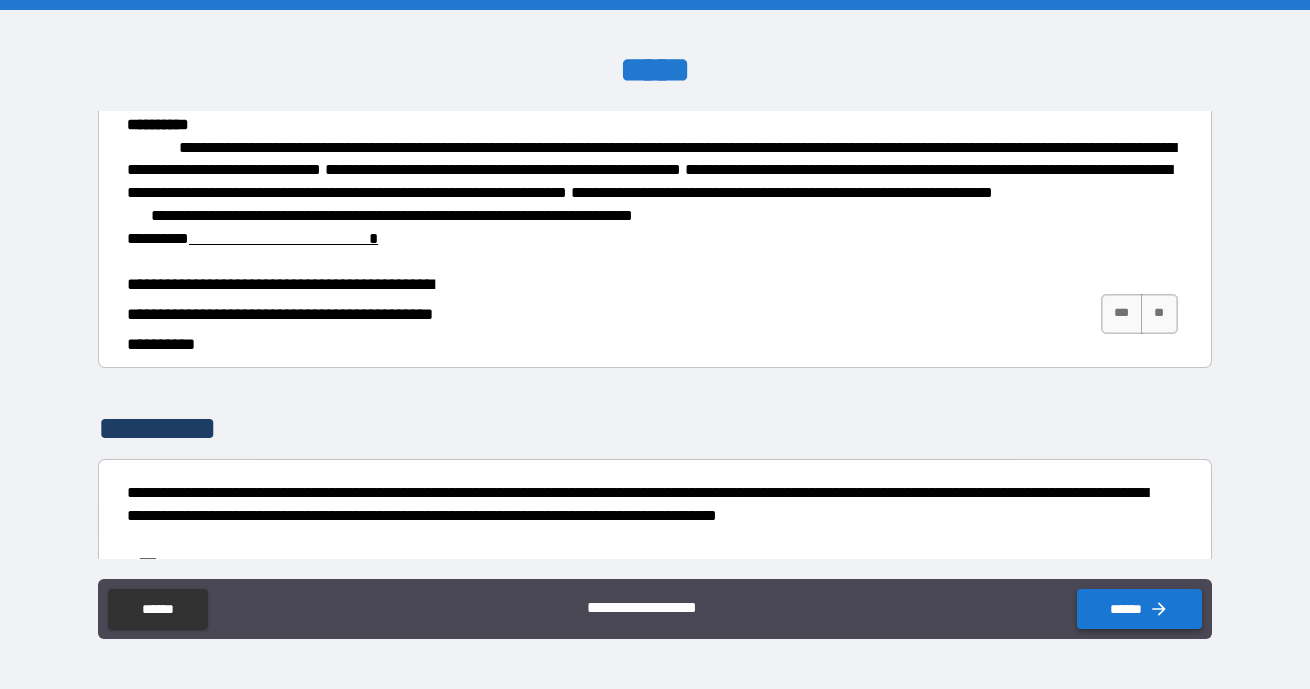 click on "******" at bounding box center [1139, 609] 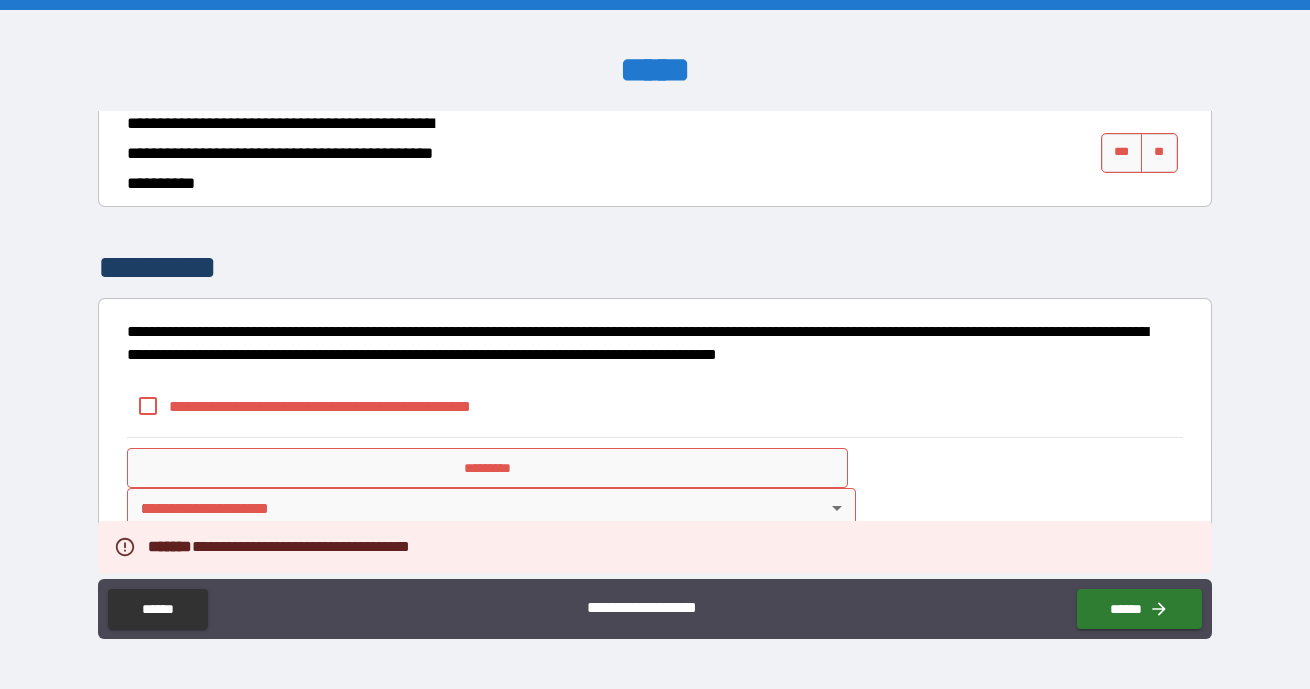 scroll, scrollTop: 2394, scrollLeft: 0, axis: vertical 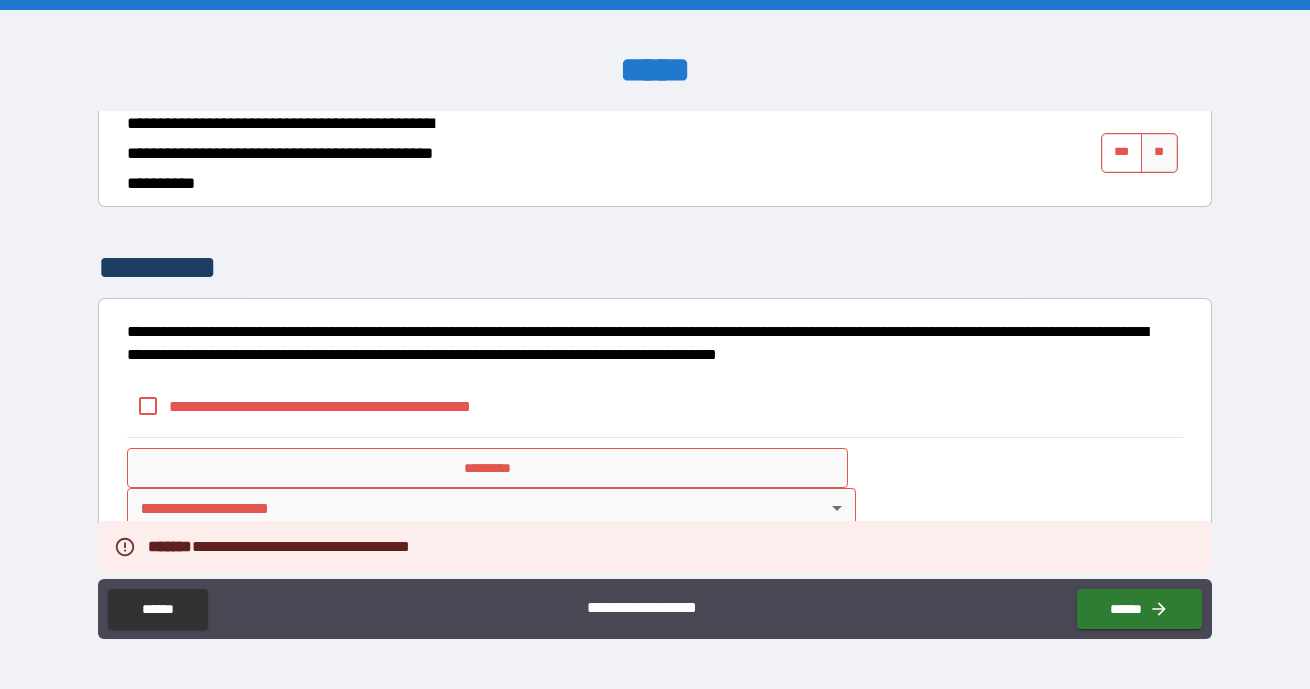 click on "***" at bounding box center (1122, 153) 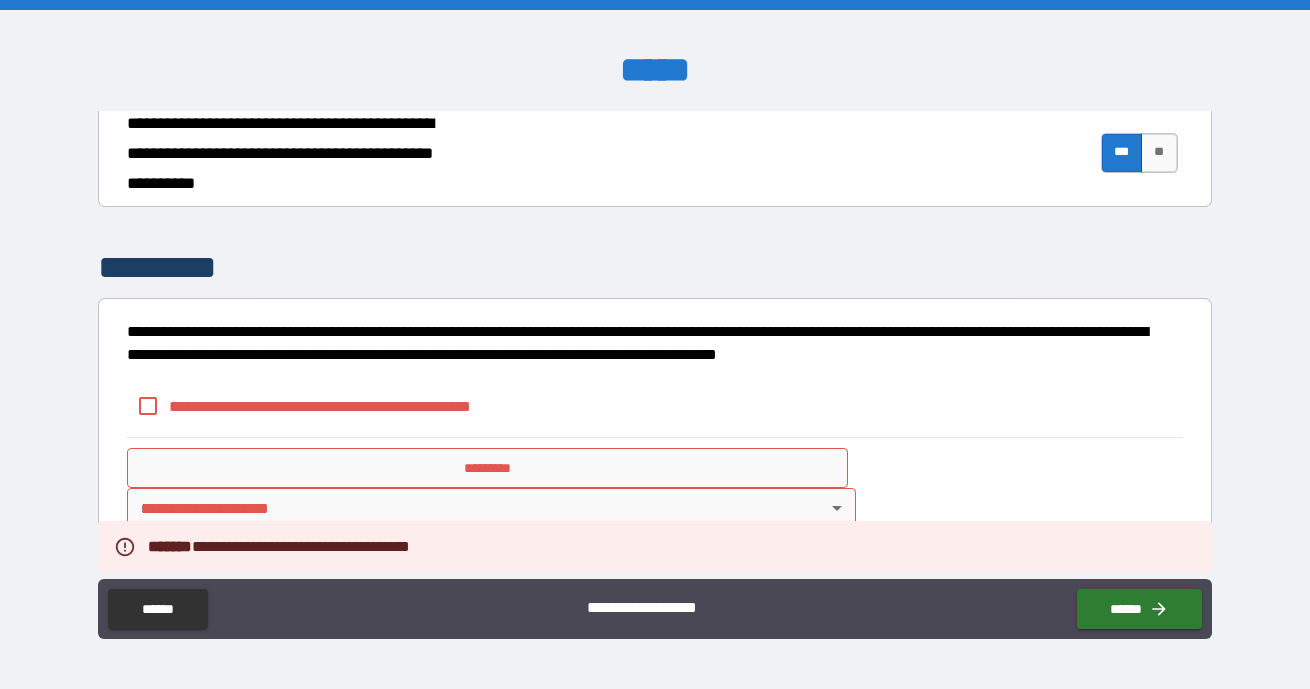 scroll, scrollTop: 2606, scrollLeft: 0, axis: vertical 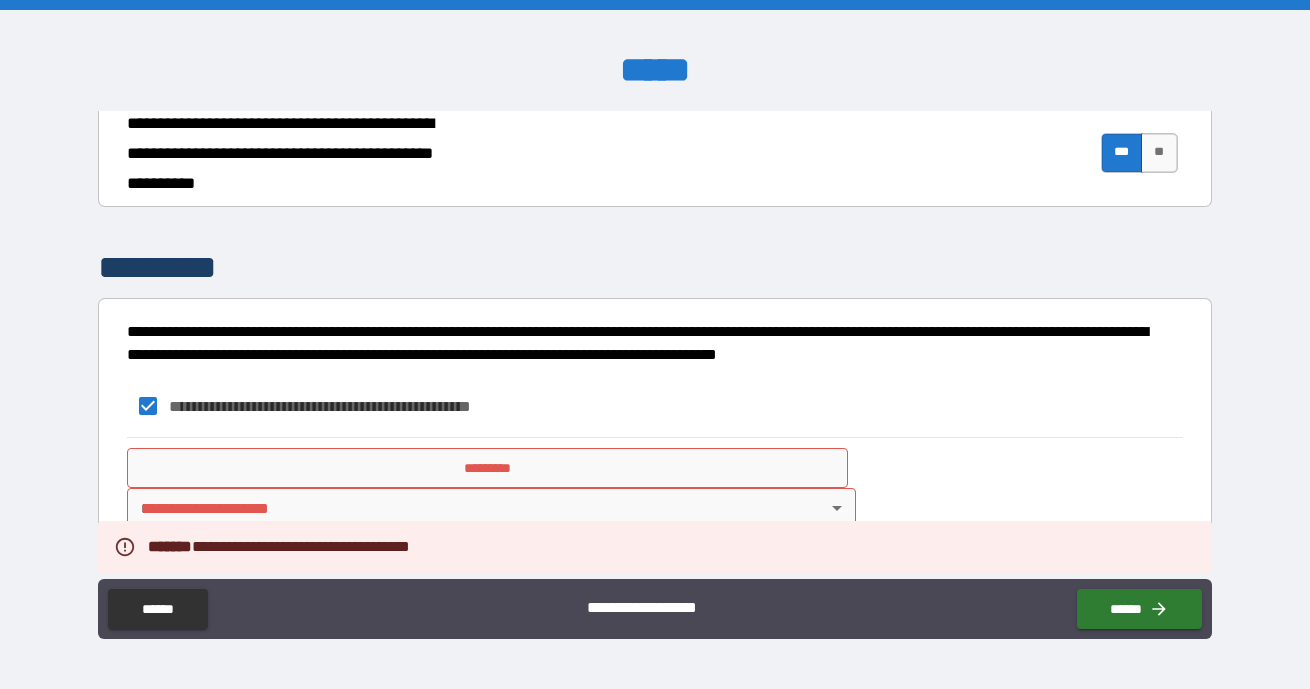 click on "*********" at bounding box center (487, 468) 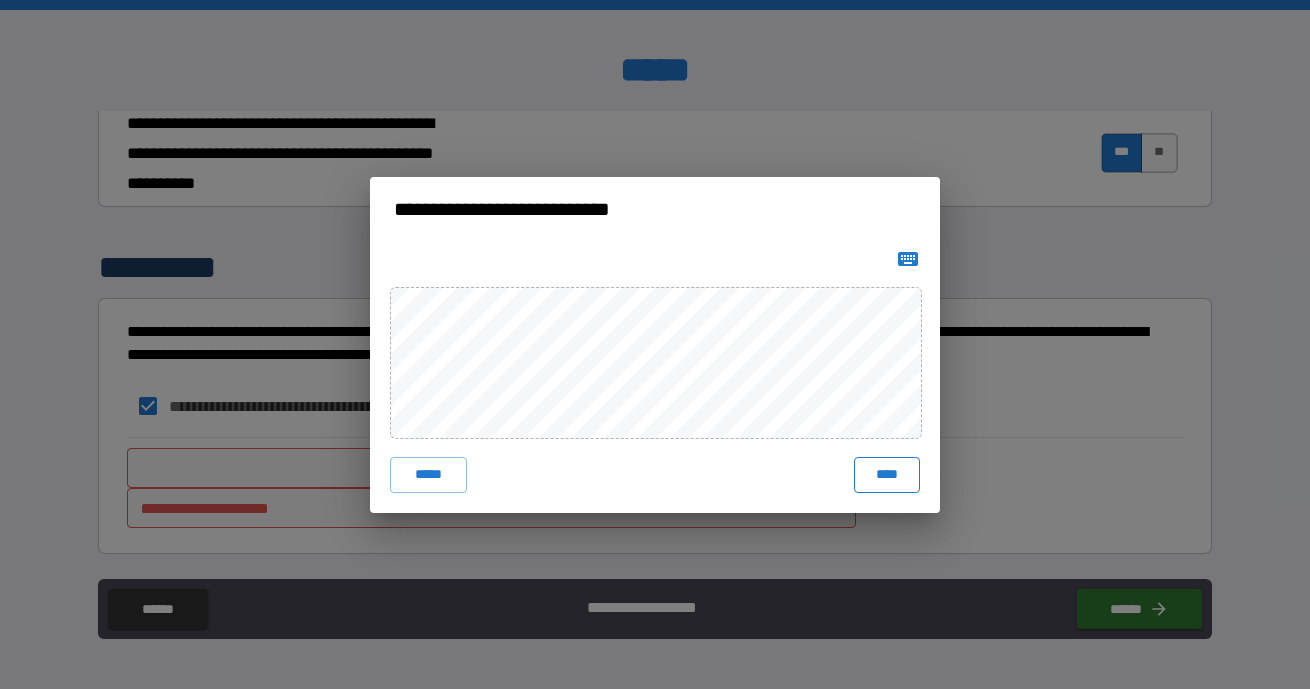 click on "****" at bounding box center [887, 475] 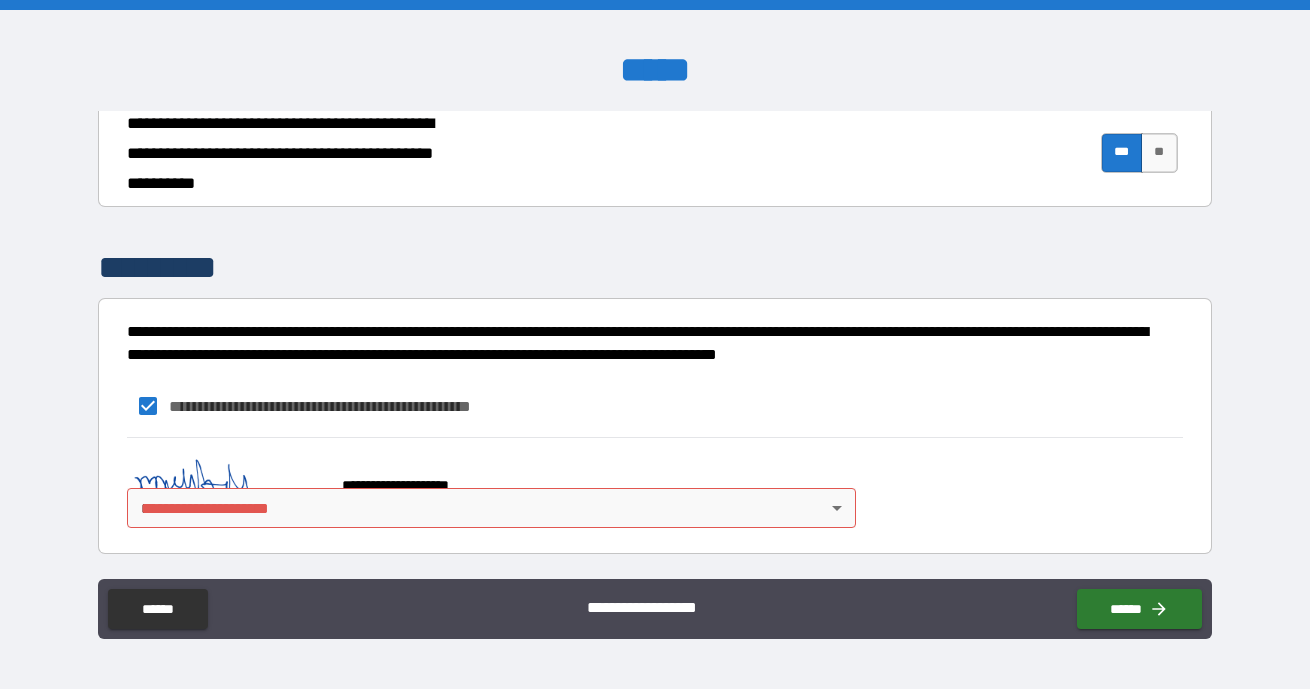 scroll, scrollTop: 2596, scrollLeft: 0, axis: vertical 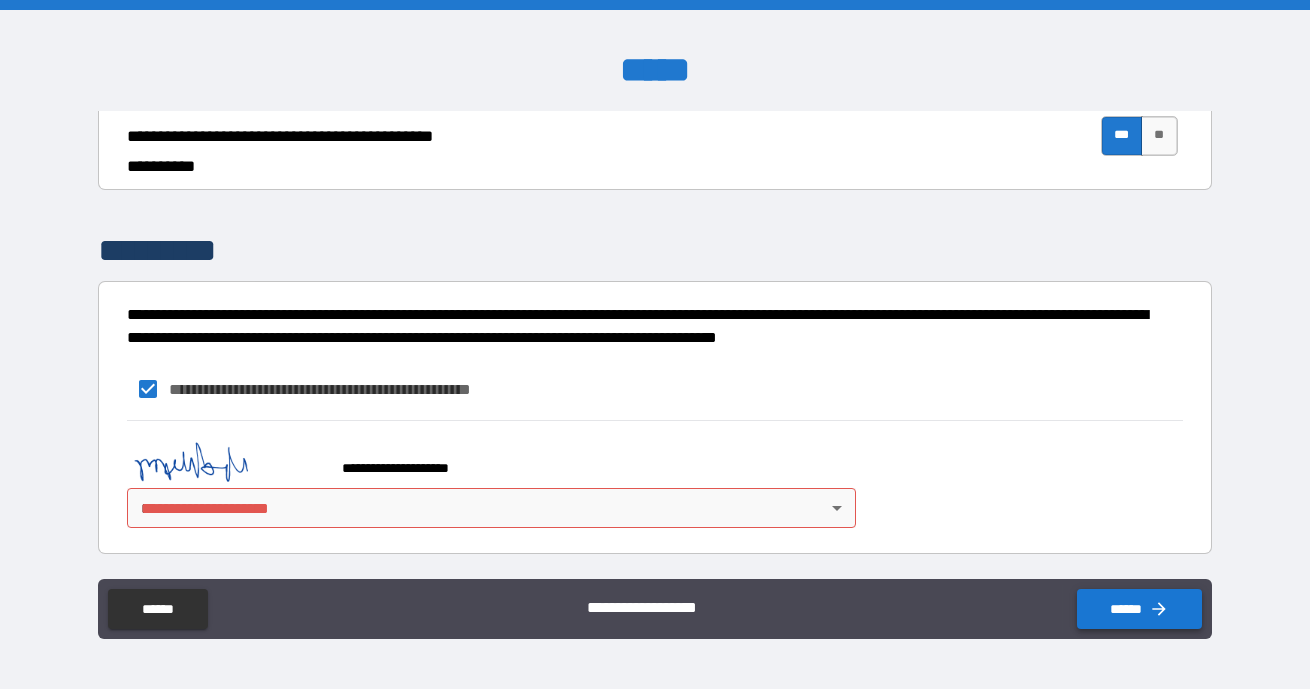 click 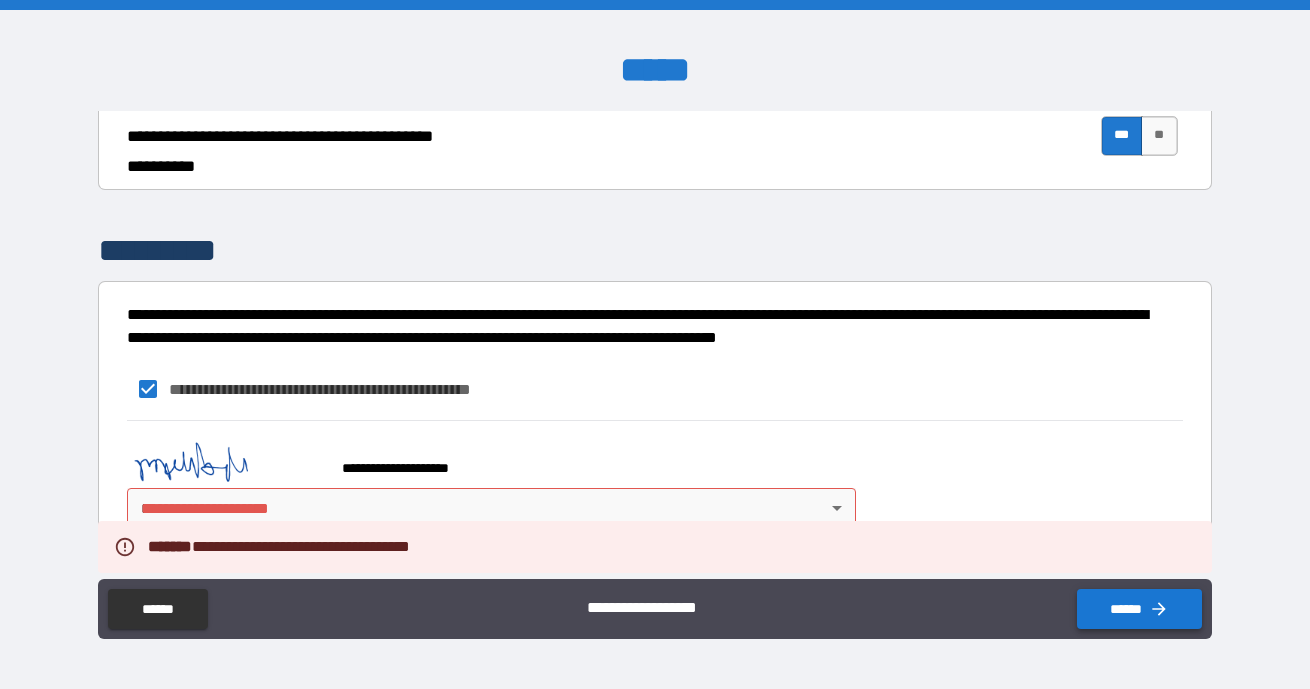 scroll, scrollTop: 2623, scrollLeft: 0, axis: vertical 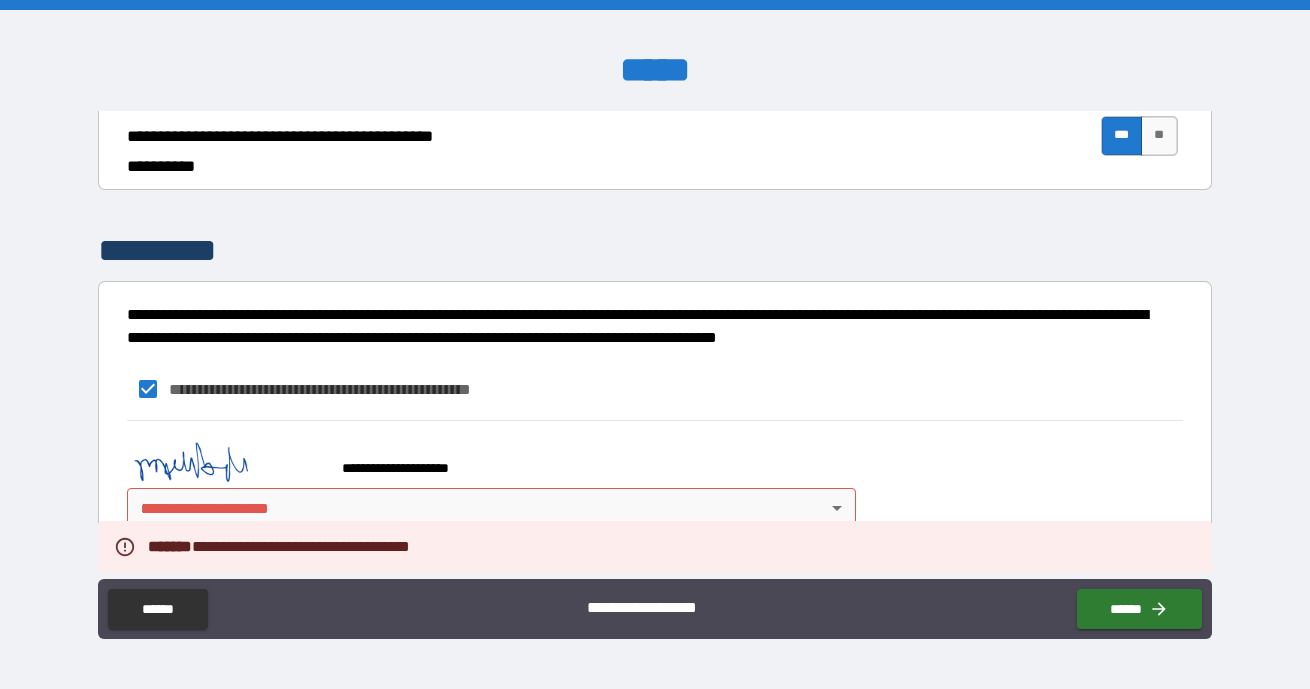 click on "**********" at bounding box center (655, 344) 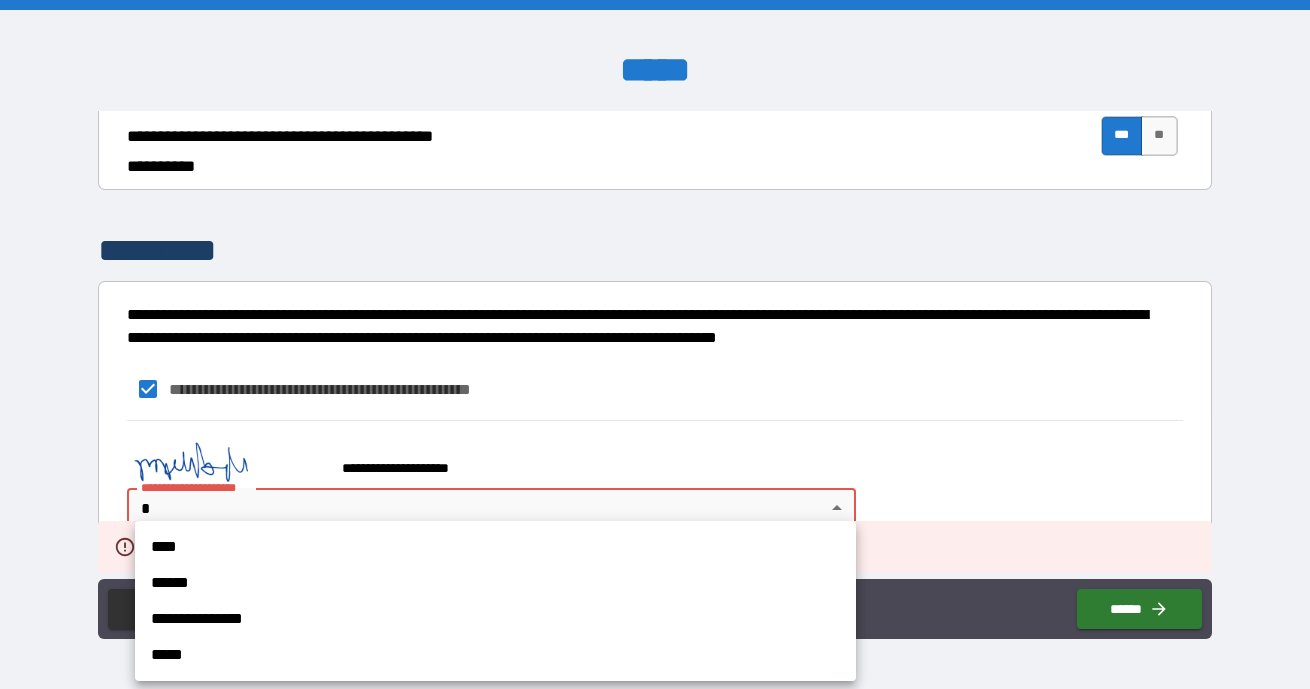 click on "****" at bounding box center [495, 547] 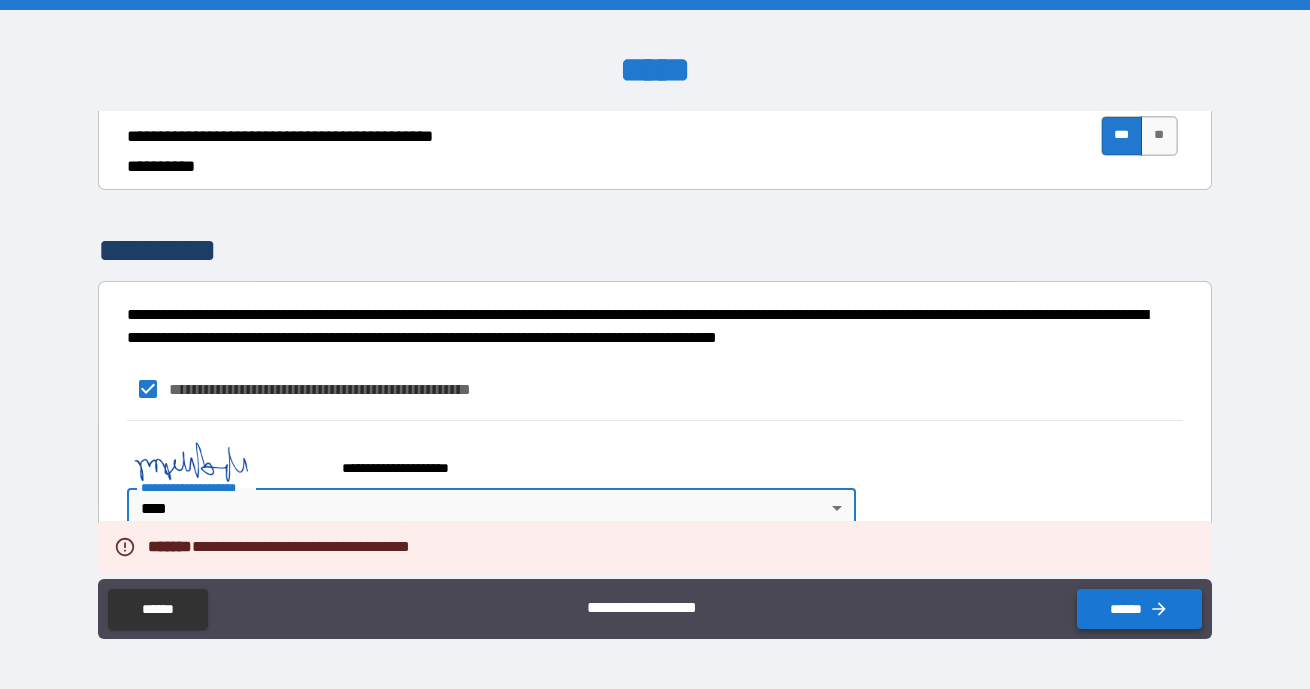 click on "******" at bounding box center (1139, 609) 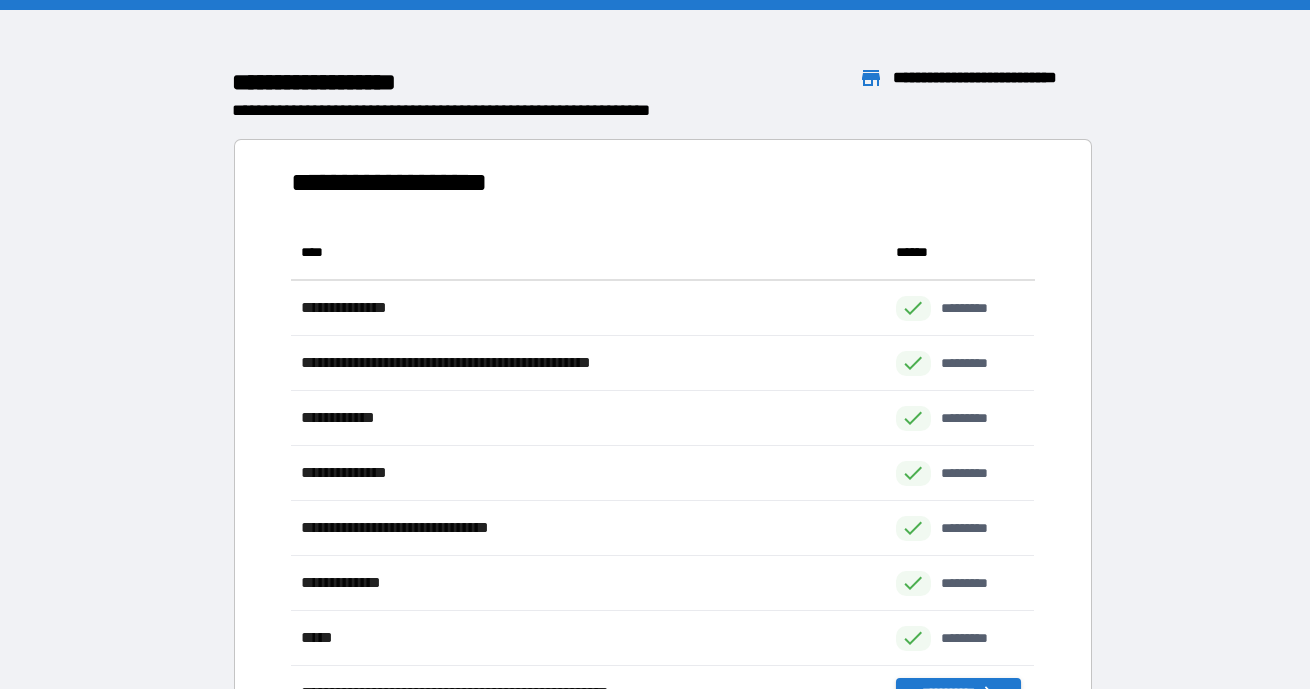 scroll, scrollTop: 1, scrollLeft: 1, axis: both 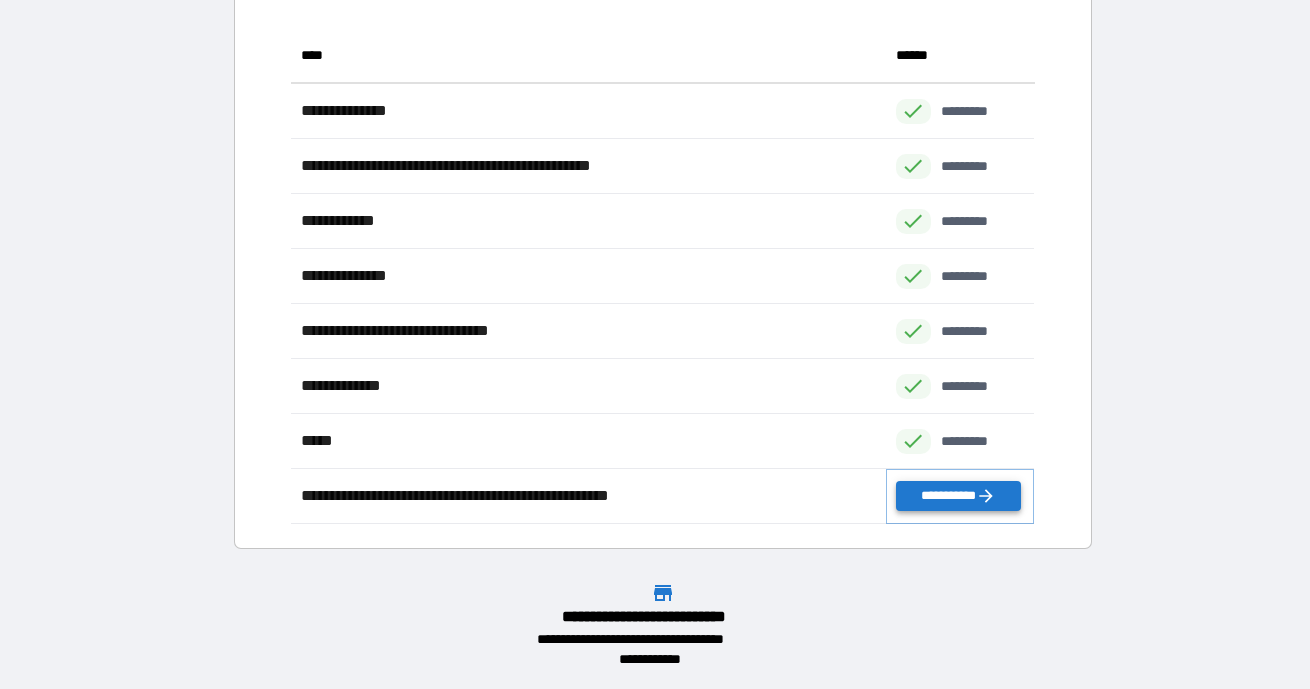 click on "**********" at bounding box center (958, 496) 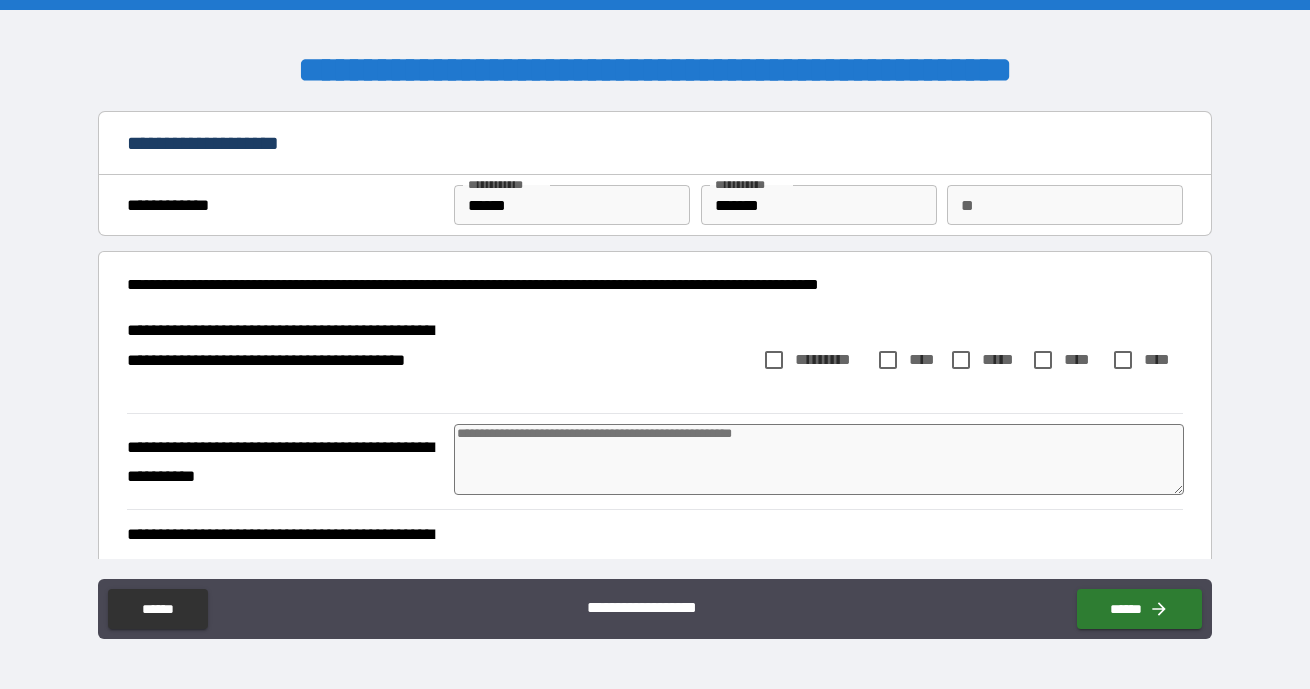 type on "*" 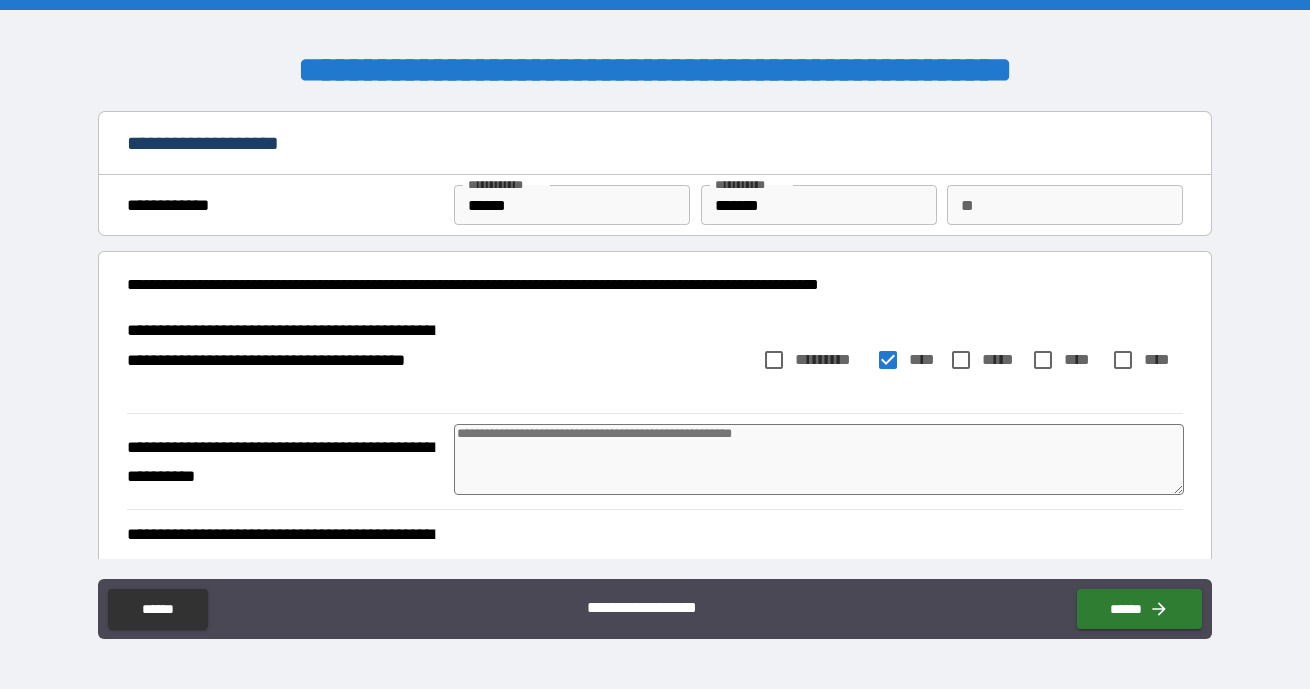 type on "*" 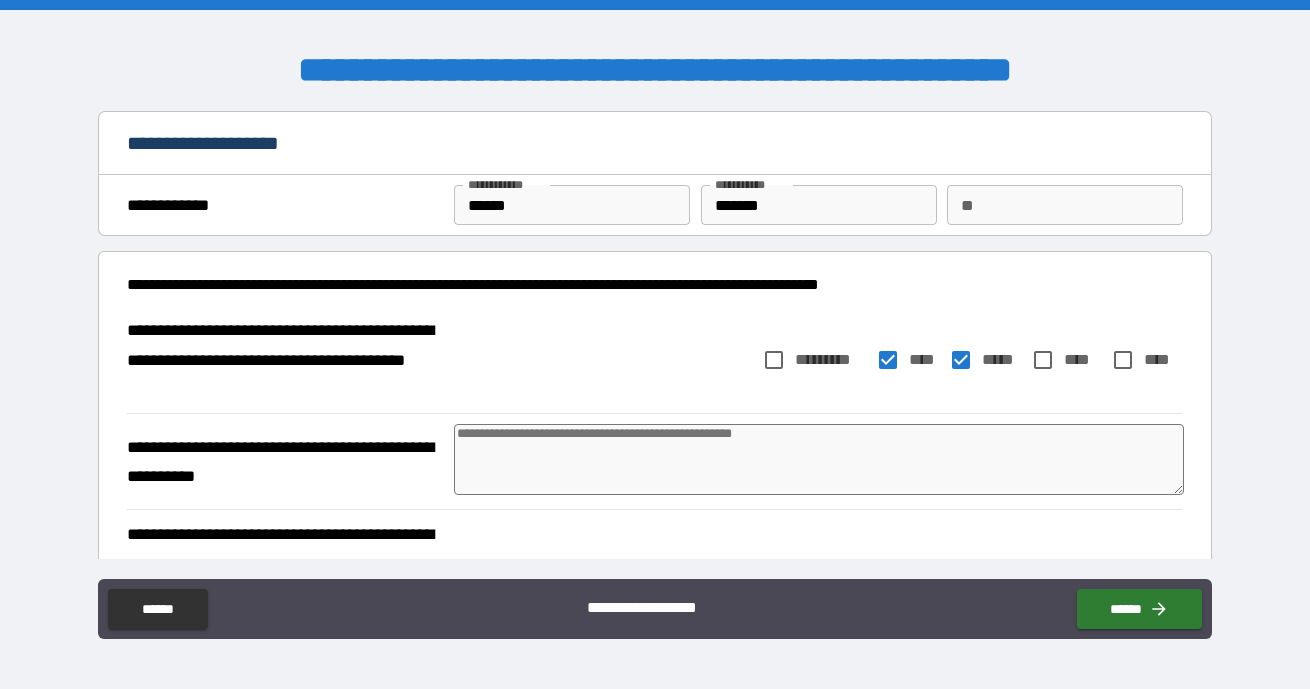 type on "*" 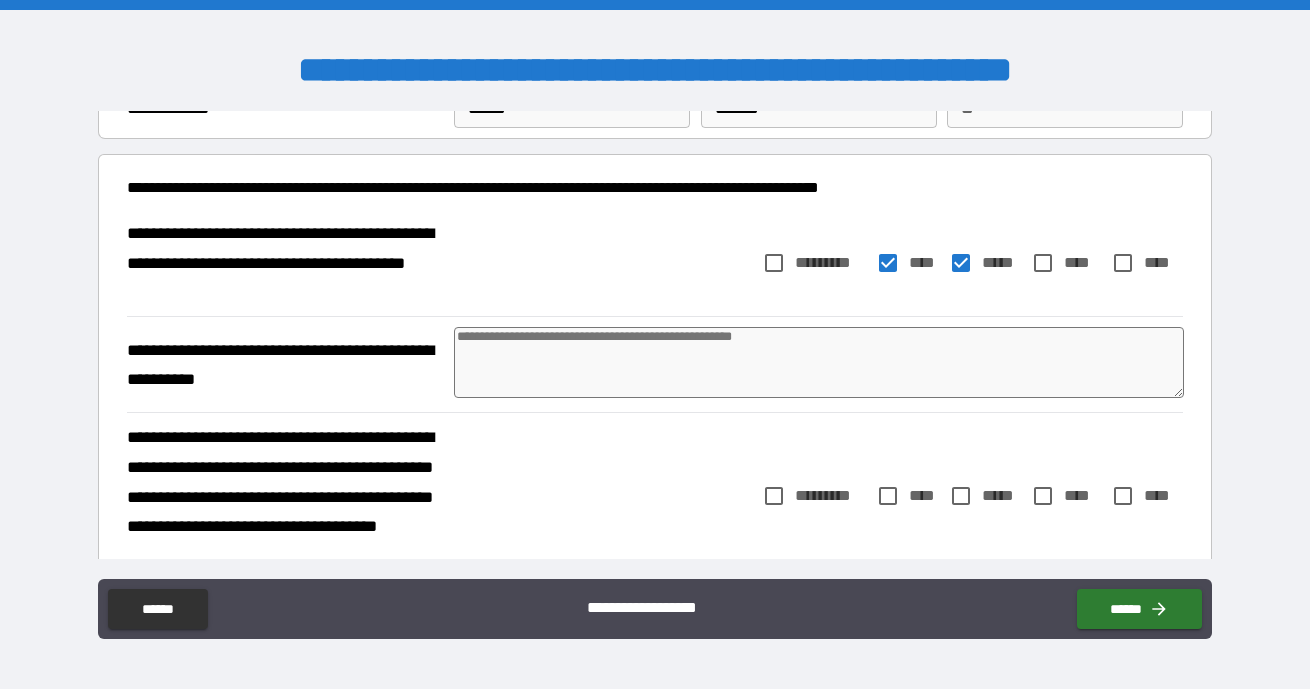 scroll, scrollTop: 101, scrollLeft: 0, axis: vertical 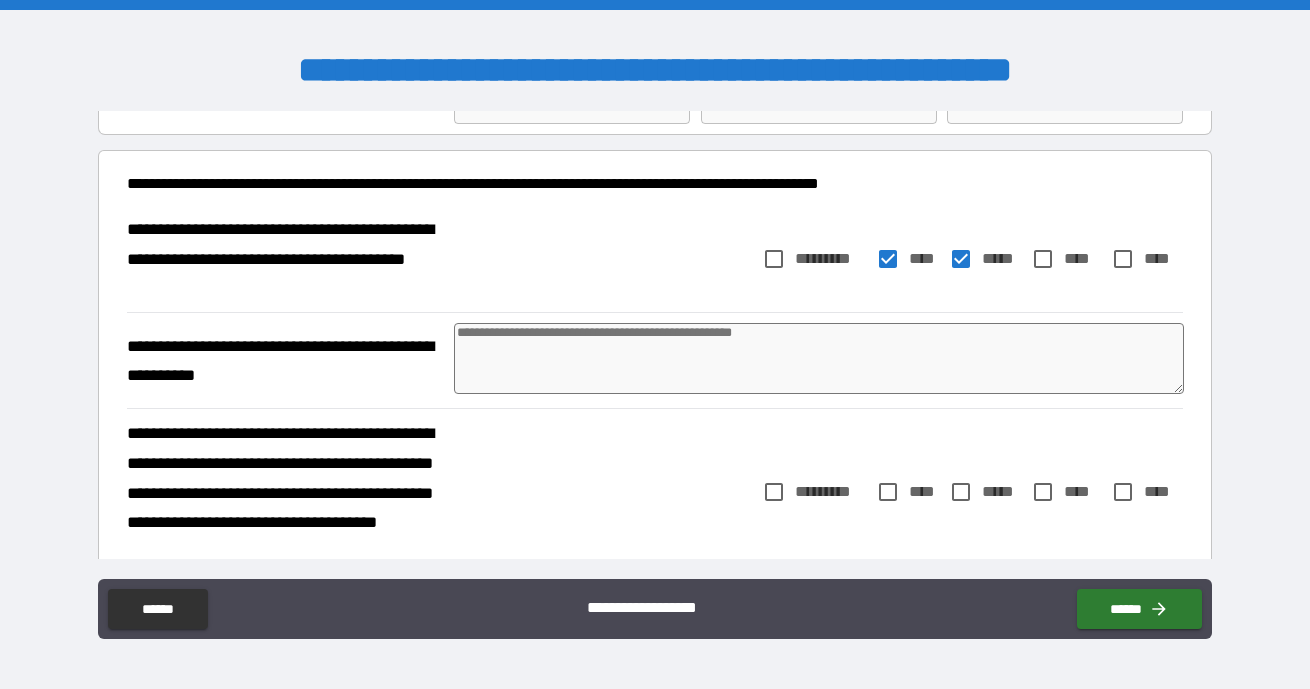 click at bounding box center [819, 358] 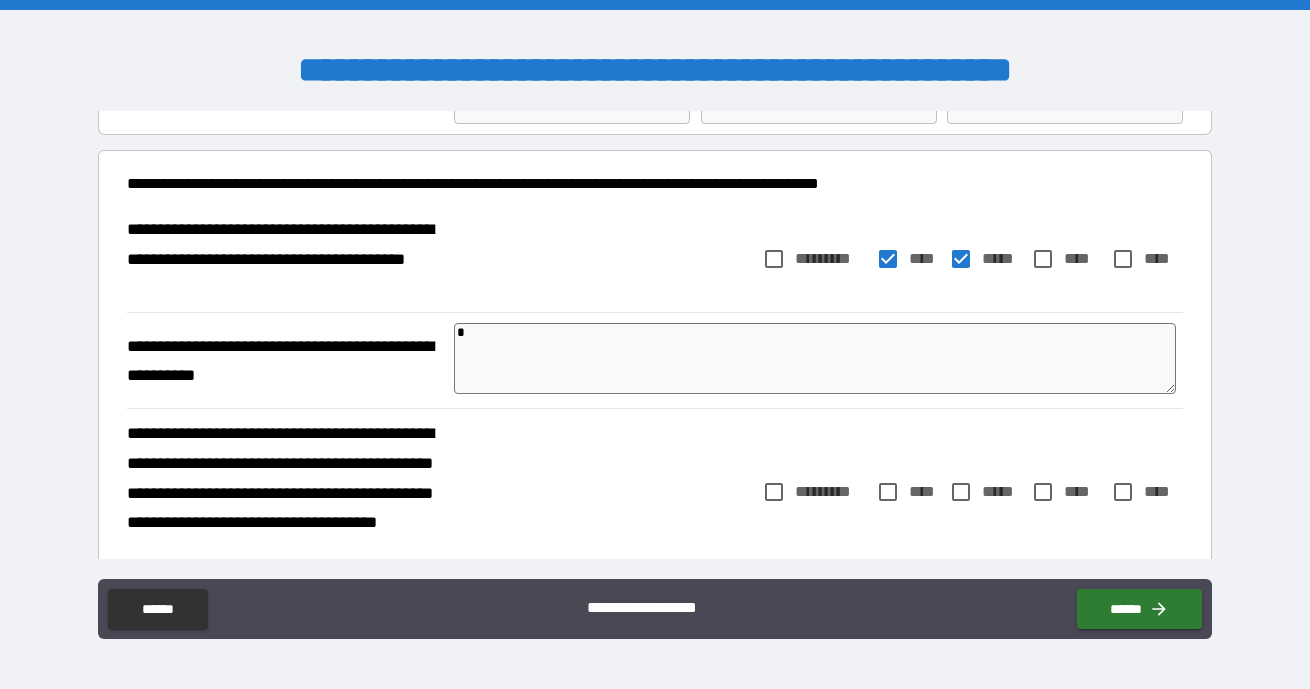 type on "*" 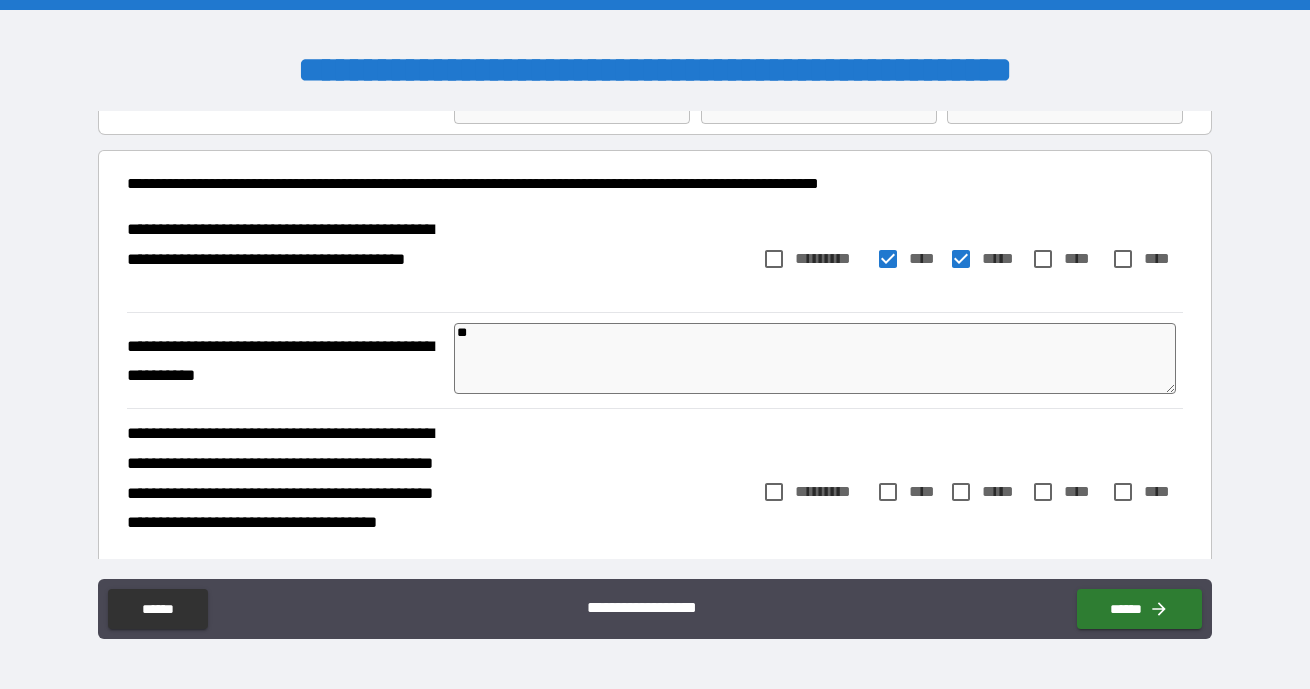 type on "***" 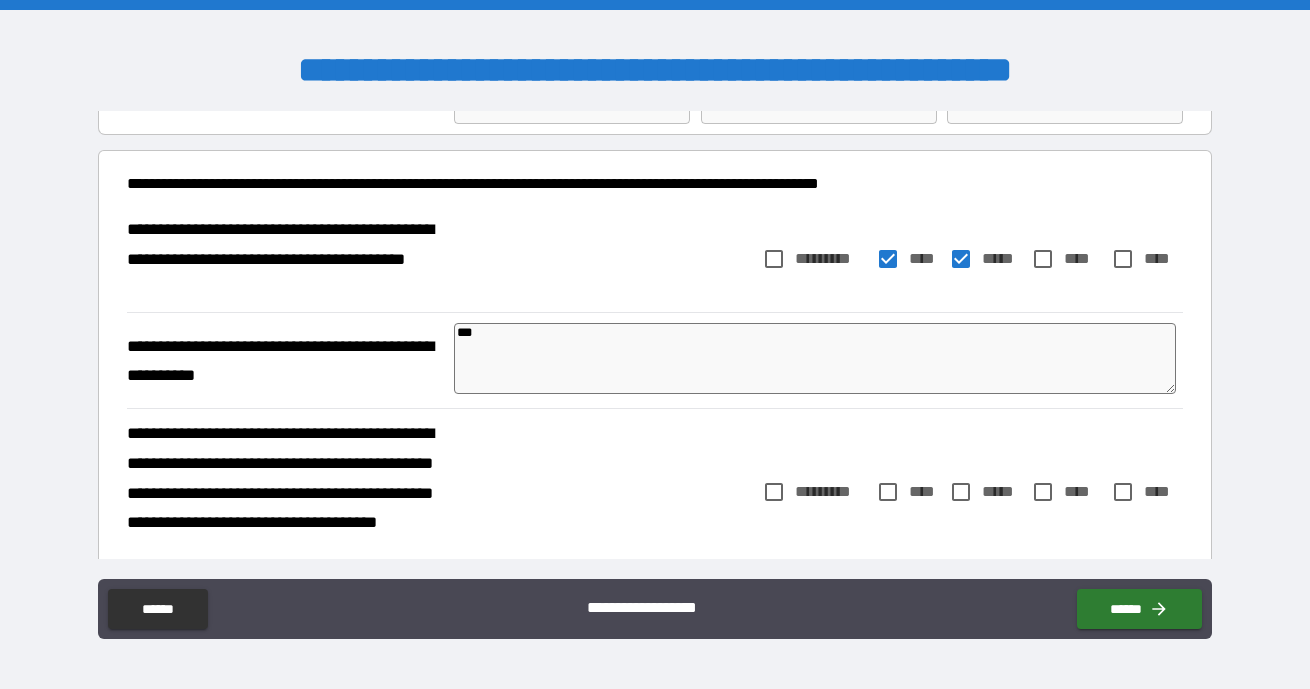 type on "****" 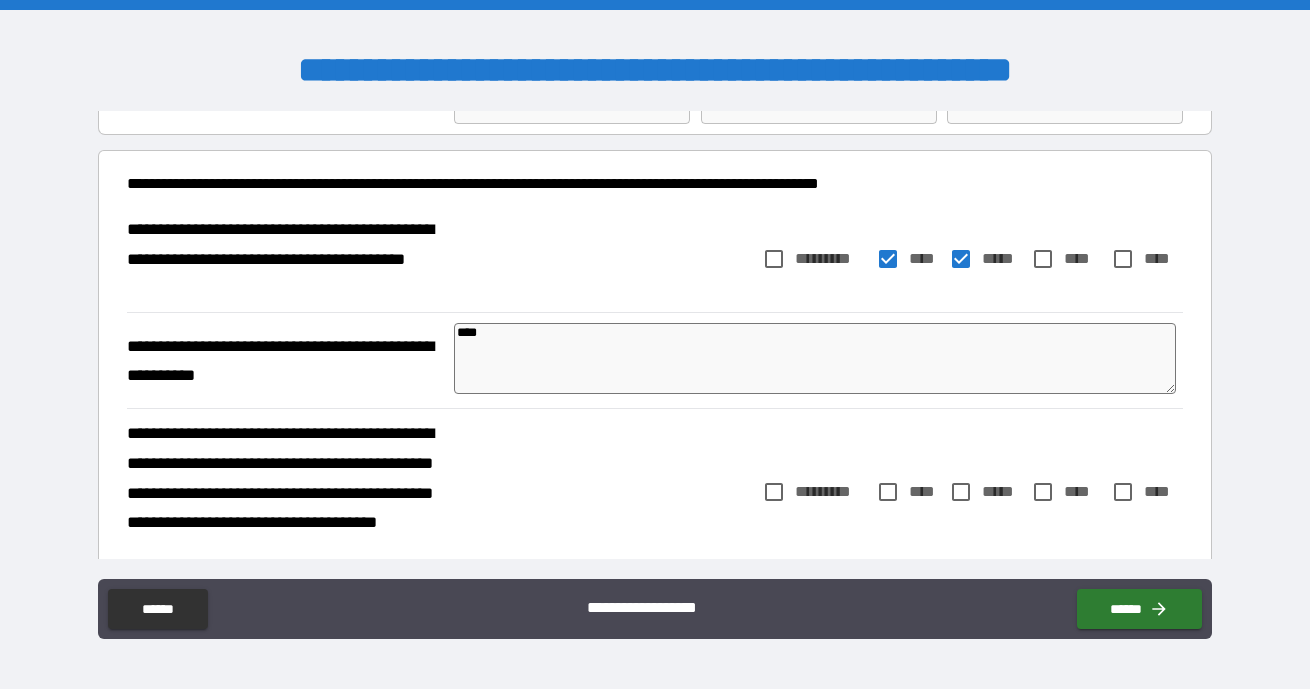 type on "*****" 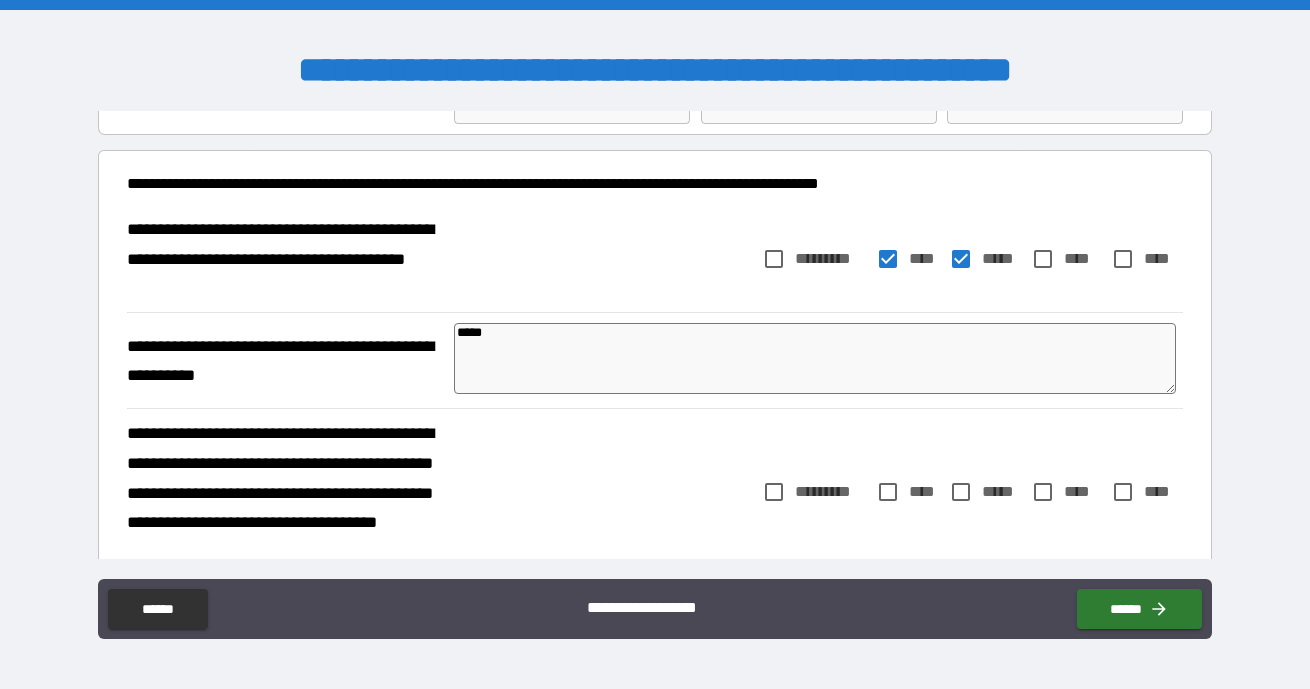 type on "*****" 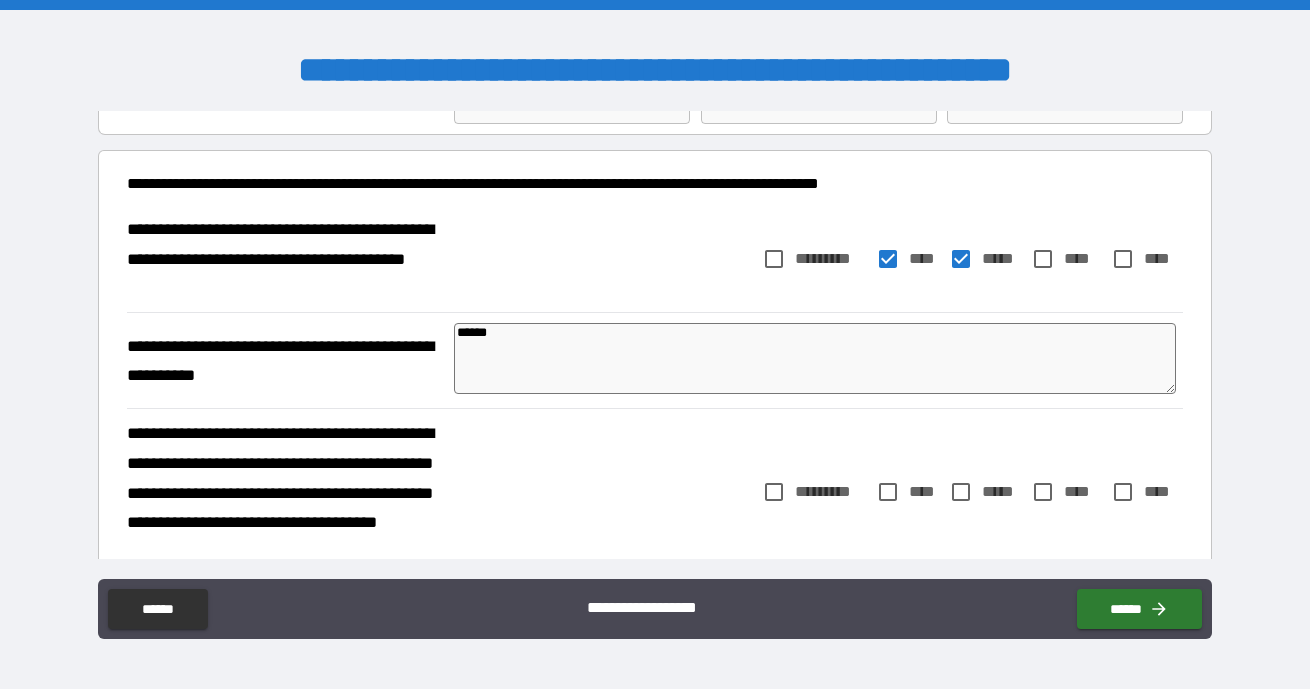 type on "*" 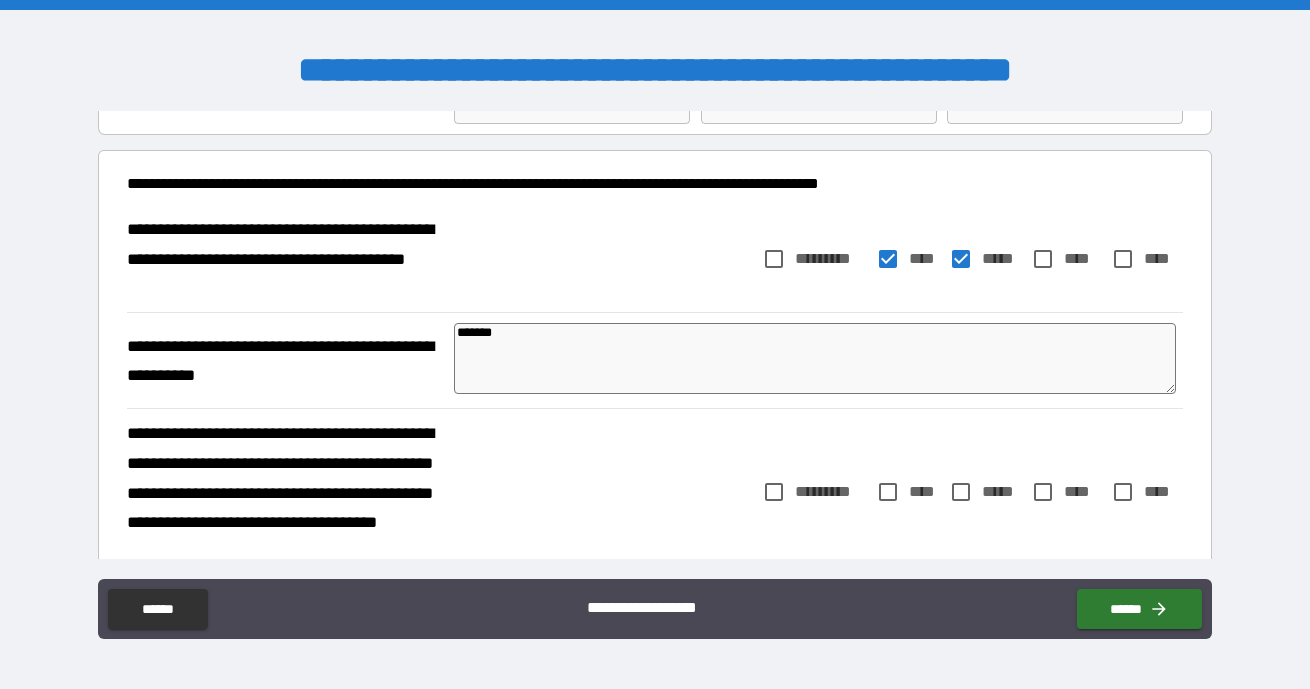 type on "*" 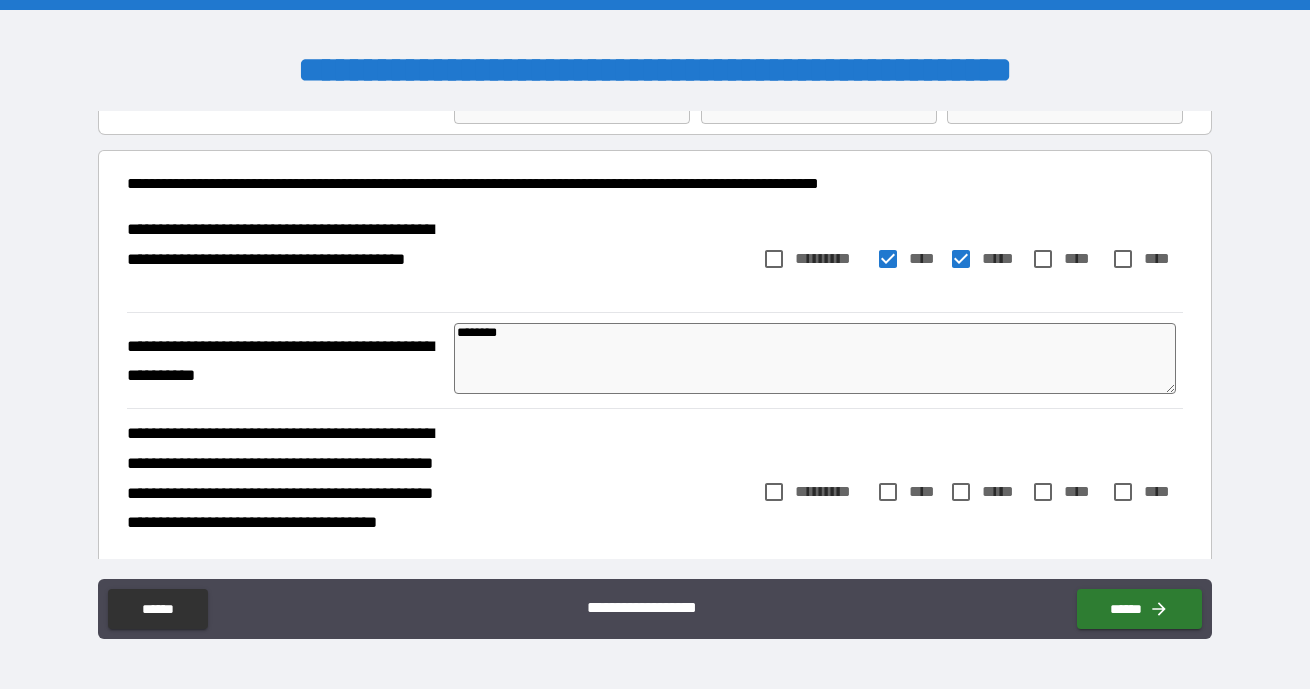type on "*********" 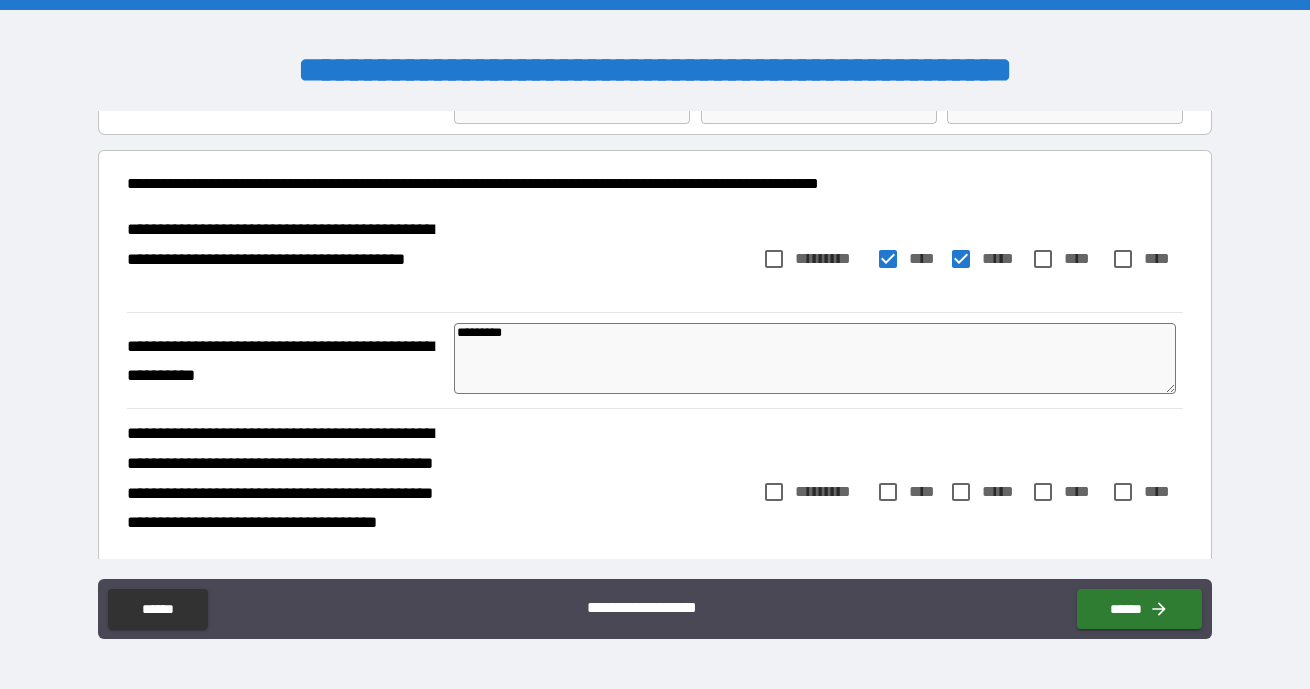 type on "*" 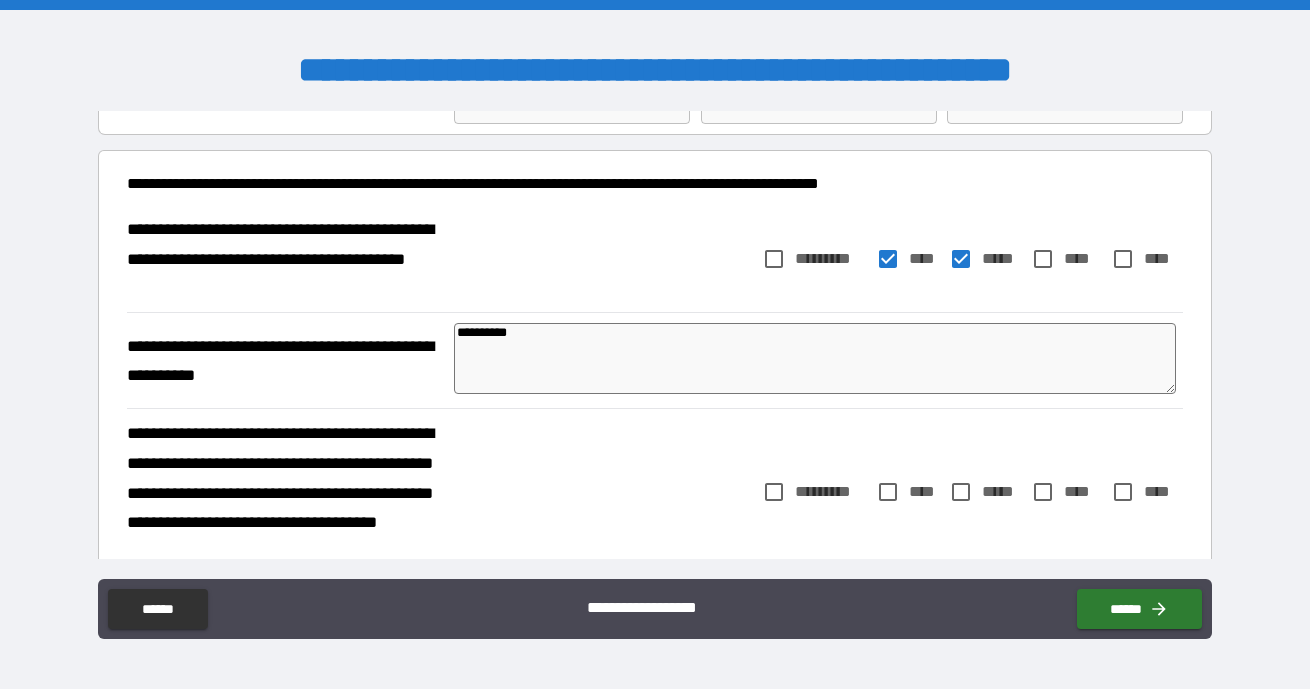 type on "**********" 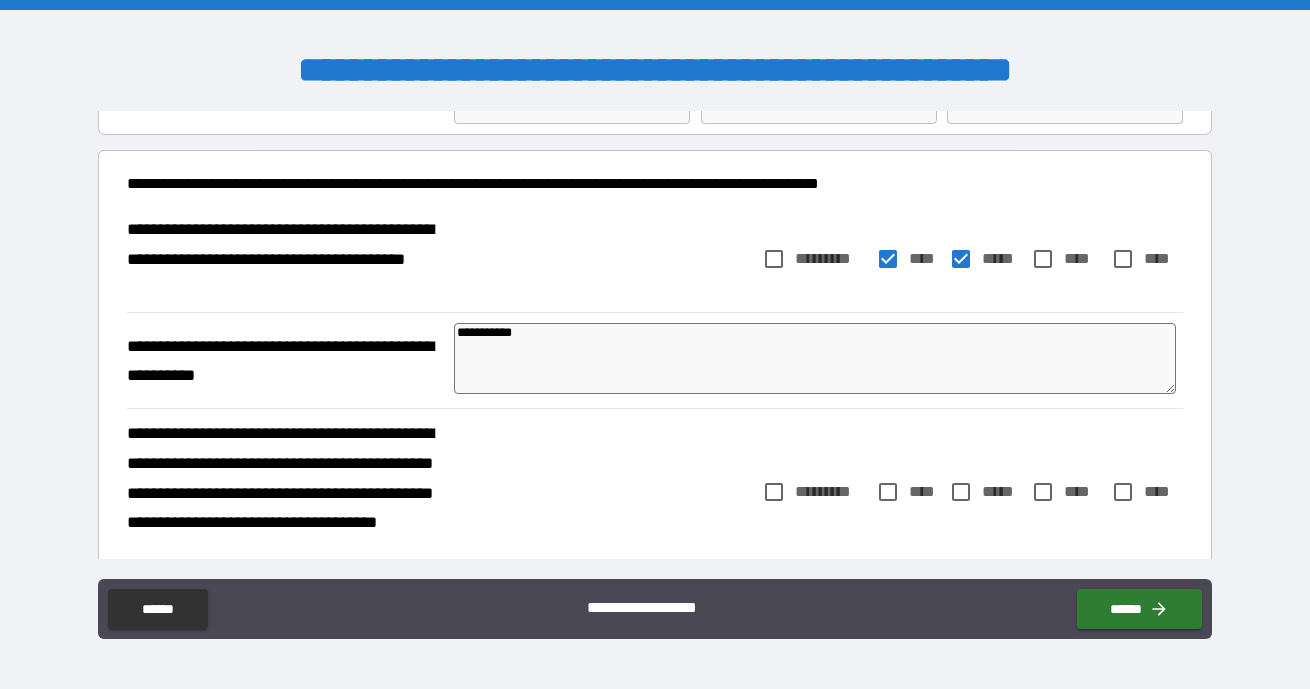 type on "**********" 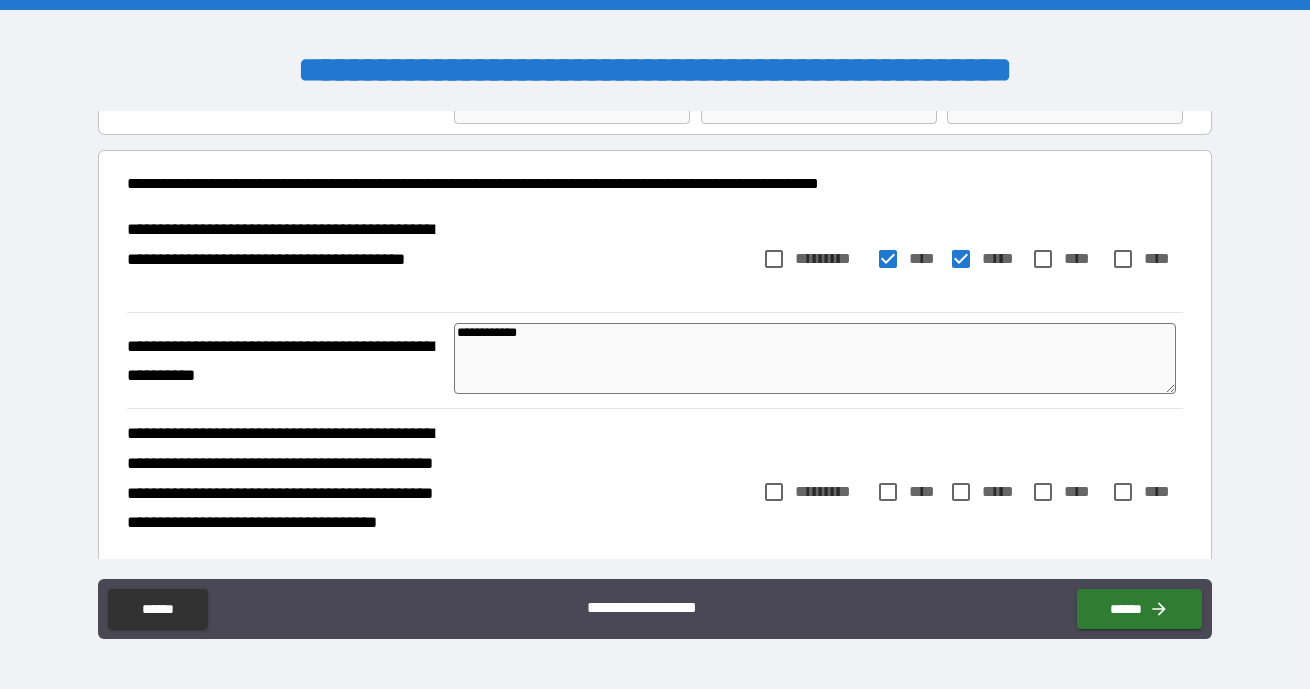 type on "**********" 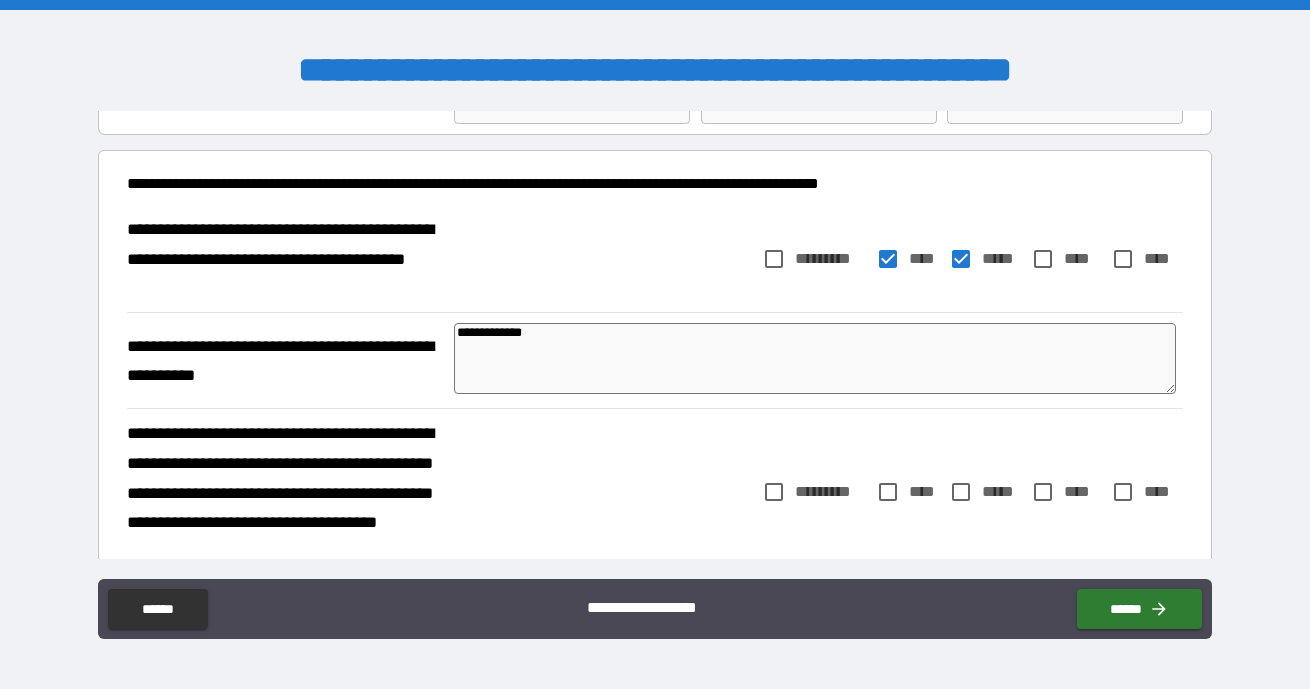 type on "**********" 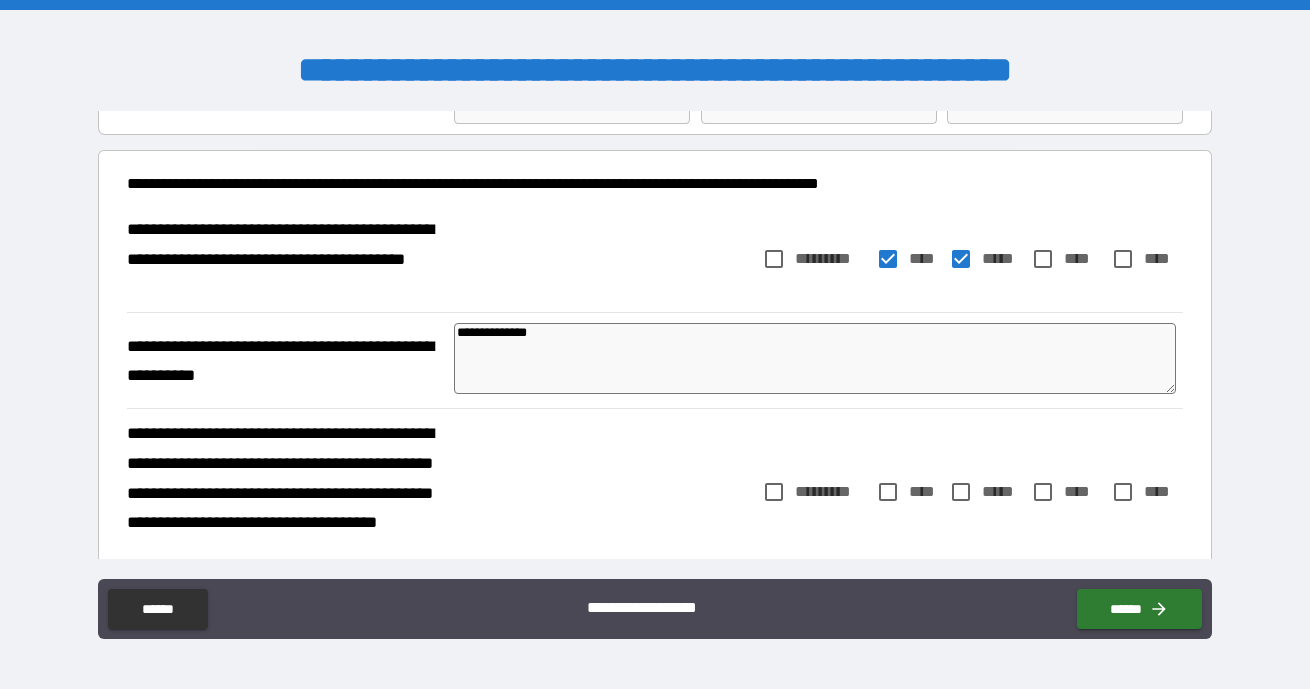 type on "*" 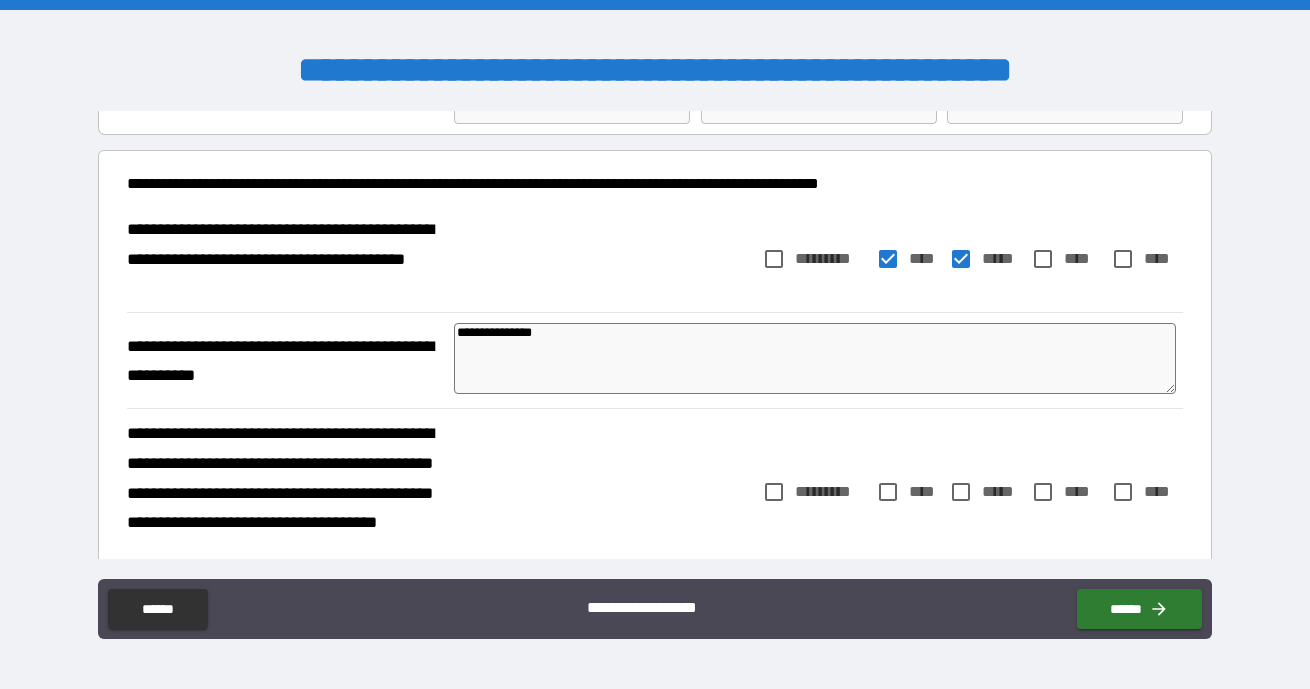type on "*" 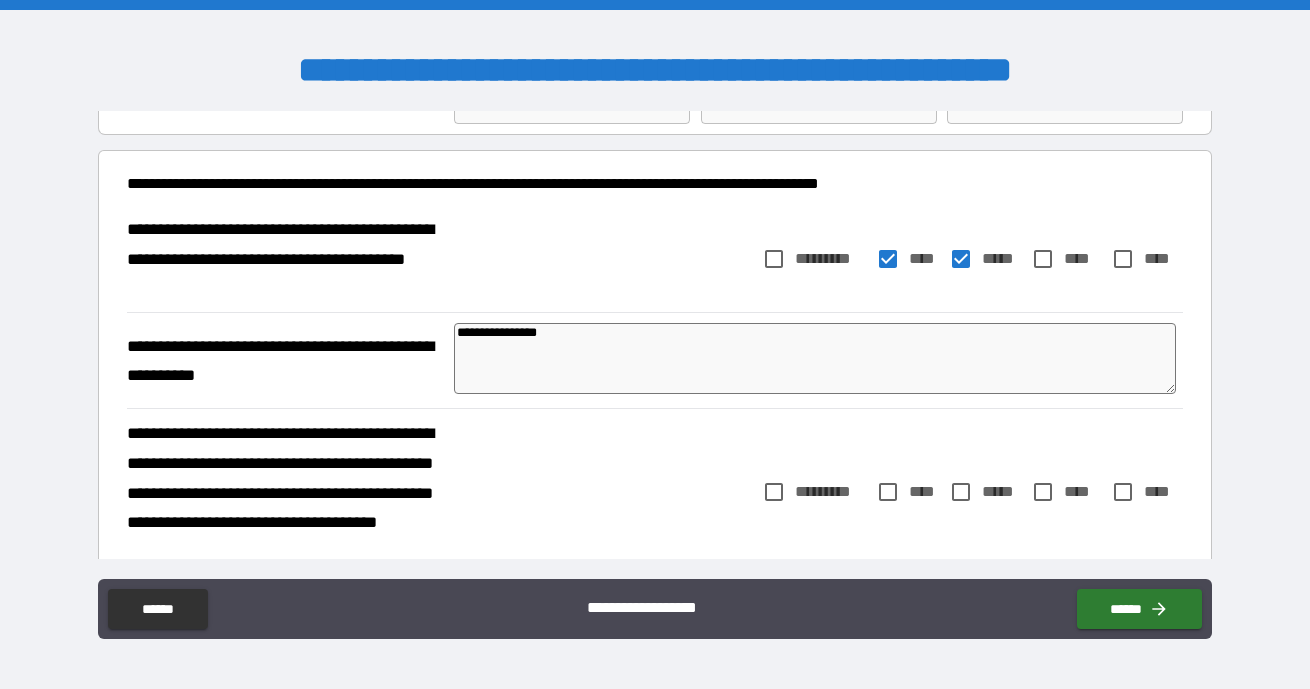 type on "**********" 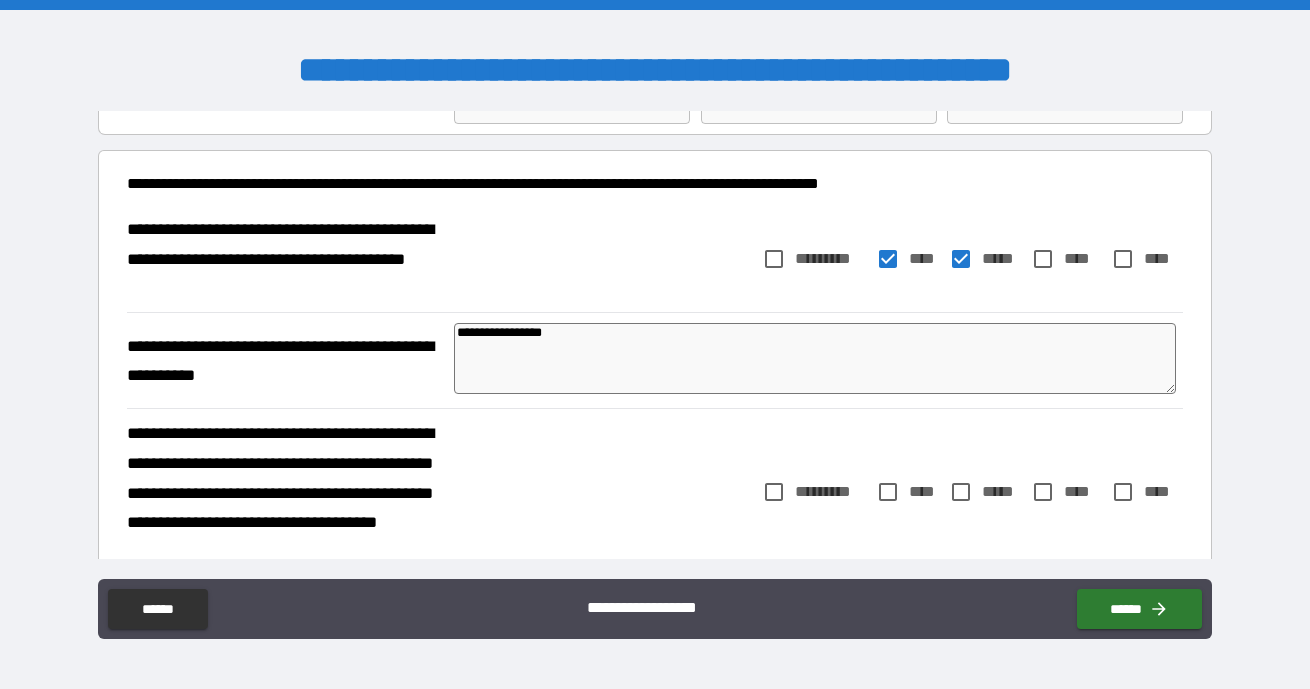 type on "**********" 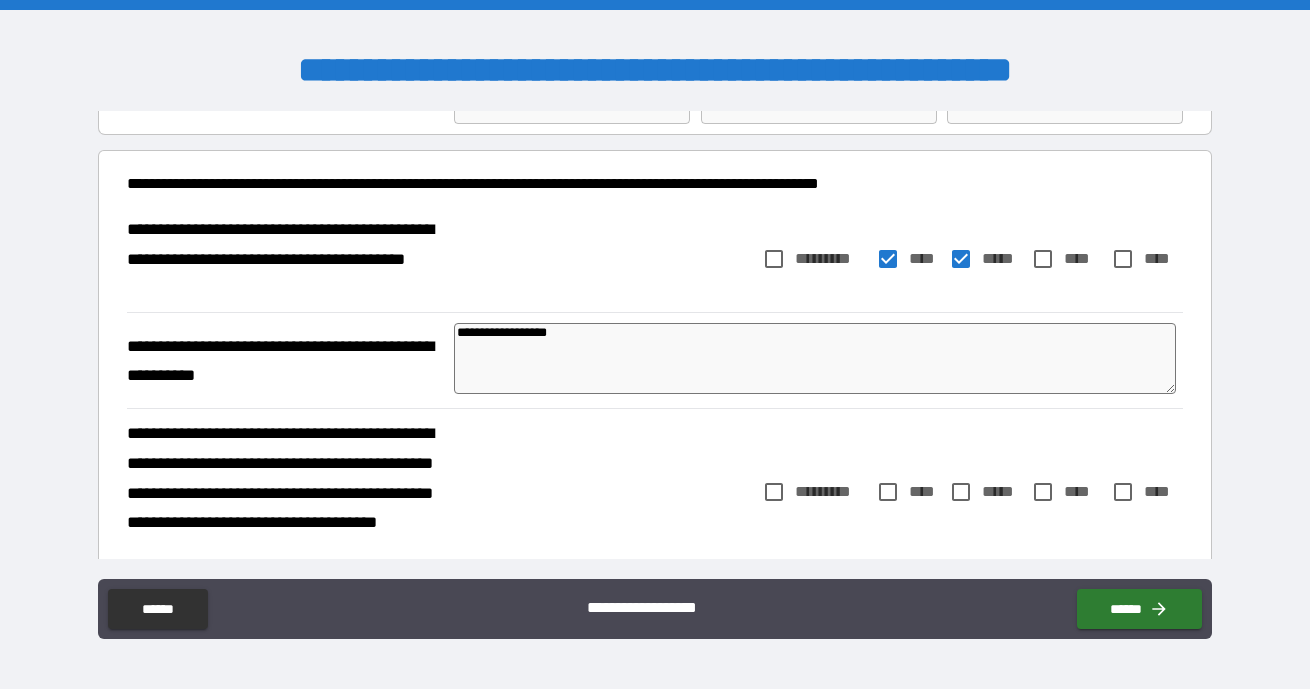 type on "*" 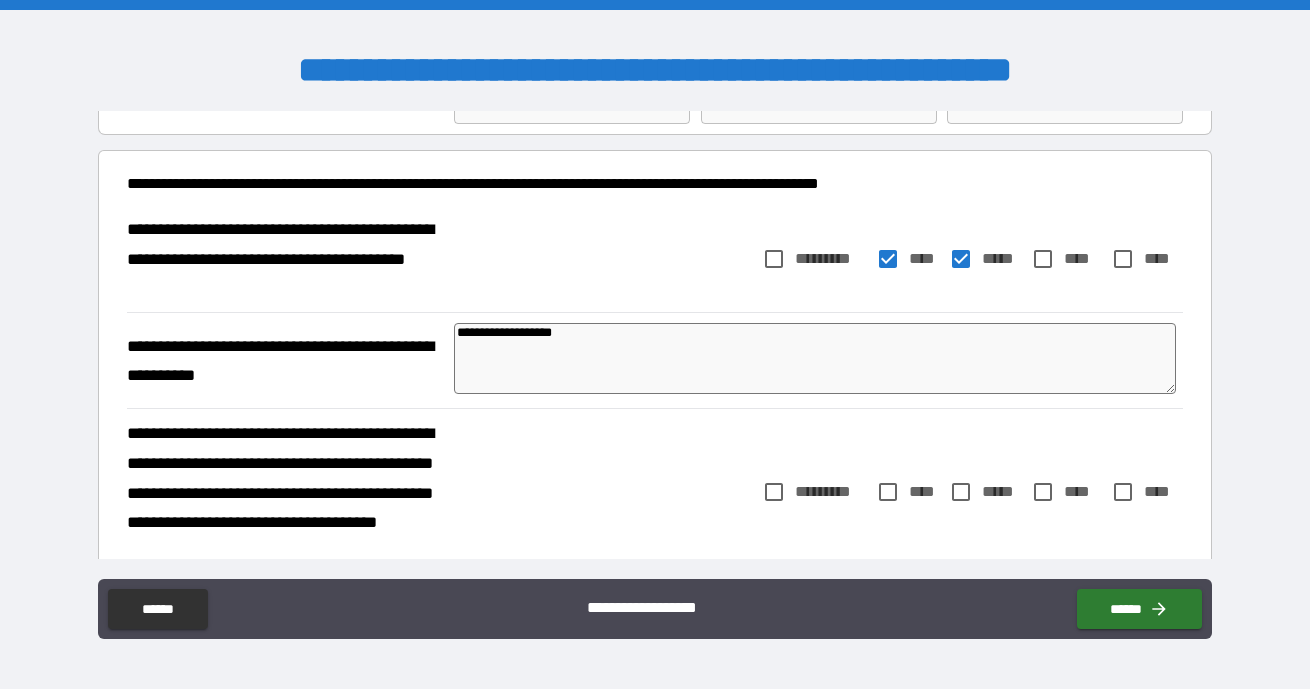 type on "**********" 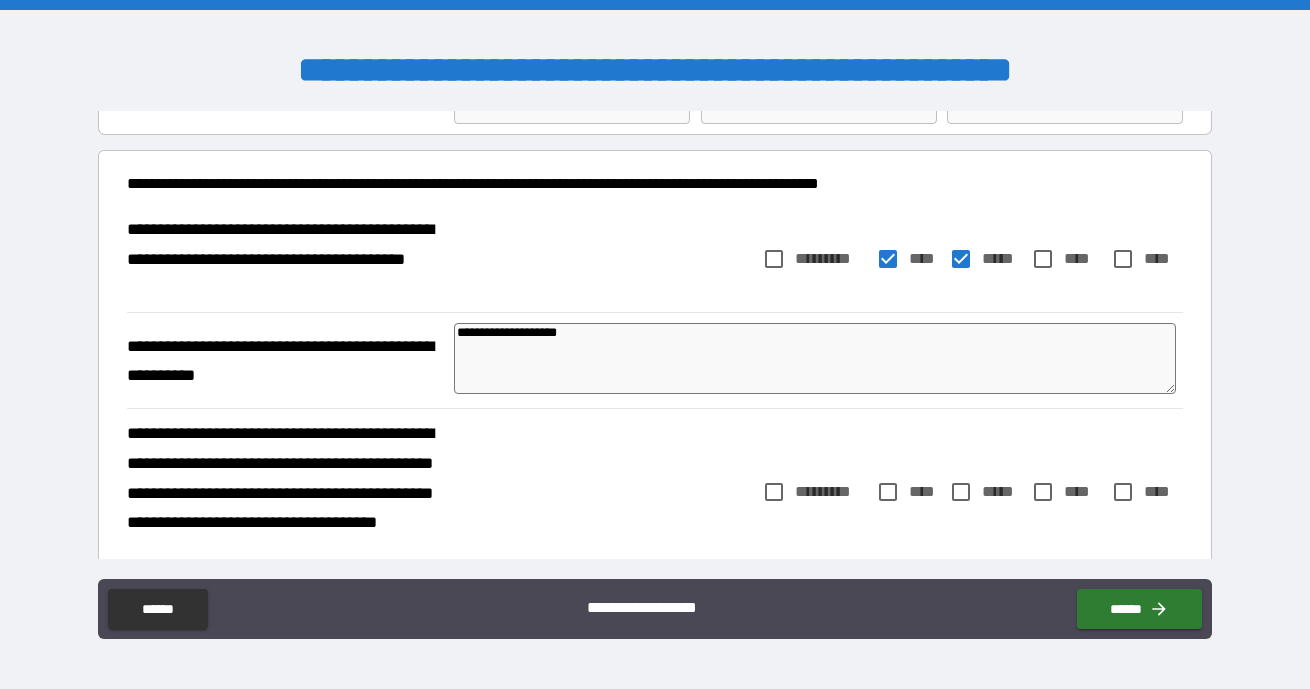type on "**********" 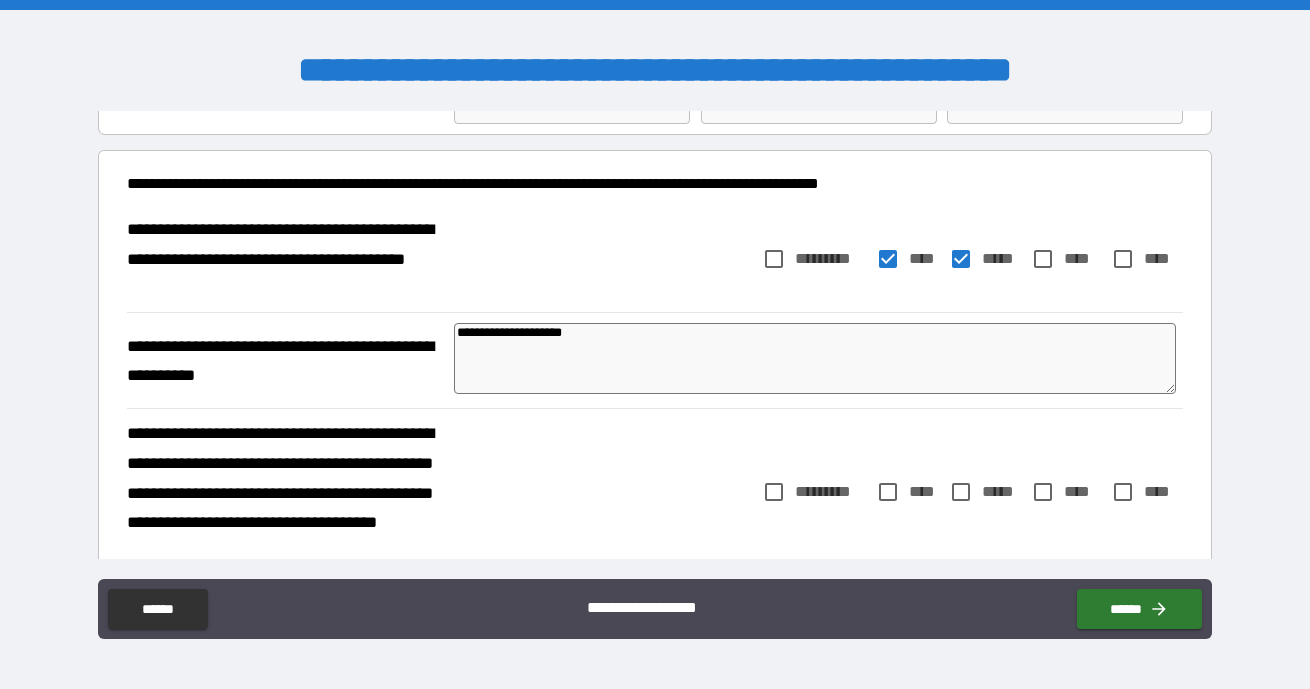 type on "*" 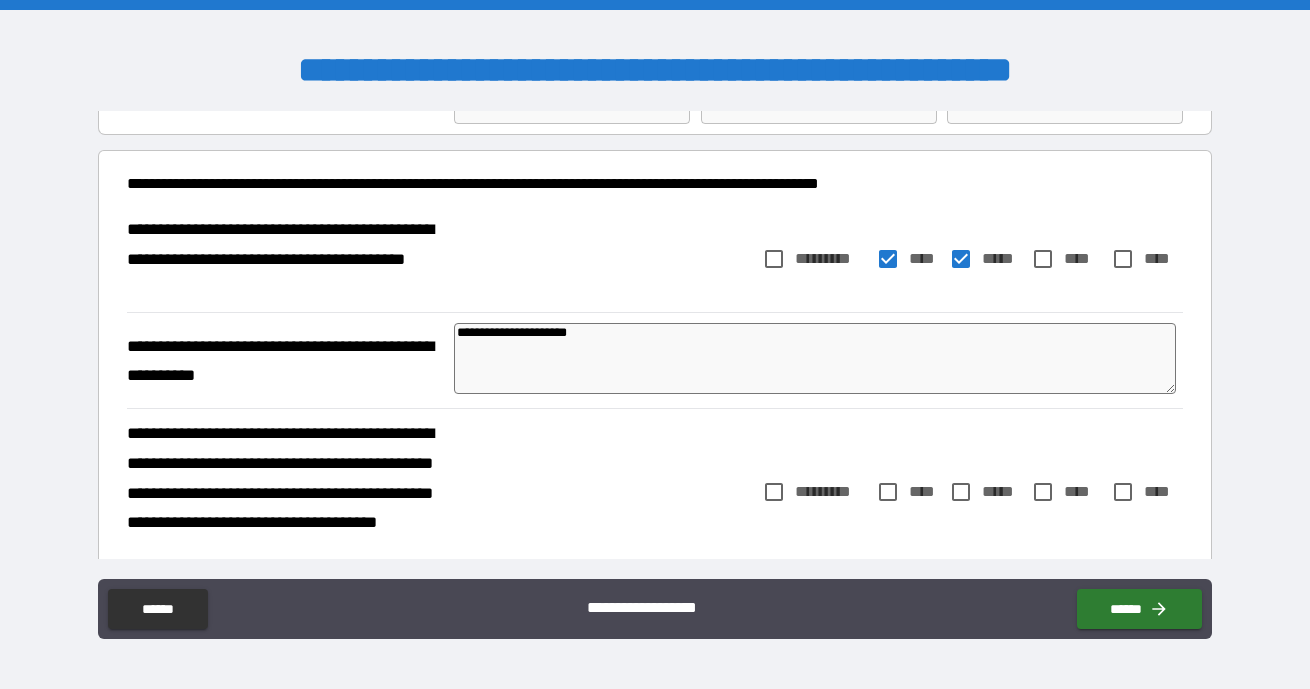 type on "*" 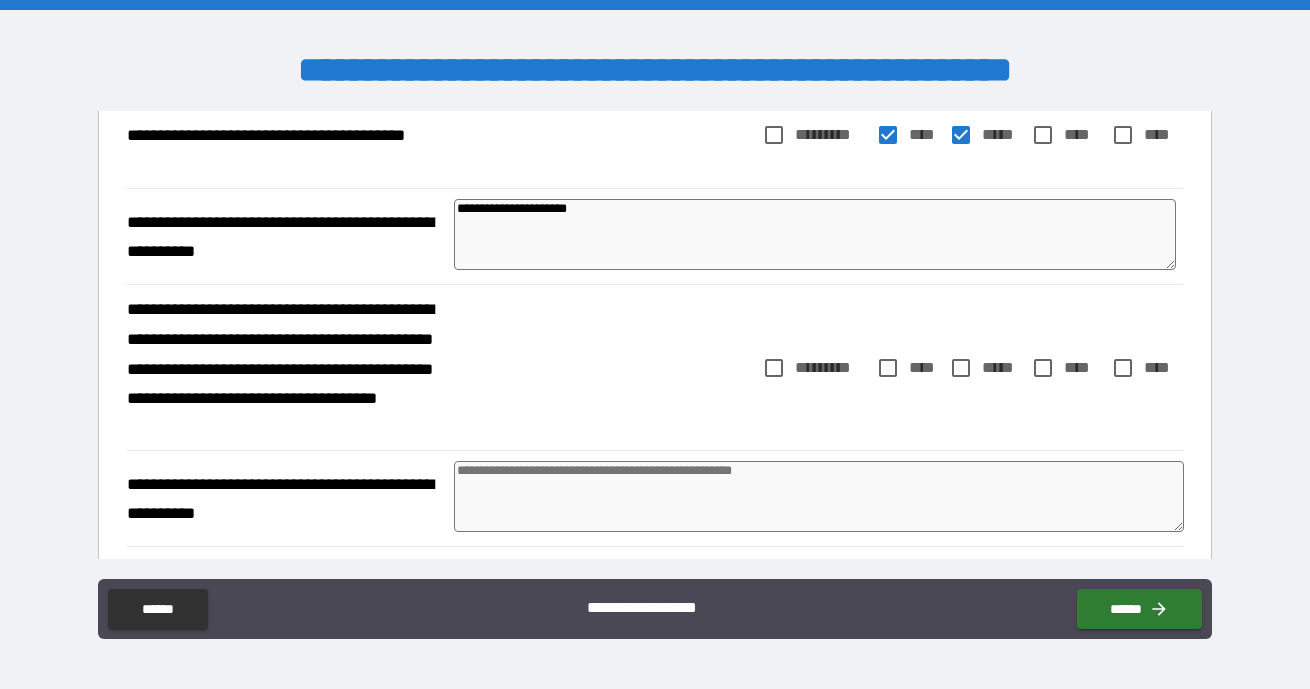 type on "**********" 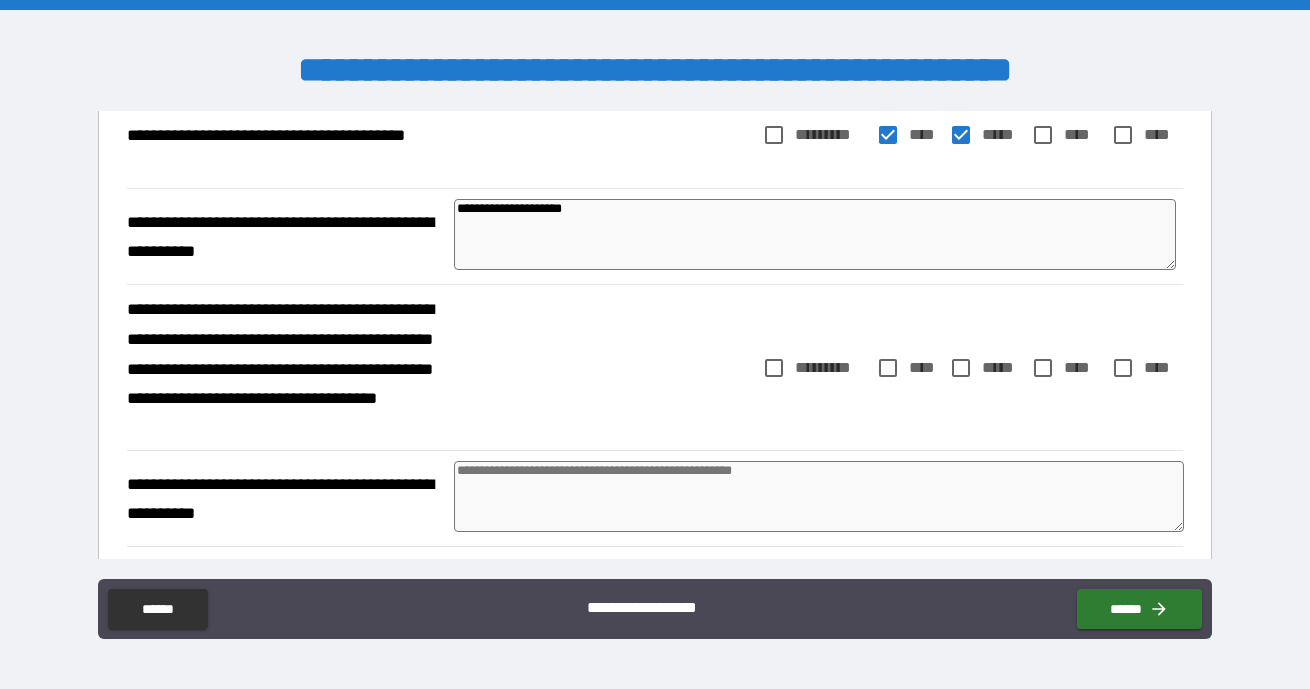 type on "**********" 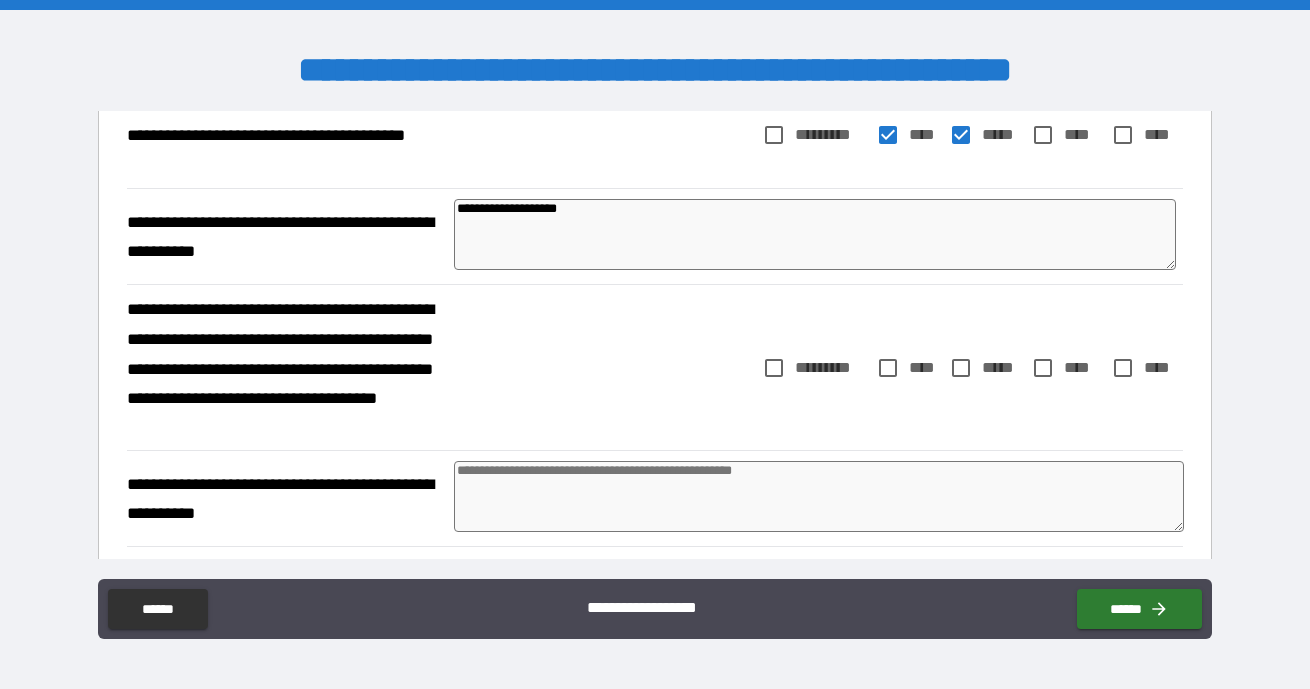 type on "**********" 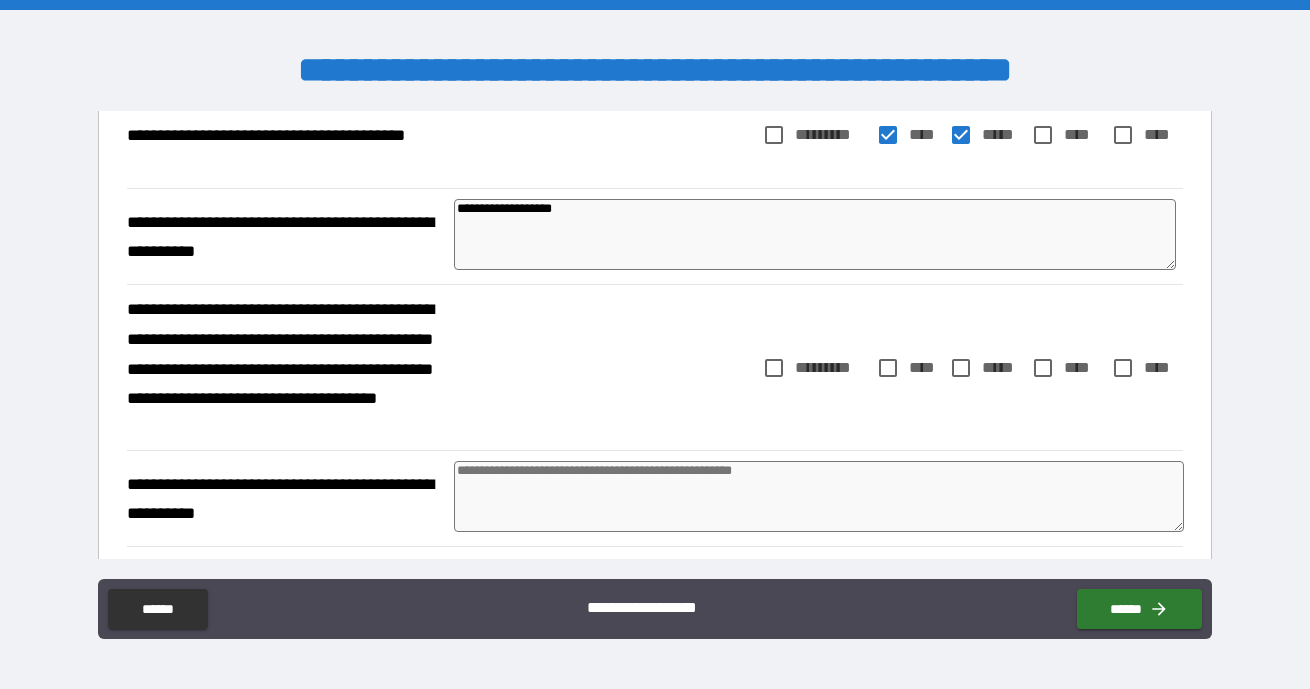 type on "**********" 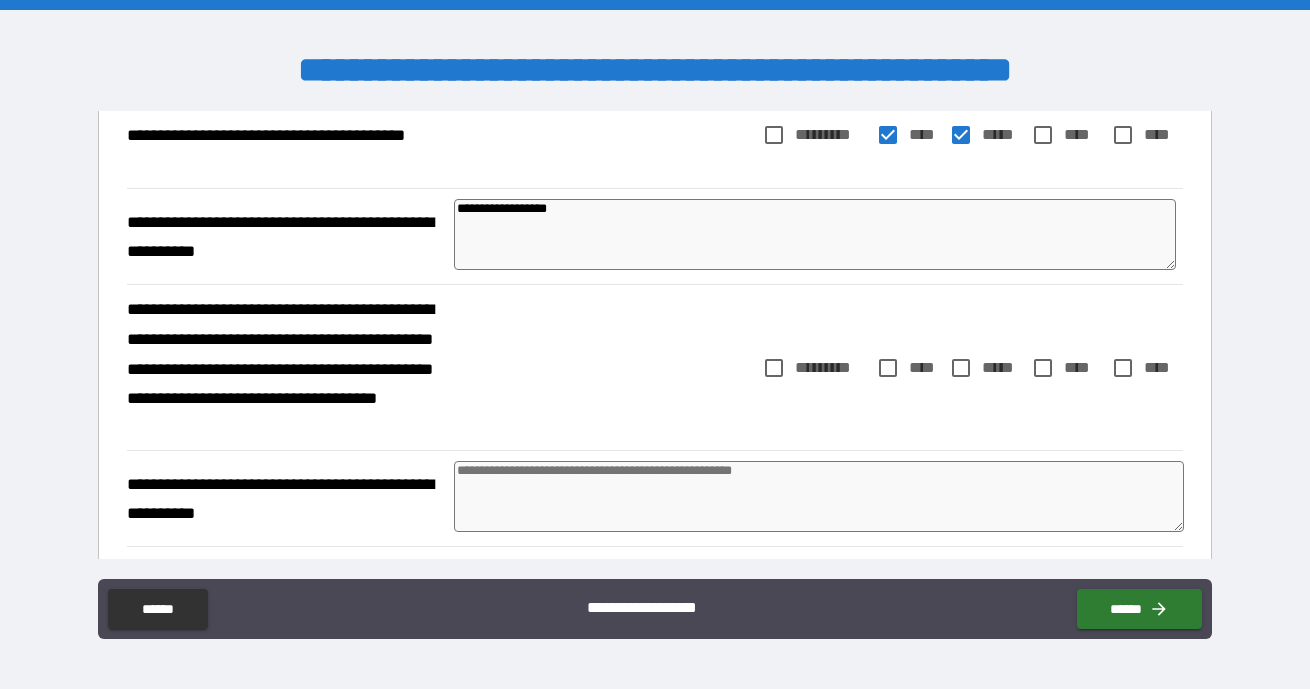 type on "**********" 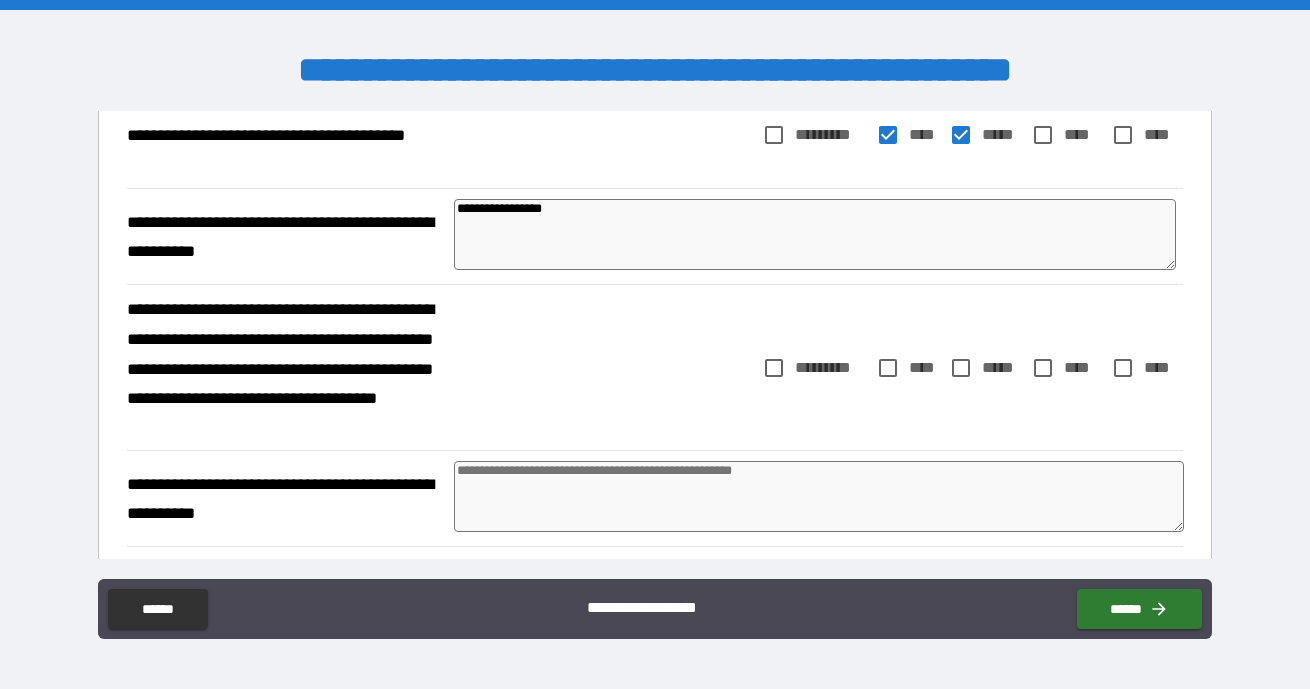 type on "**********" 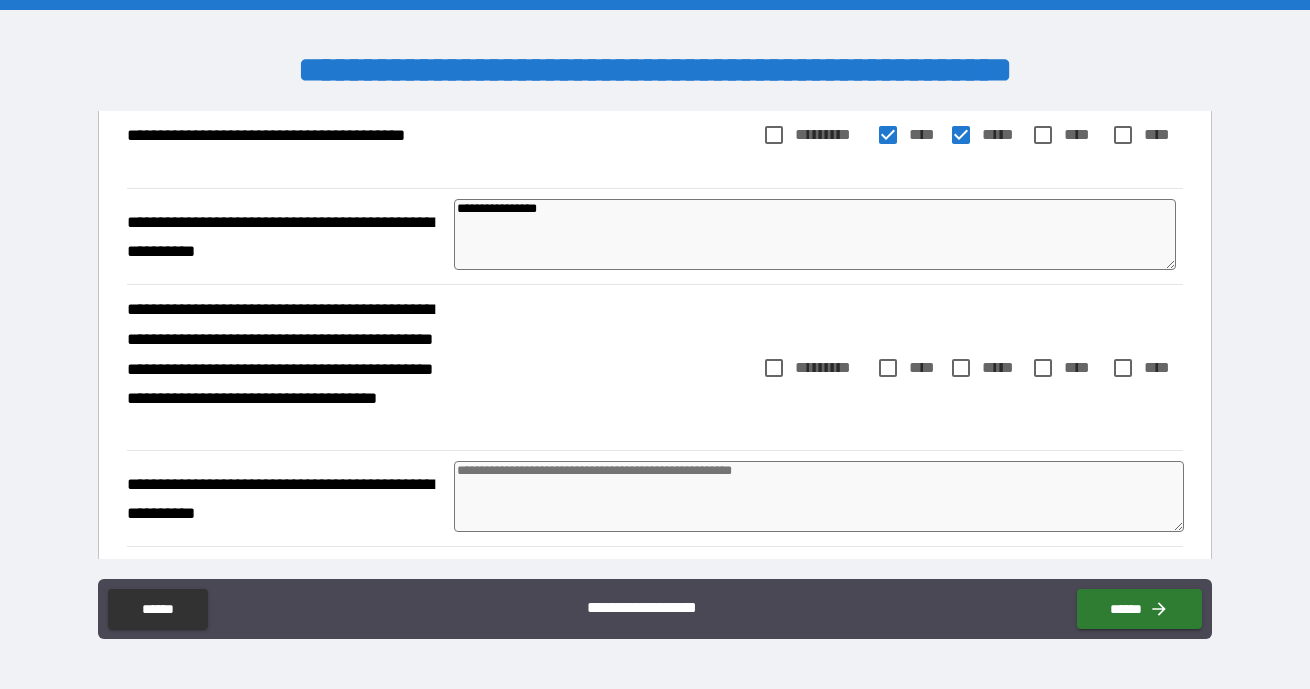type on "**********" 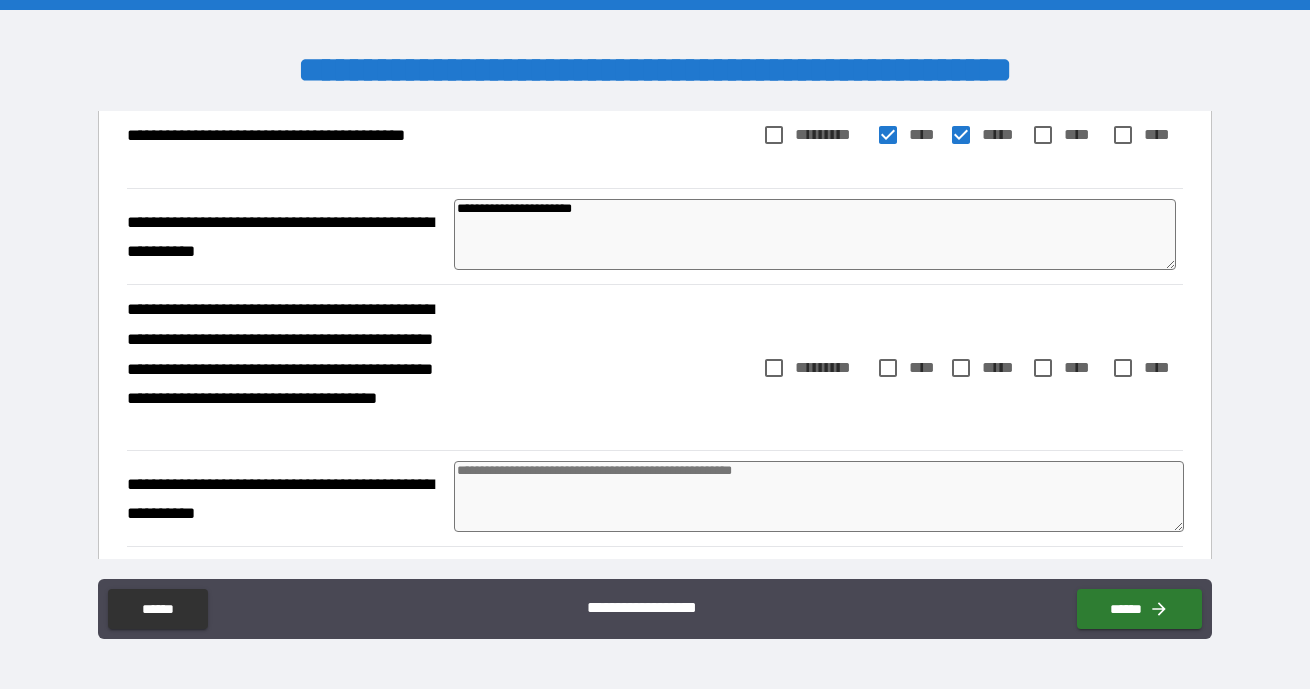 click on "**********" at bounding box center (655, 367) 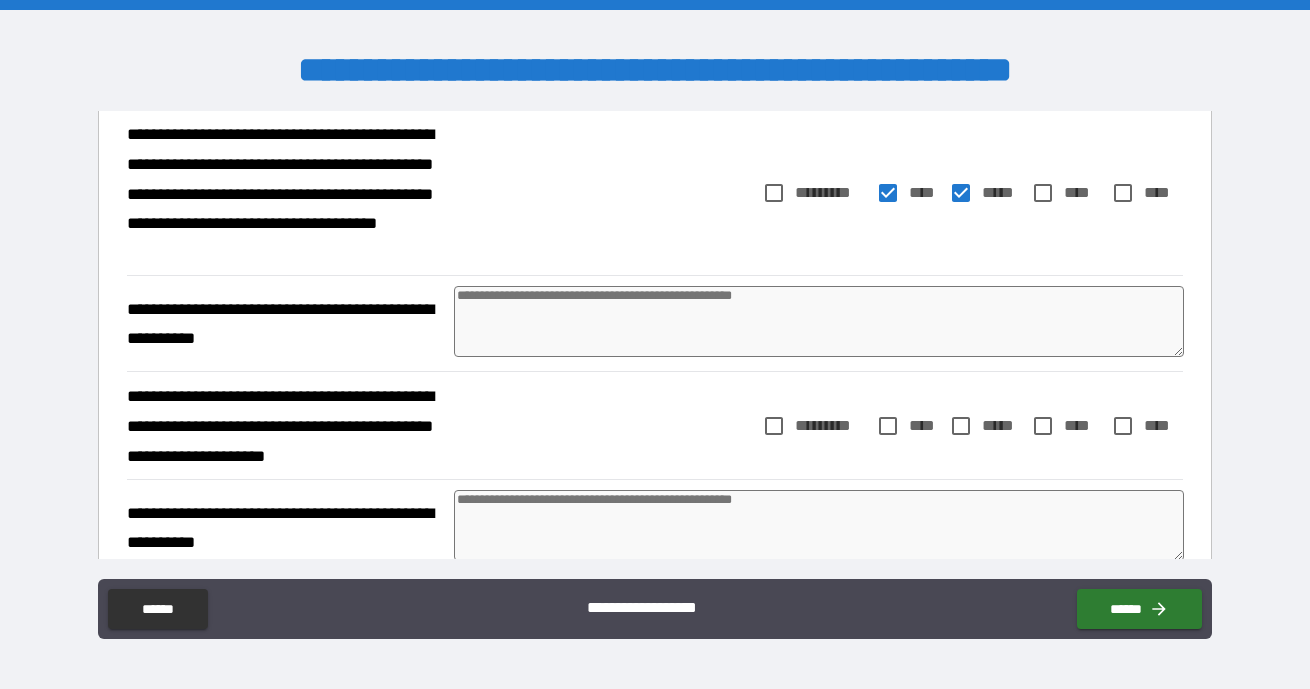 scroll, scrollTop: 401, scrollLeft: 0, axis: vertical 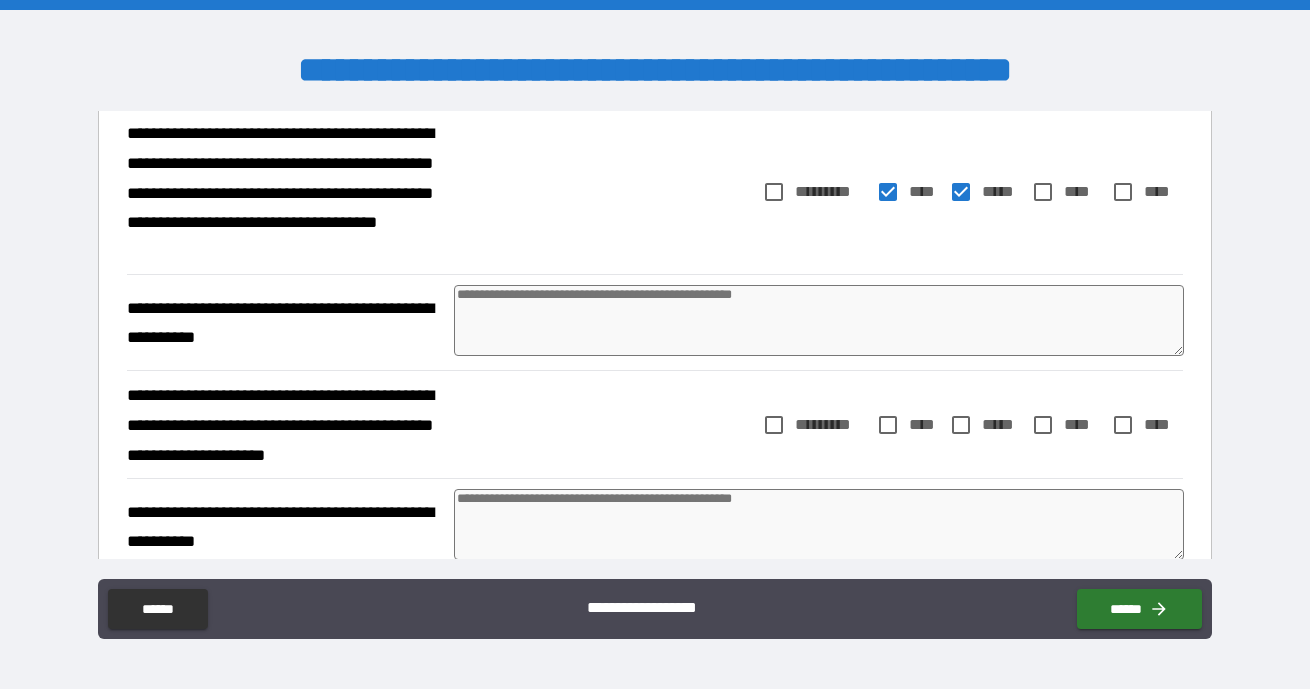 click at bounding box center (819, 320) 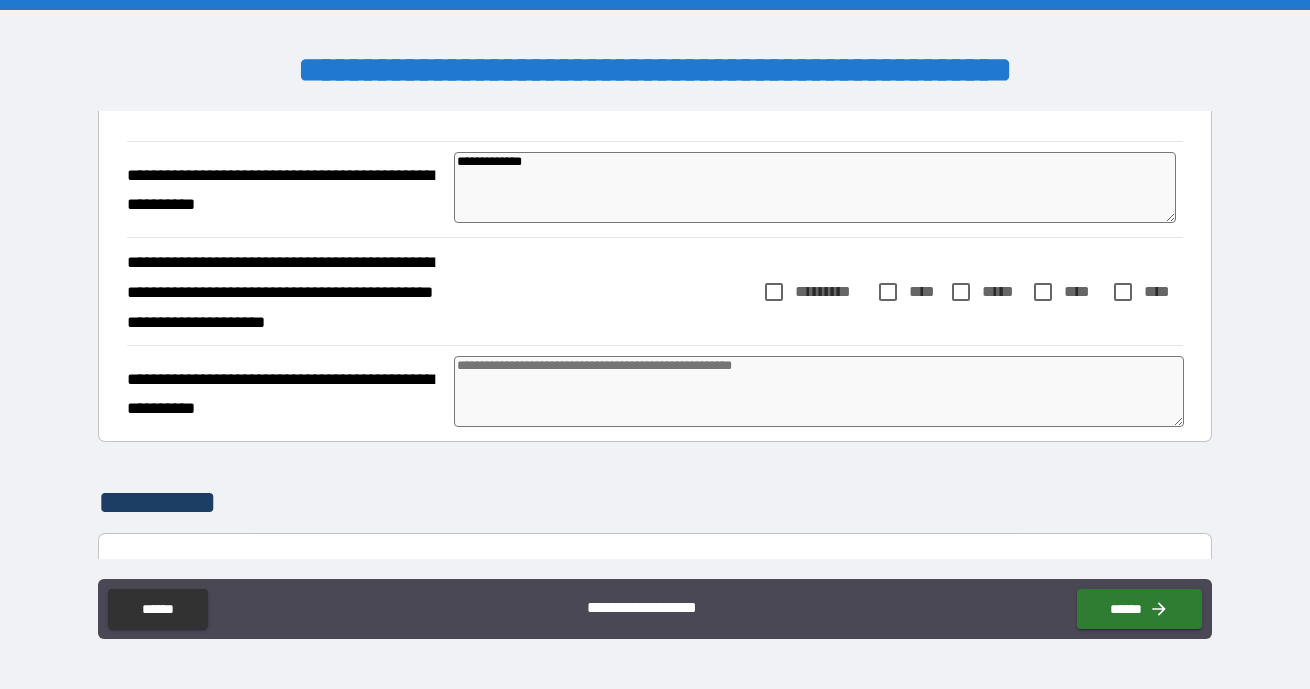 scroll, scrollTop: 532, scrollLeft: 0, axis: vertical 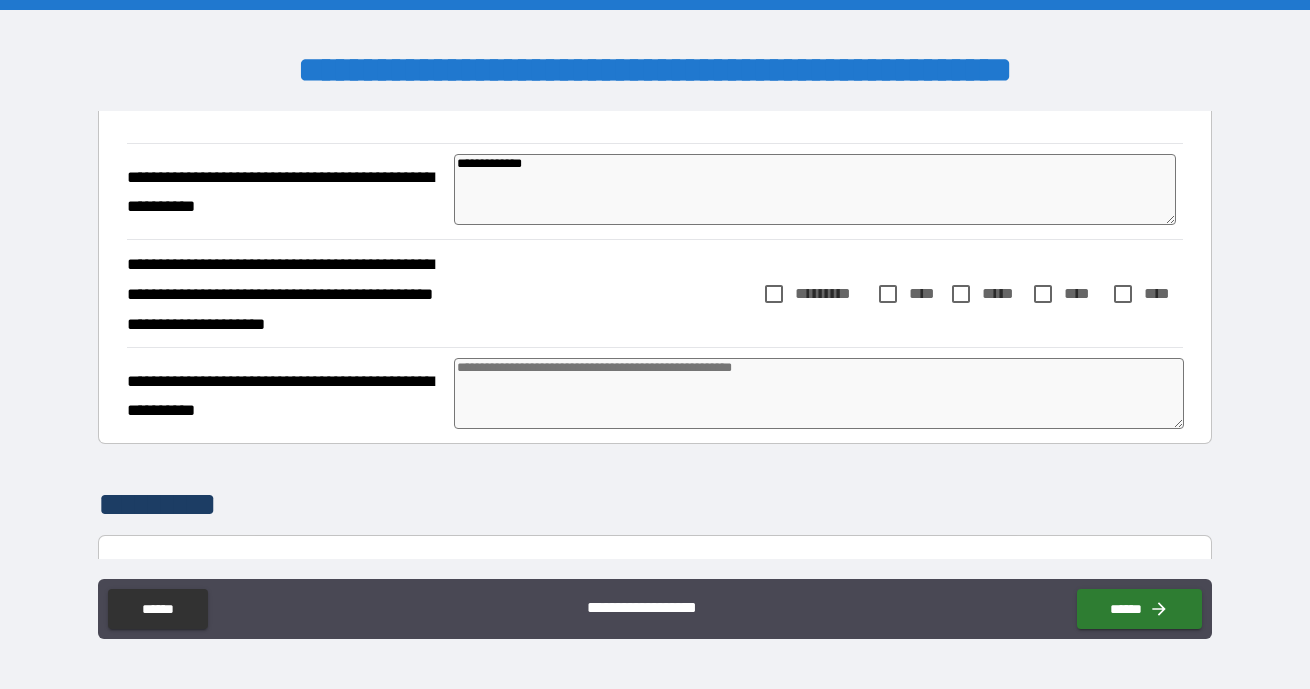 click on "****" at bounding box center (924, 293) 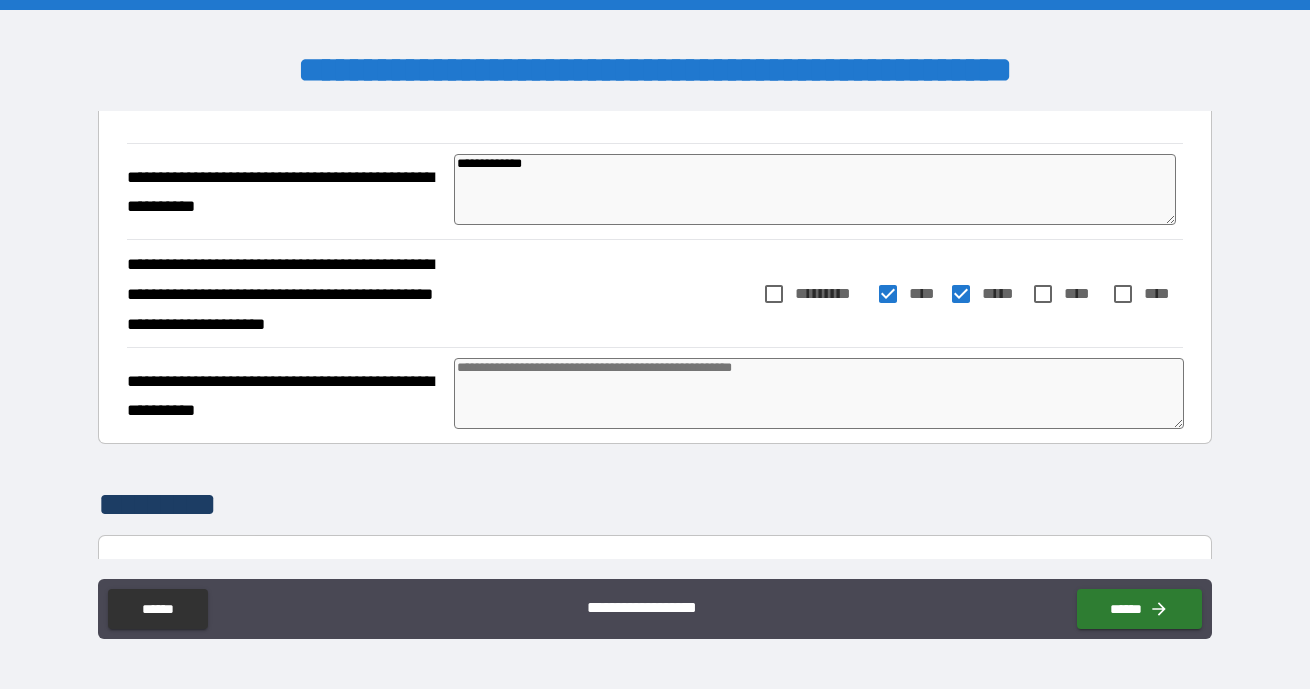click at bounding box center [819, 393] 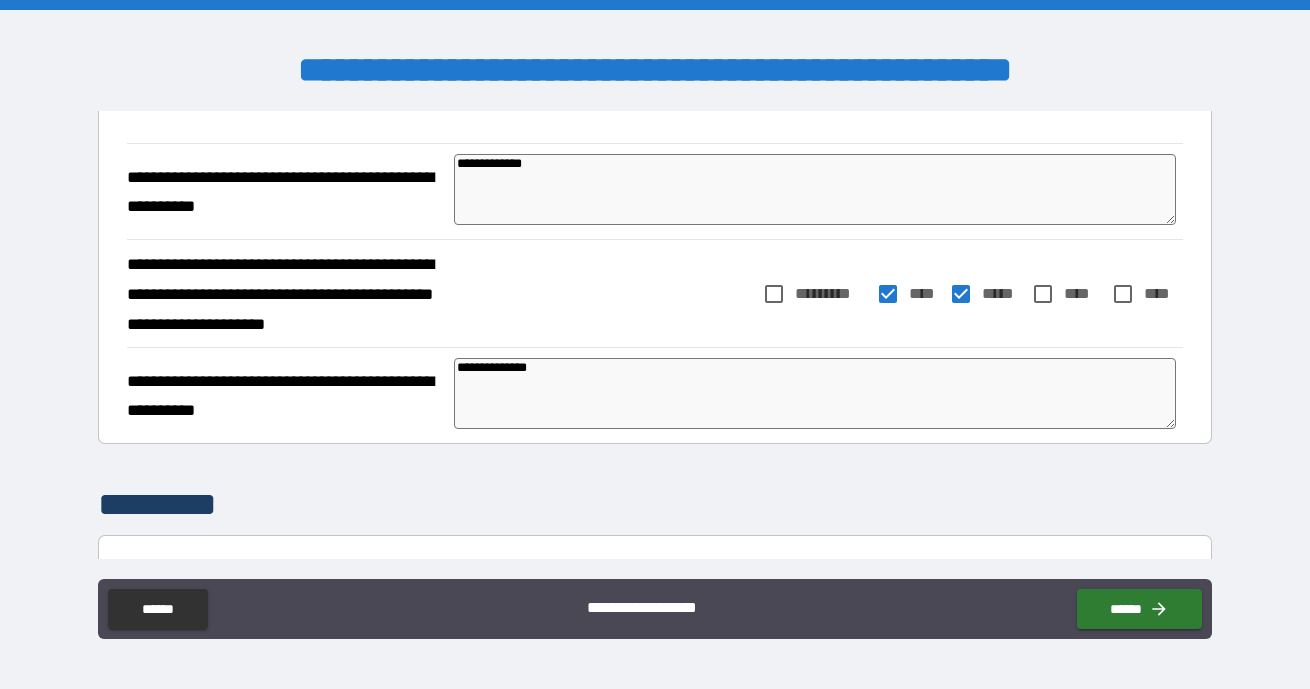 click on "*********" at bounding box center (655, 504) 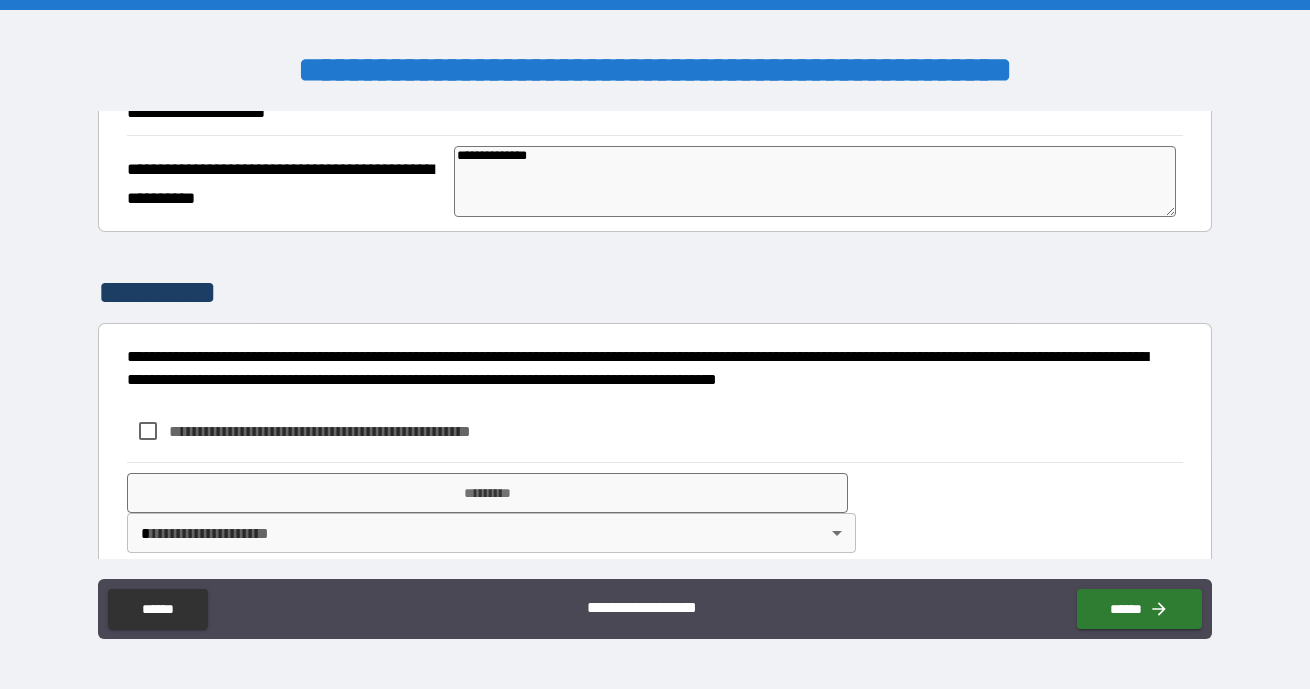 scroll, scrollTop: 758, scrollLeft: 0, axis: vertical 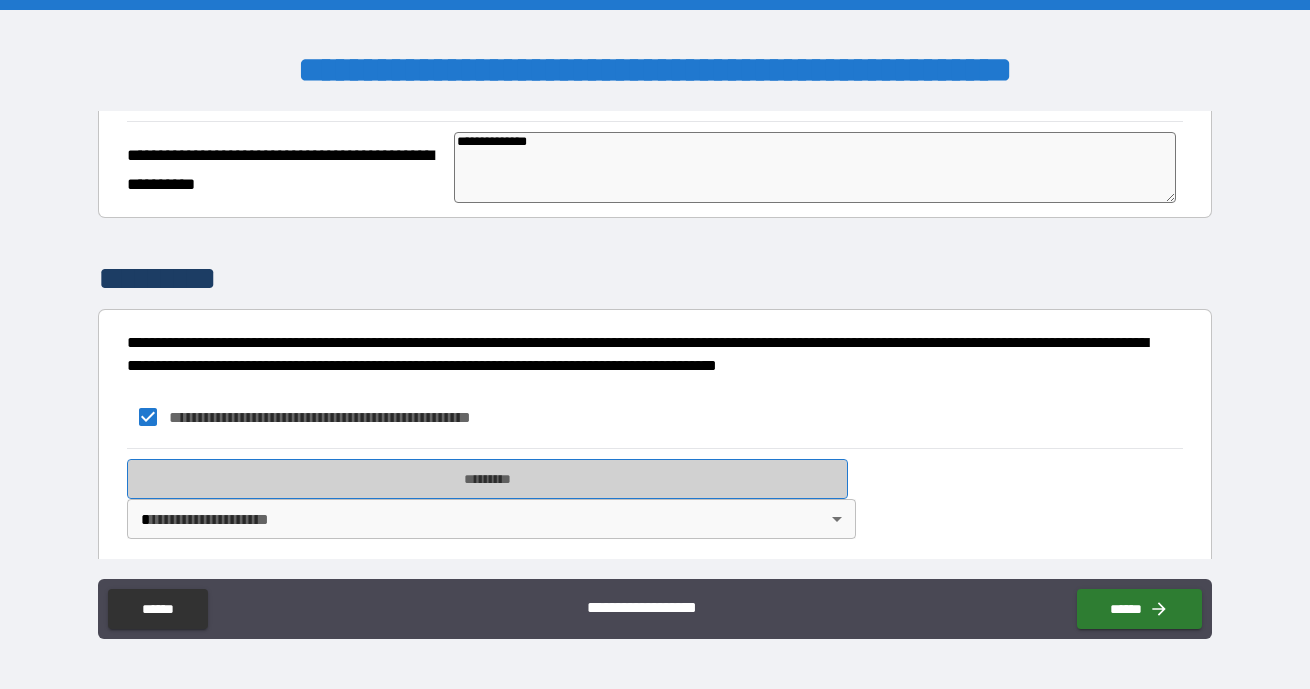 click on "*********" at bounding box center [487, 479] 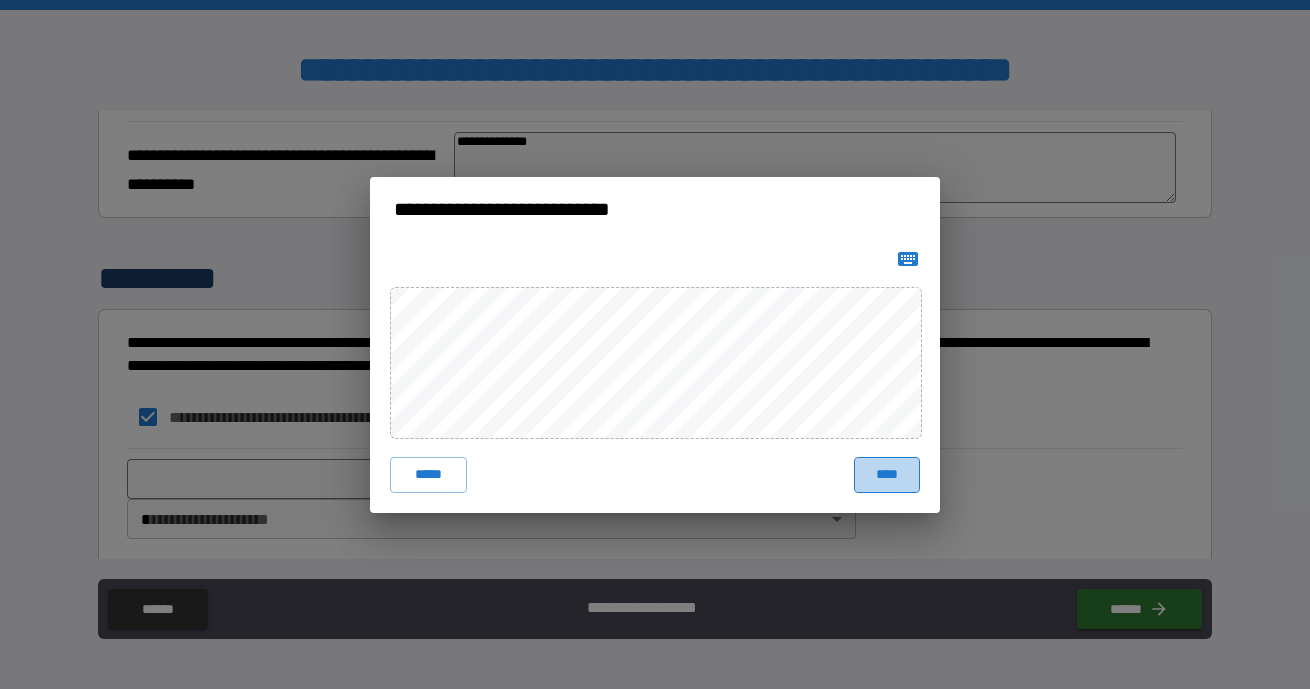 click on "****" at bounding box center [887, 475] 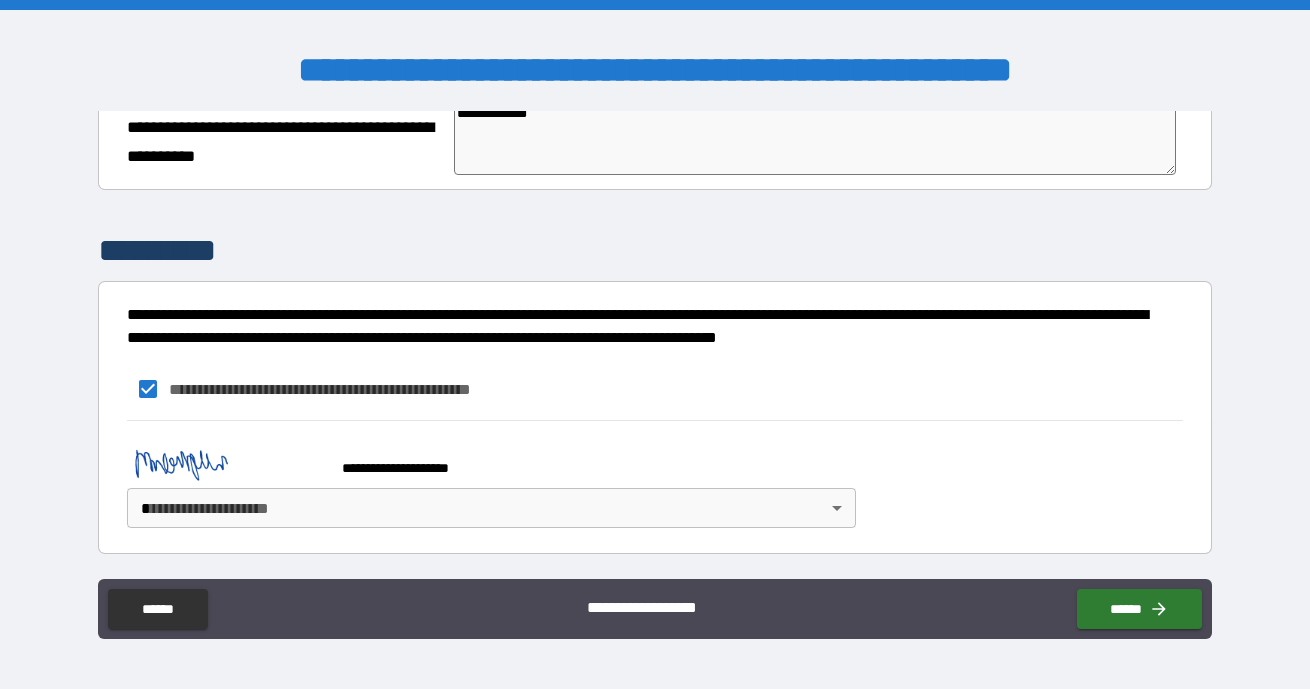scroll, scrollTop: 786, scrollLeft: 0, axis: vertical 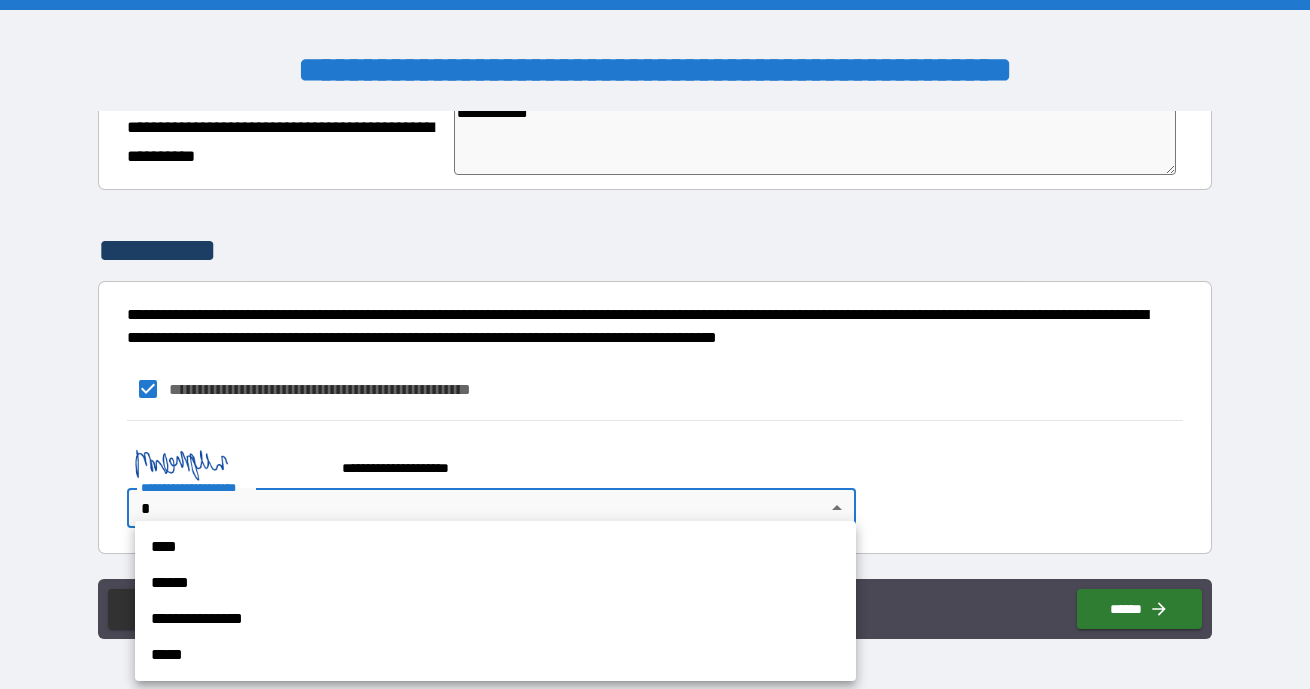 click on "**********" at bounding box center [655, 344] 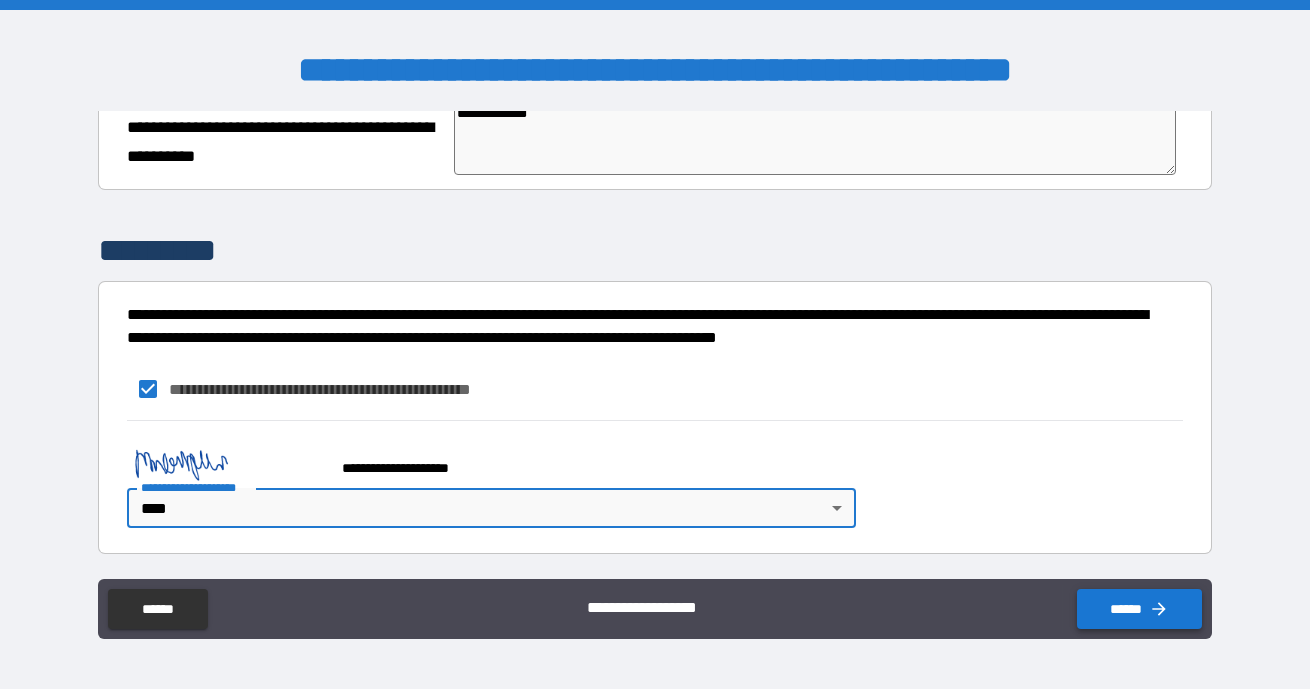 click on "******" at bounding box center (1139, 609) 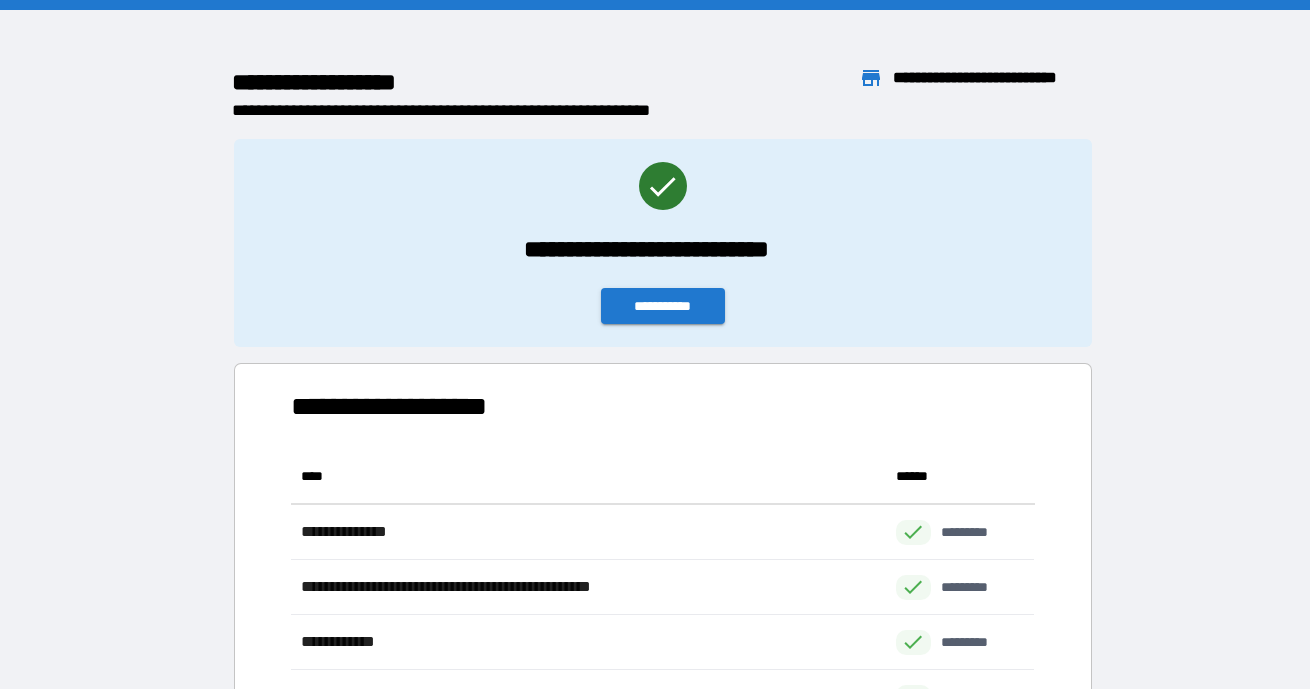 scroll, scrollTop: 1, scrollLeft: 1, axis: both 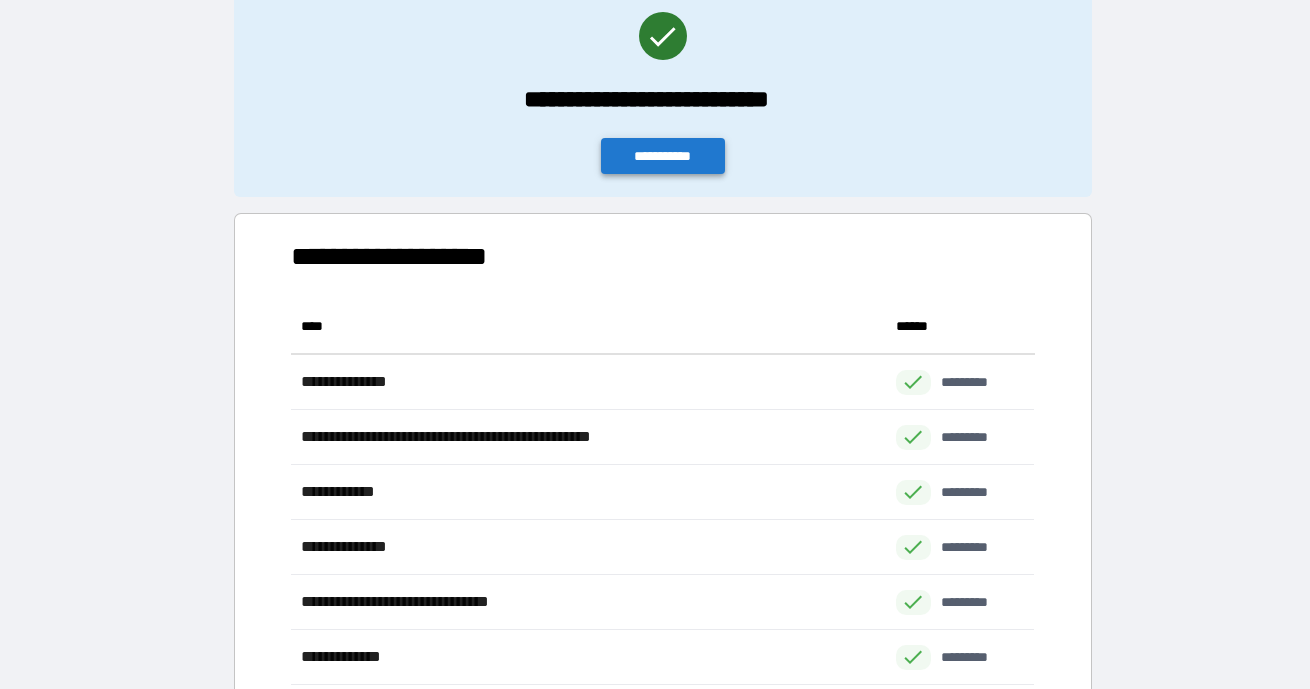 click on "**********" at bounding box center [663, 156] 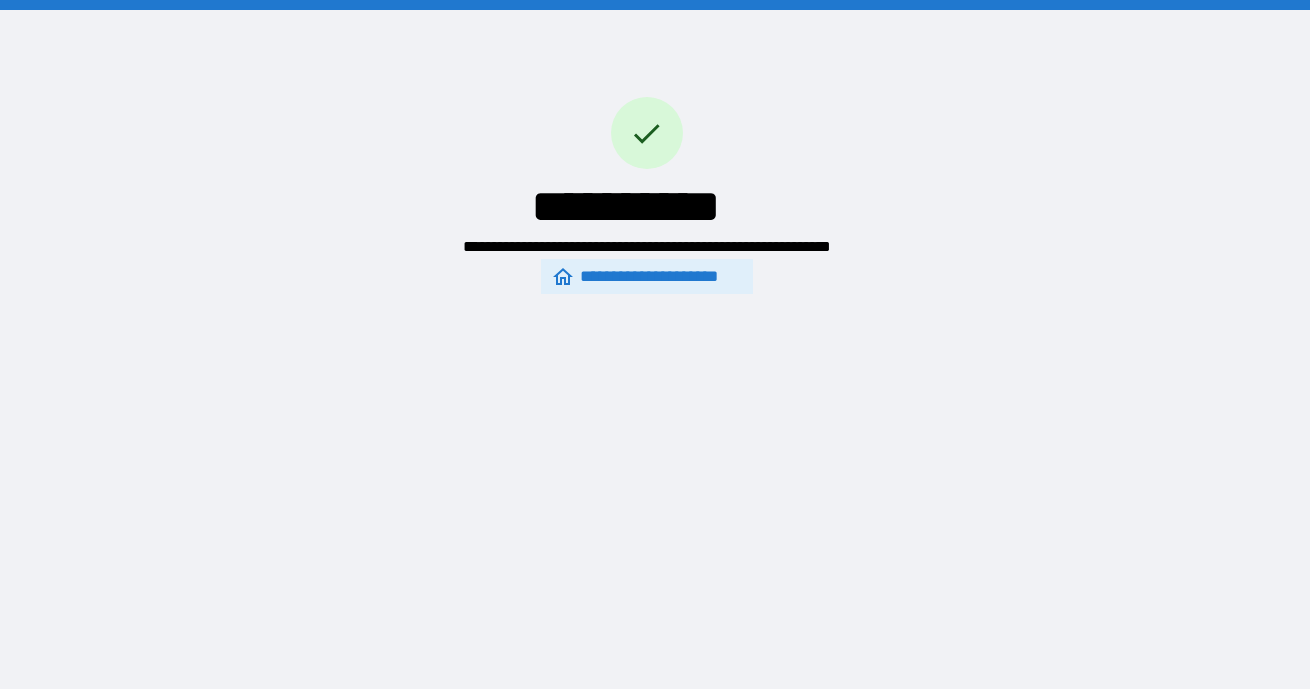 scroll, scrollTop: 0, scrollLeft: 0, axis: both 